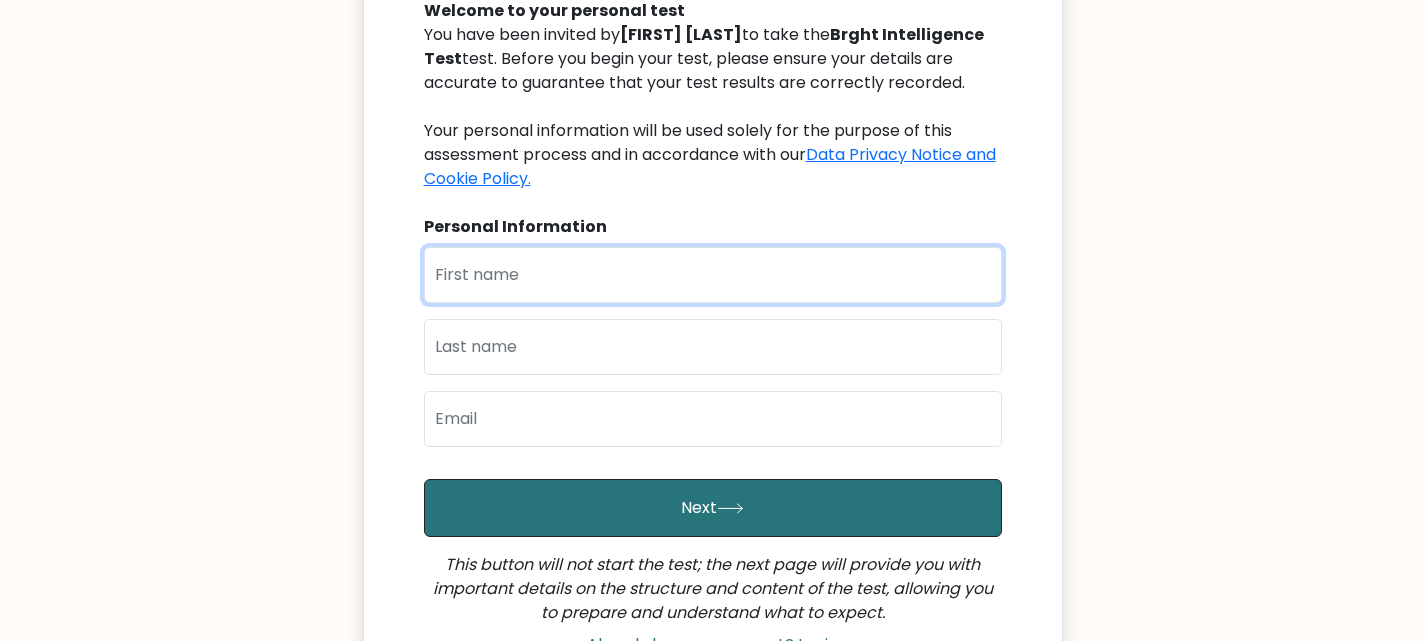 click at bounding box center [713, 275] 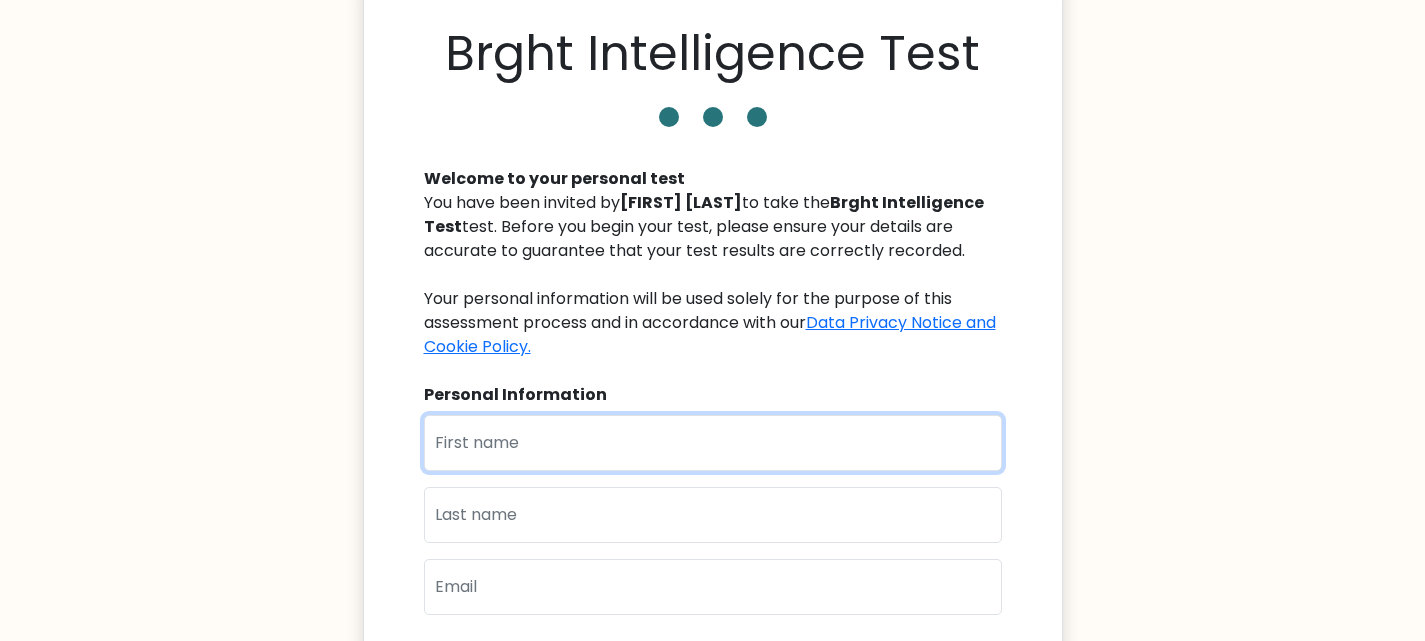 scroll, scrollTop: 77, scrollLeft: 0, axis: vertical 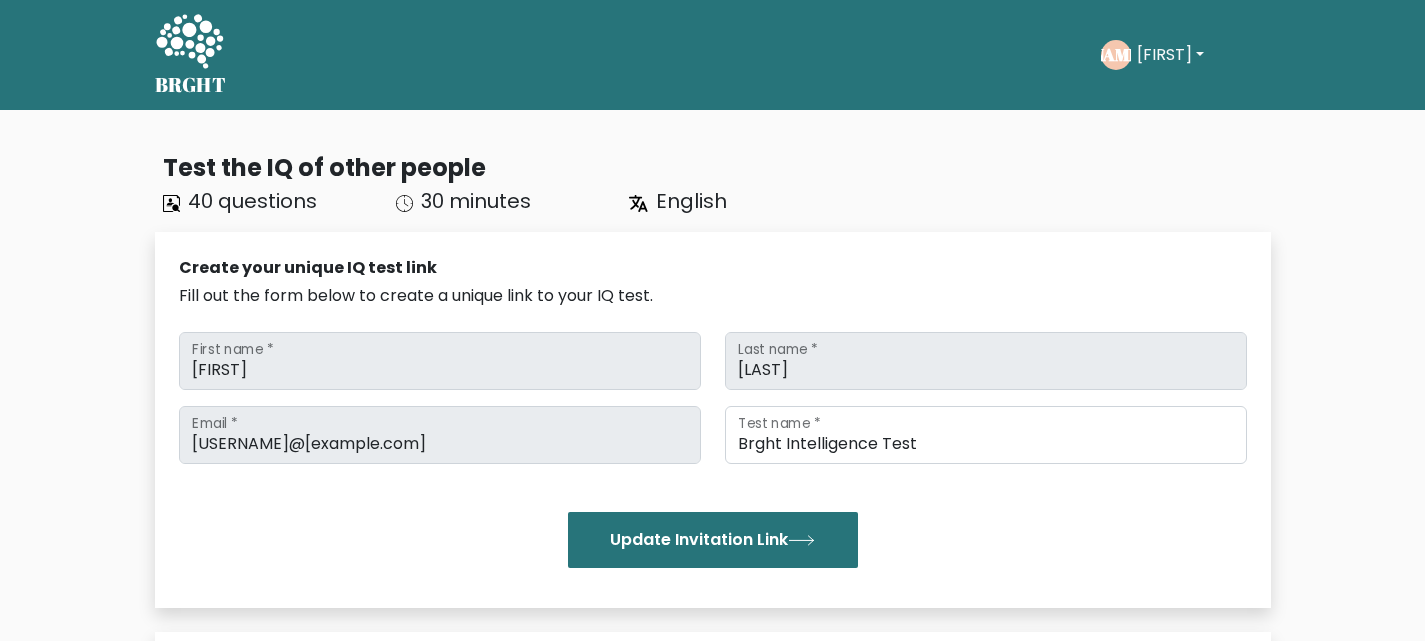 click on "Juraj" at bounding box center [1170, 55] 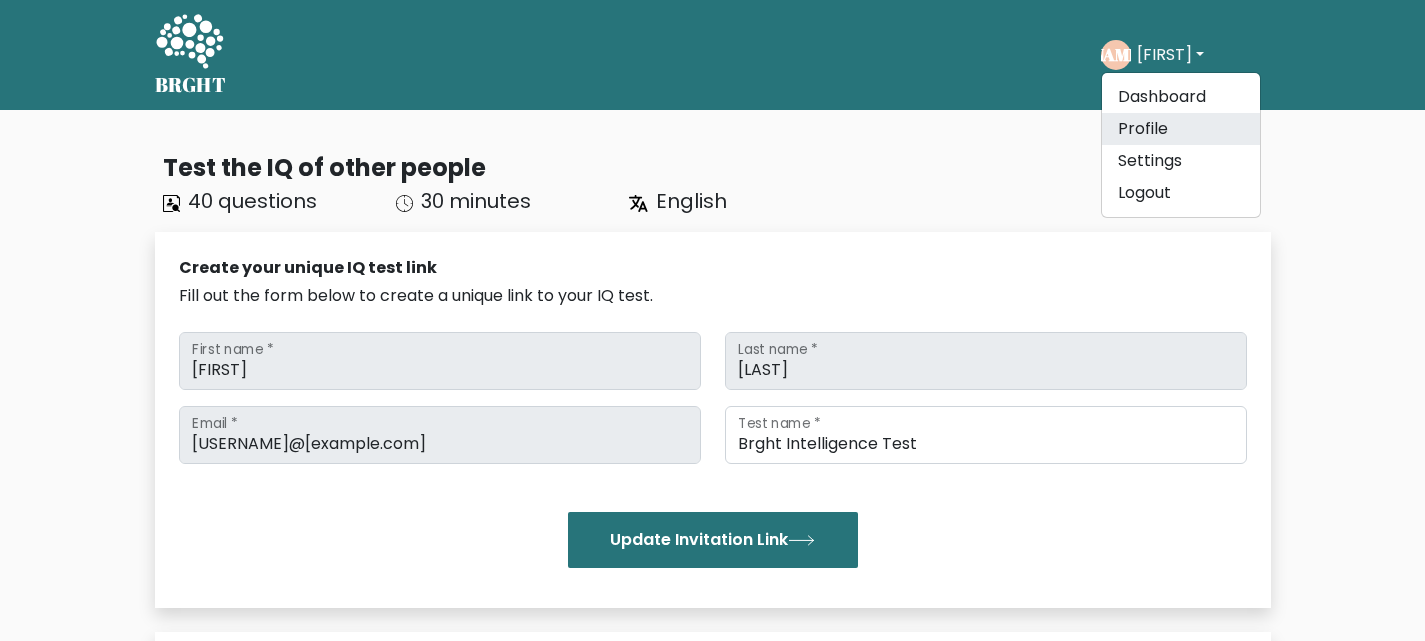 click on "Profile" at bounding box center (1181, 129) 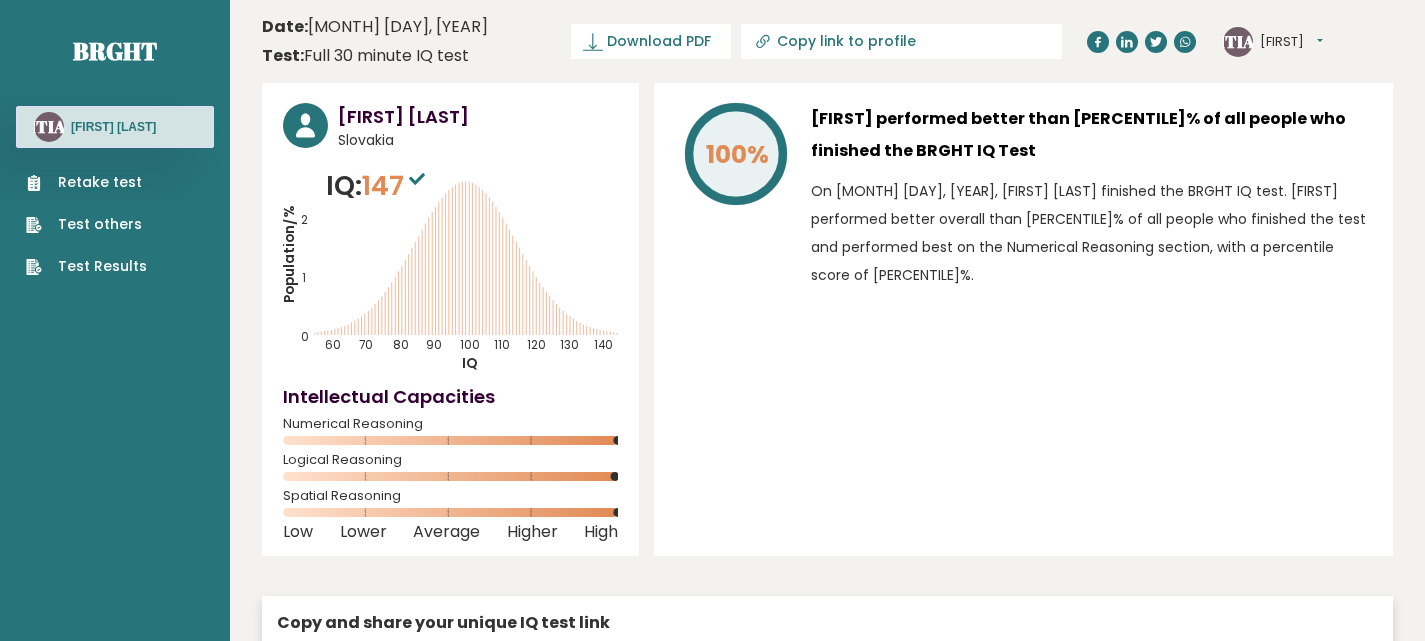 scroll, scrollTop: 0, scrollLeft: 0, axis: both 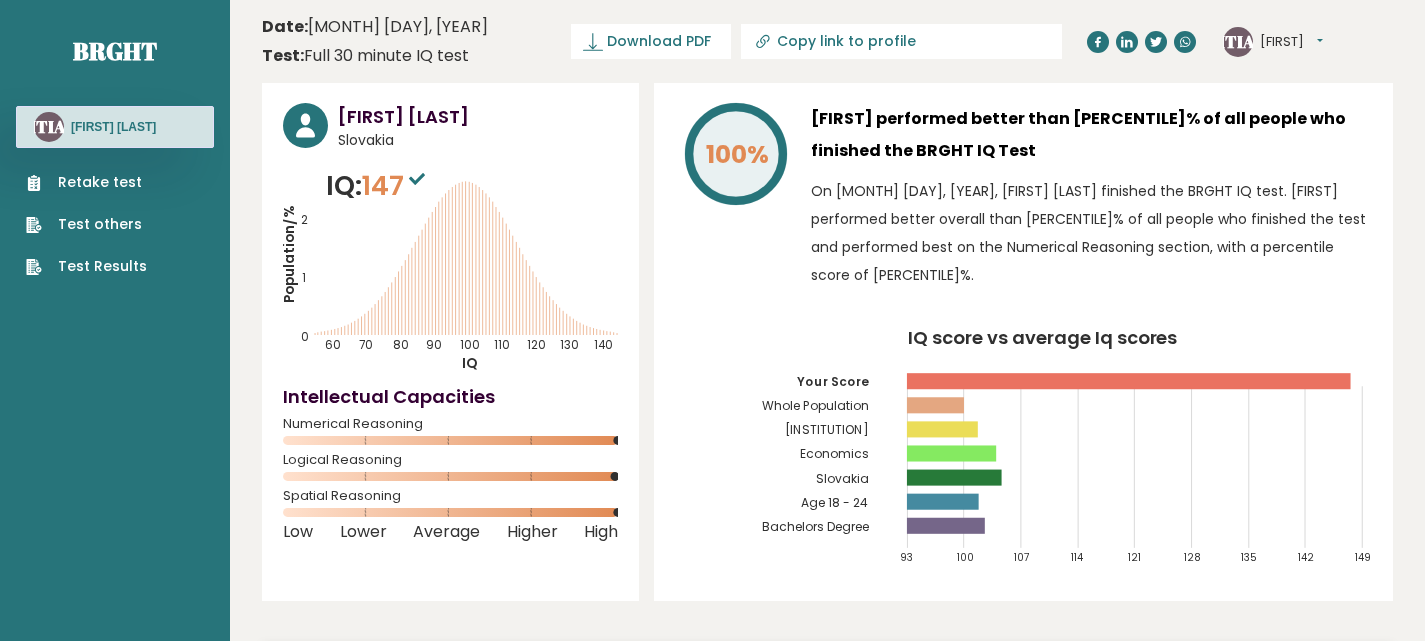 click on "Juraj" at bounding box center [1291, 42] 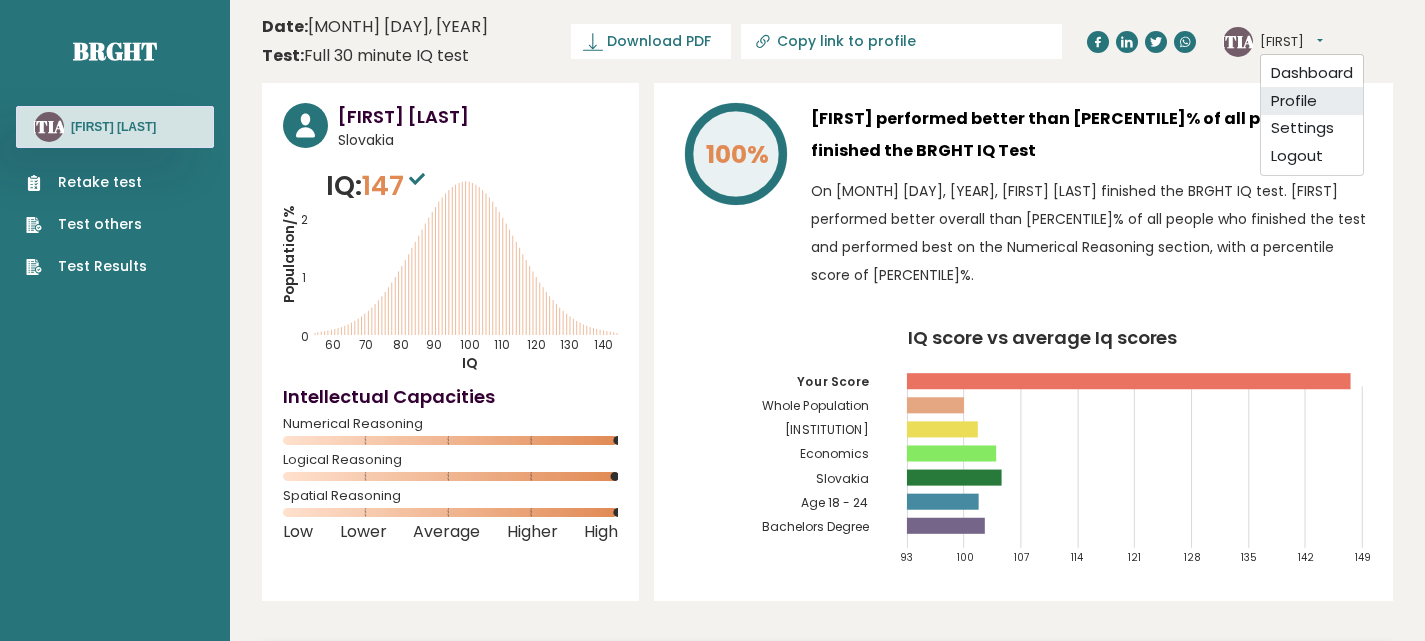click on "Profile" at bounding box center (1312, 101) 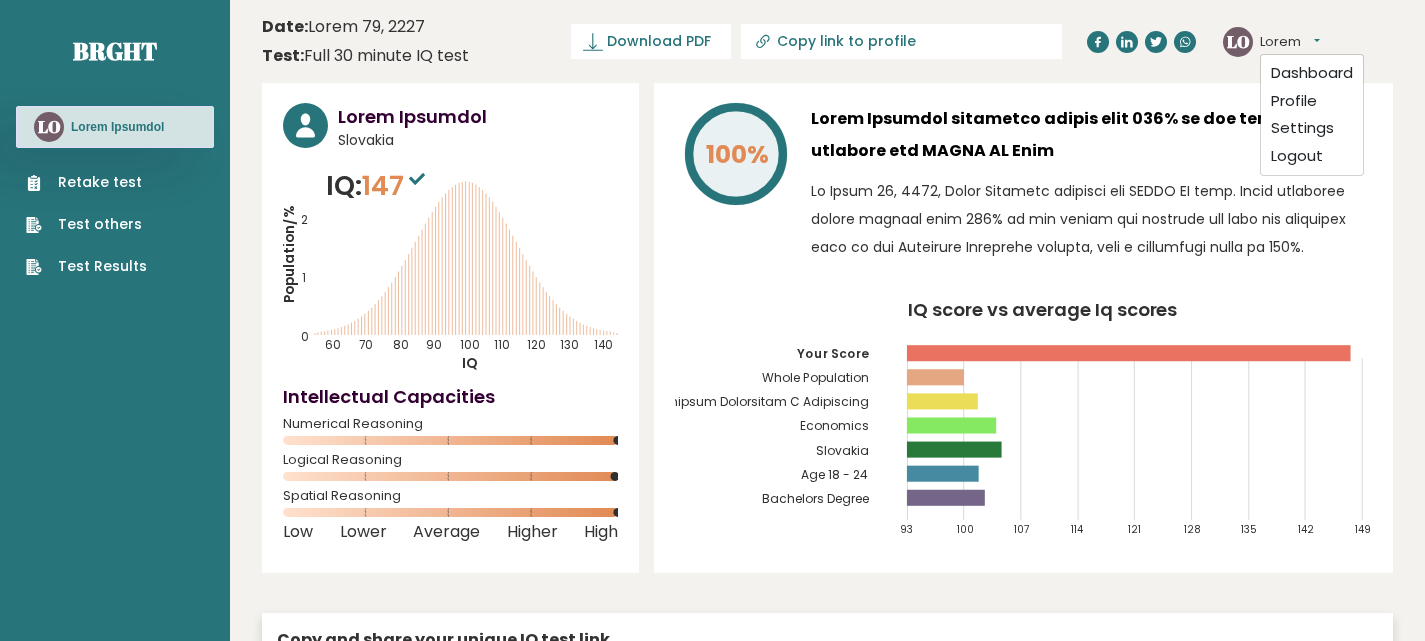 scroll, scrollTop: 0, scrollLeft: 0, axis: both 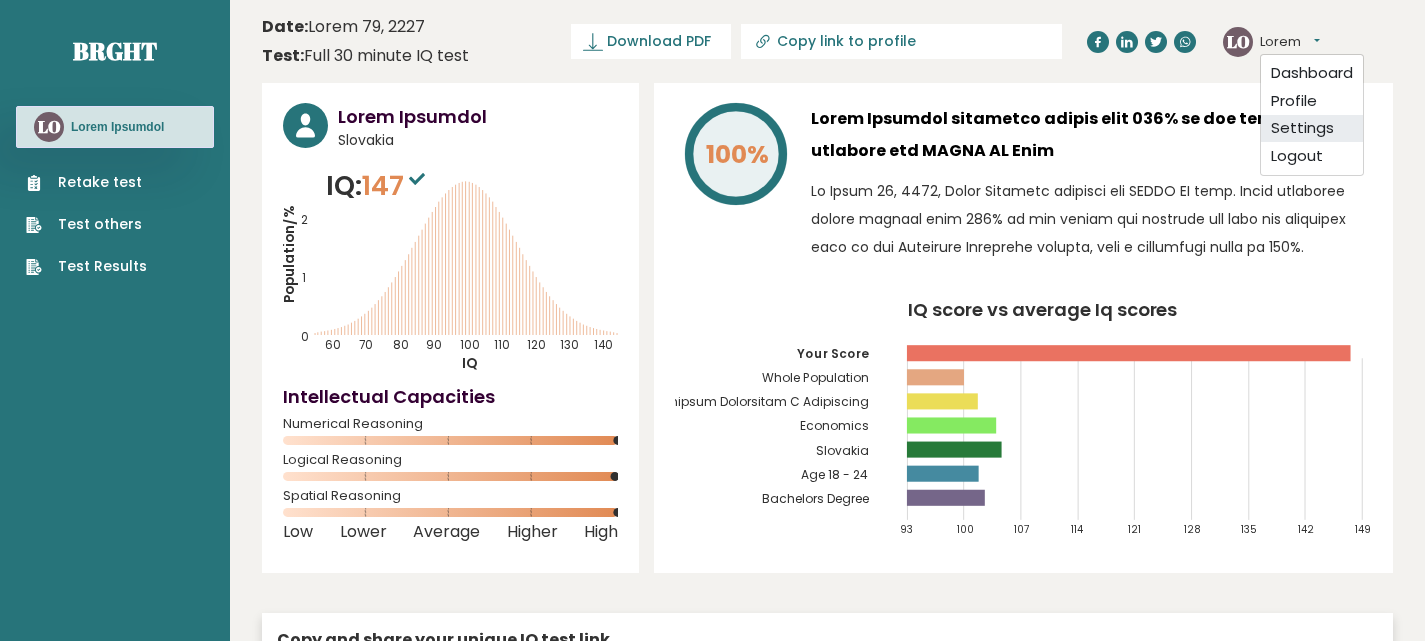 click on "Settings" at bounding box center [1312, 129] 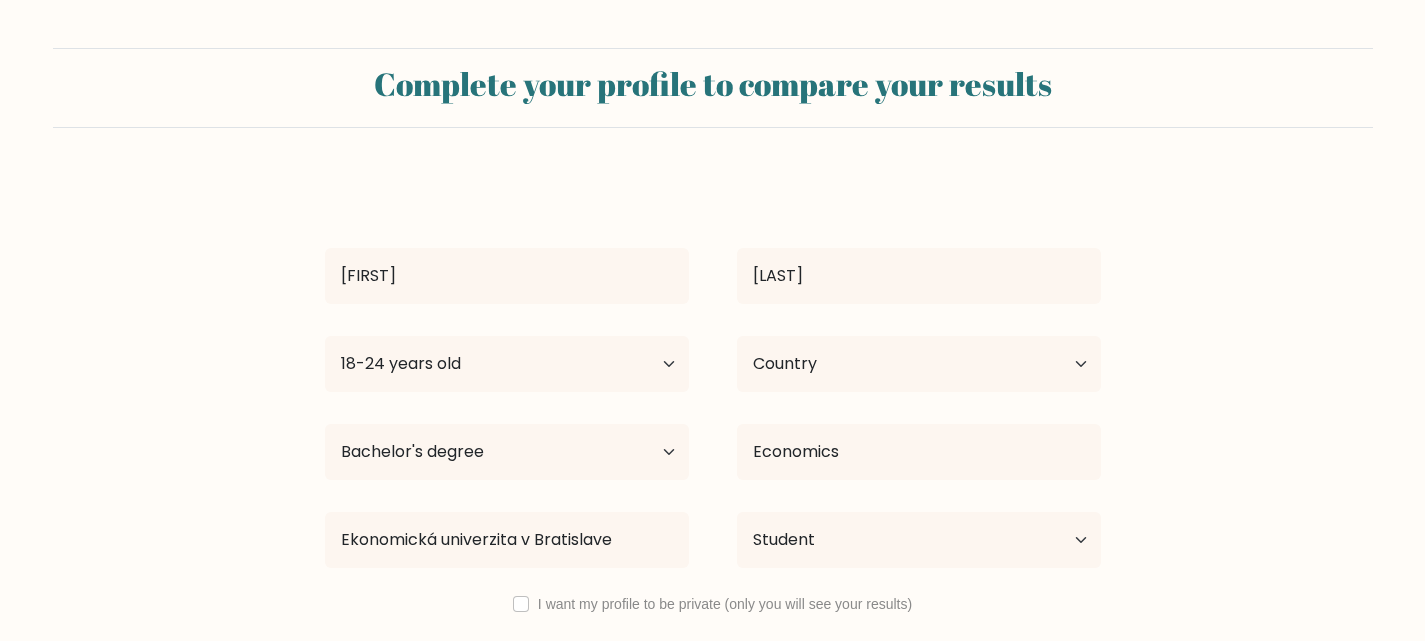 scroll, scrollTop: 0, scrollLeft: 0, axis: both 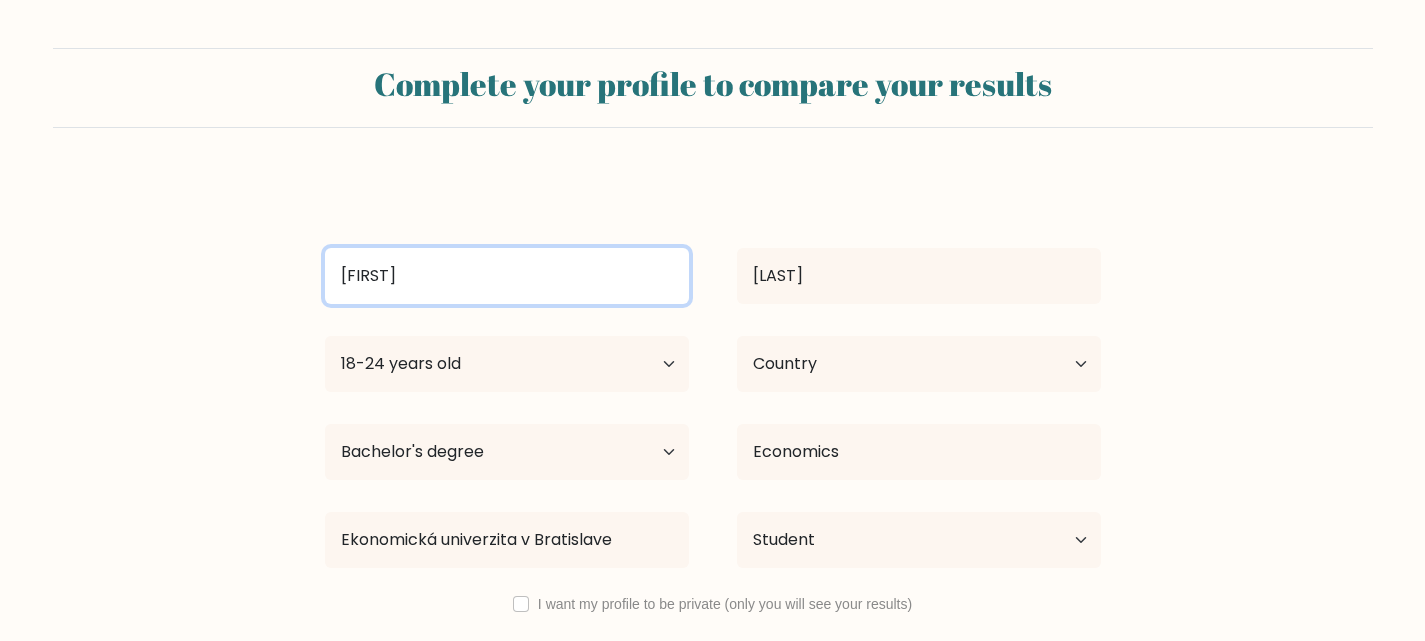 click on "Juraj" at bounding box center [507, 276] 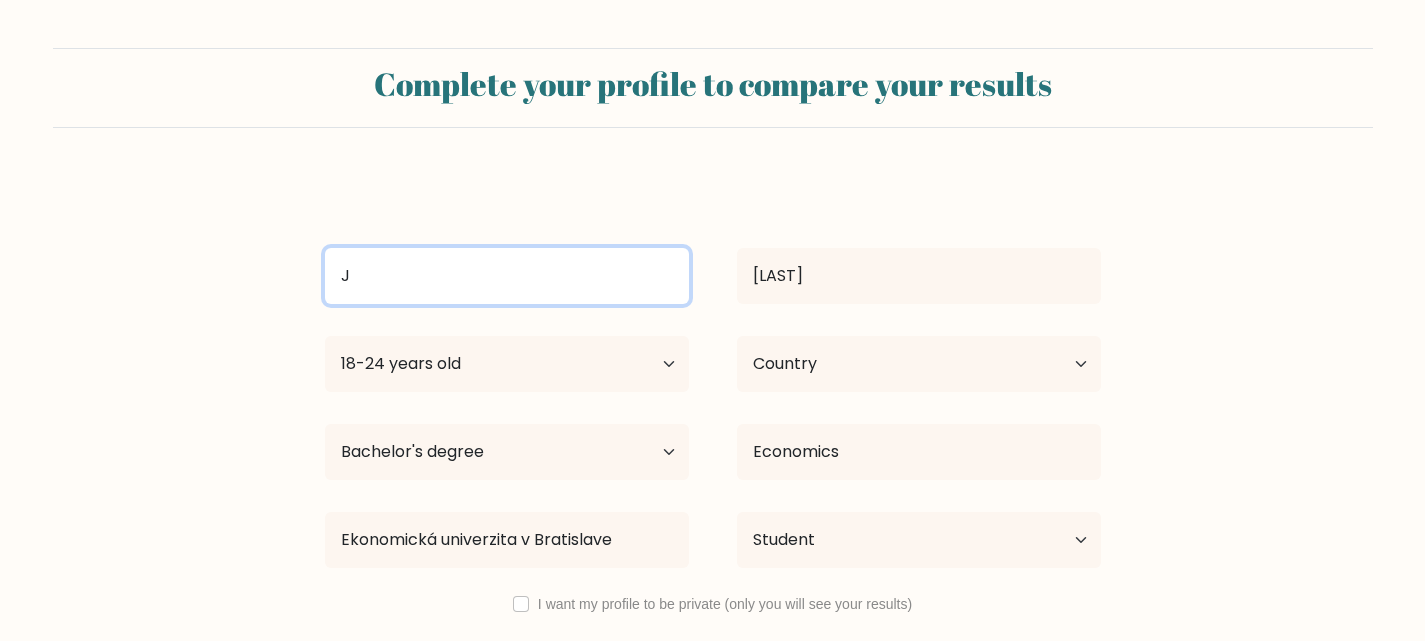 type on "J" 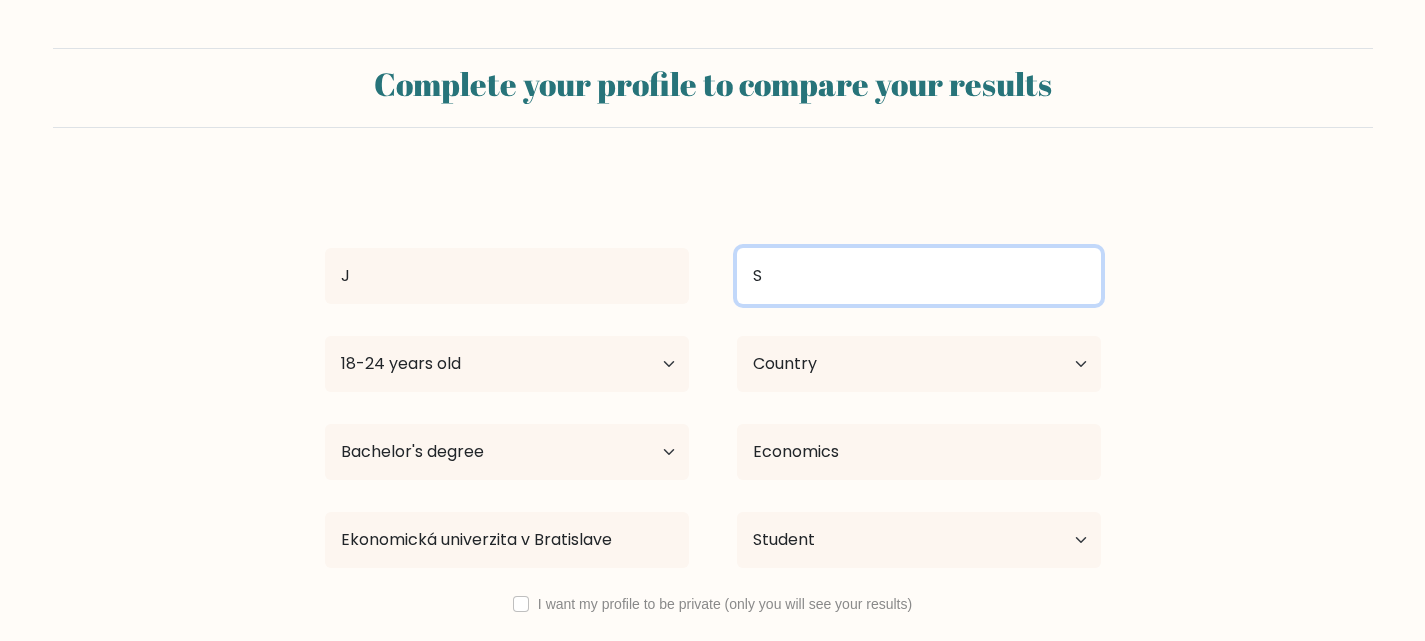 type on "S" 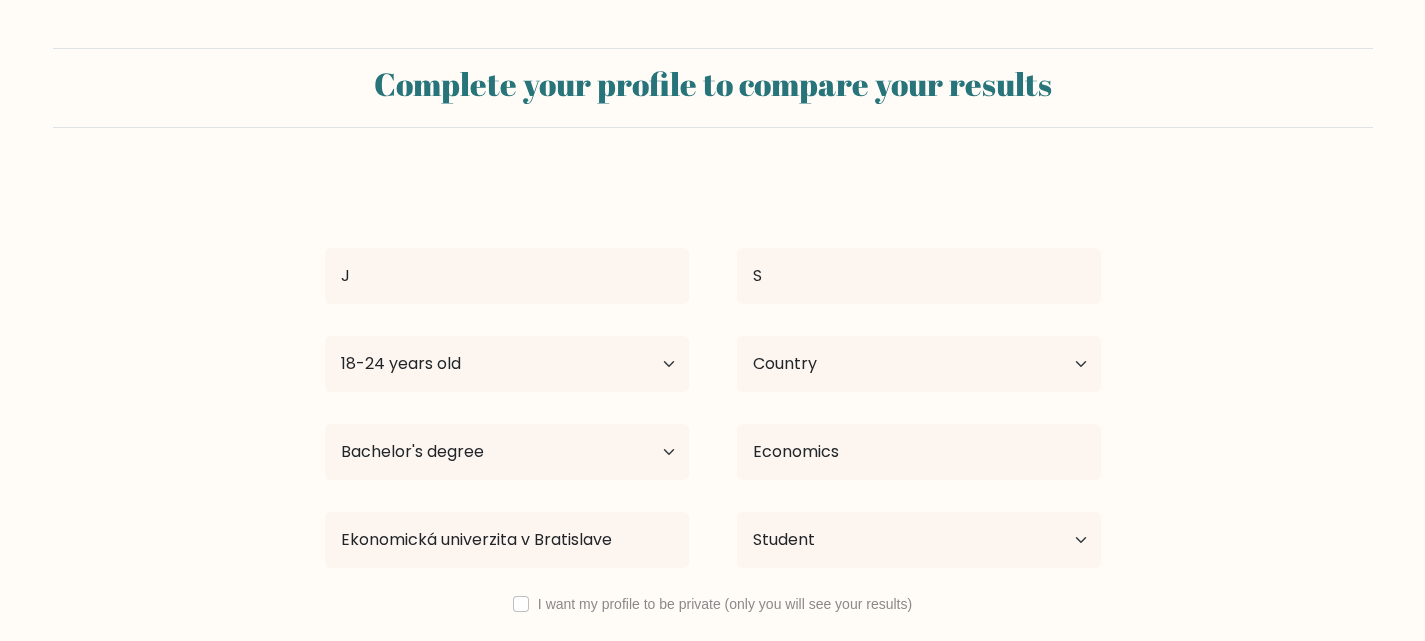 click on "J
S
Age
Under 18 years old
18-24 years old
25-34 years old
35-44 years old
45-54 years old
55-64 years old
65 years old and above
Country
Afghanistan
Albania
Algeria
American Samoa
Andorra
Angola
Anguilla
Antarctica
Antigua and Barbuda
Argentina
Armenia
Aruba
Australia
Austria
Azerbaijan
Bahamas
Bahrain
Bangladesh
Barbados
Belarus
Belgium
Belize
Benin
Bermuda
Bhutan
Bolivia" at bounding box center (713, 460) 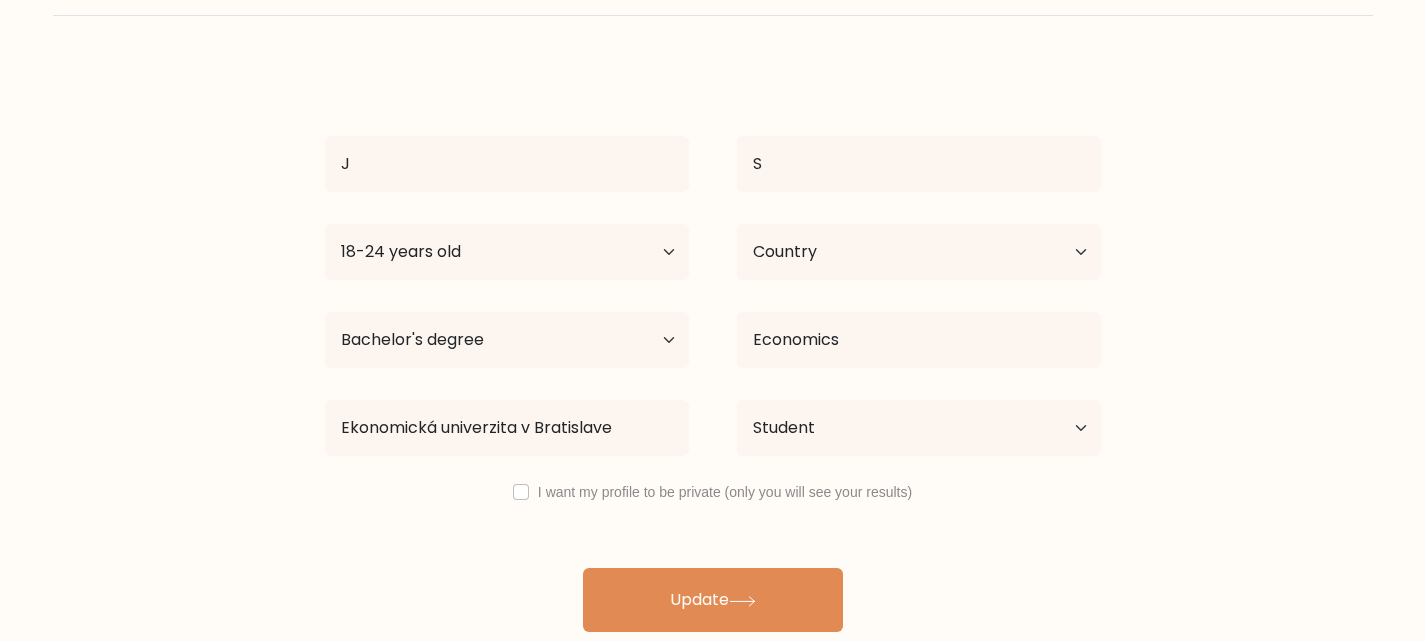 scroll, scrollTop: 117, scrollLeft: 0, axis: vertical 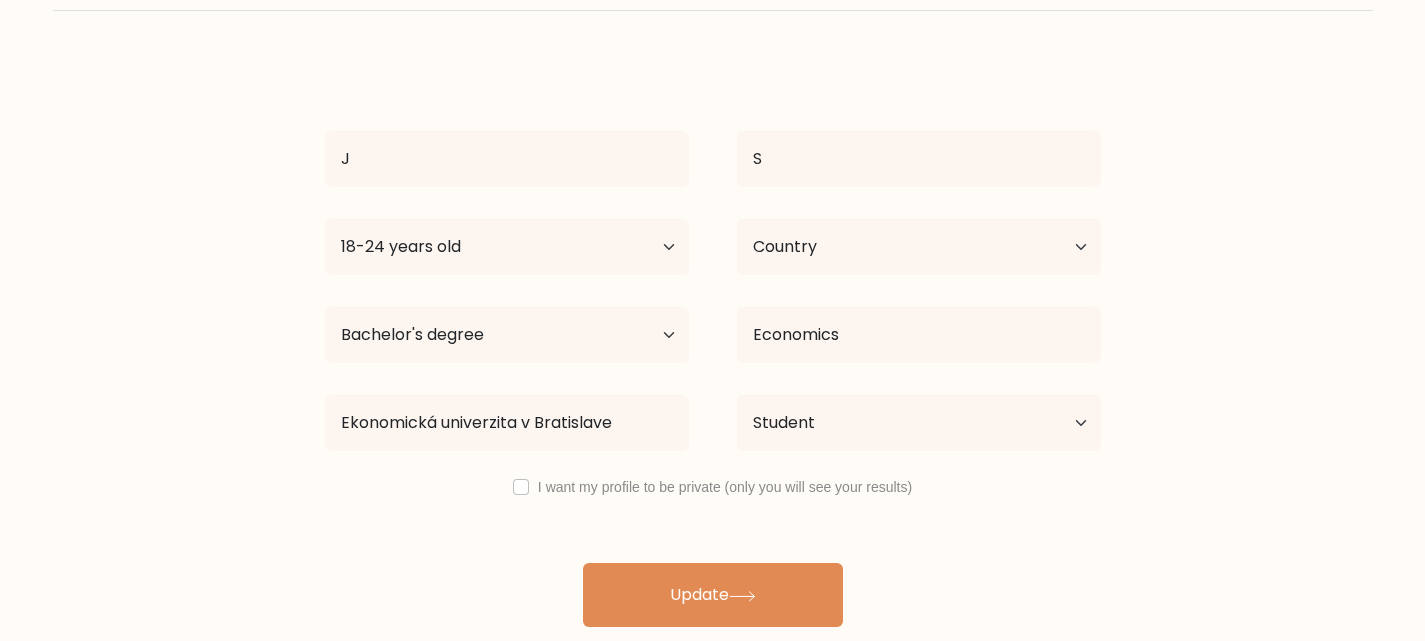 click on "J
S
Age
Under 18 years old
18-24 years old
25-34 years old
35-44 years old
45-54 years old
55-64 years old
65 years old and above
Country
Afghanistan
Albania
Algeria
American Samoa
Andorra
Angola
Anguilla
Antarctica
Antigua and Barbuda
Argentina
Armenia
Aruba
Australia
Austria
Azerbaijan
Bahamas
Bahrain
Bangladesh
Barbados
Belarus
Belgium
Belize
Benin
Bermuda
Bhutan
Bolivia" at bounding box center [713, 343] 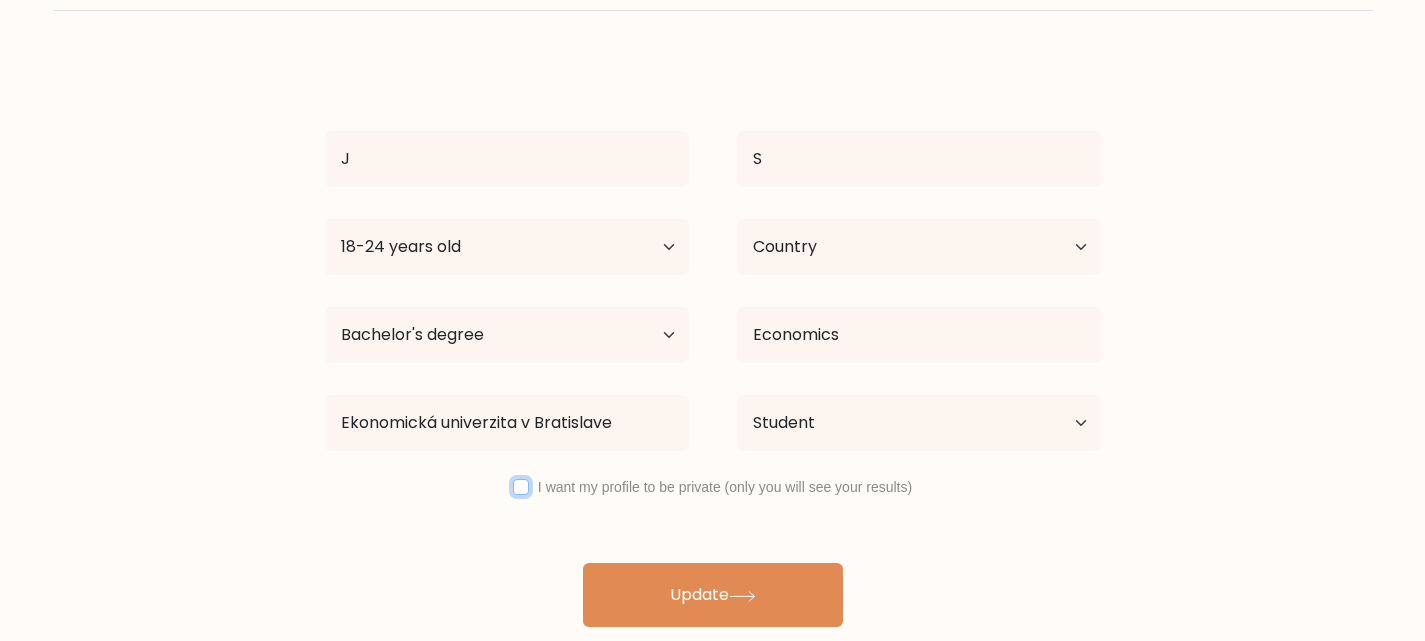 click at bounding box center [521, 487] 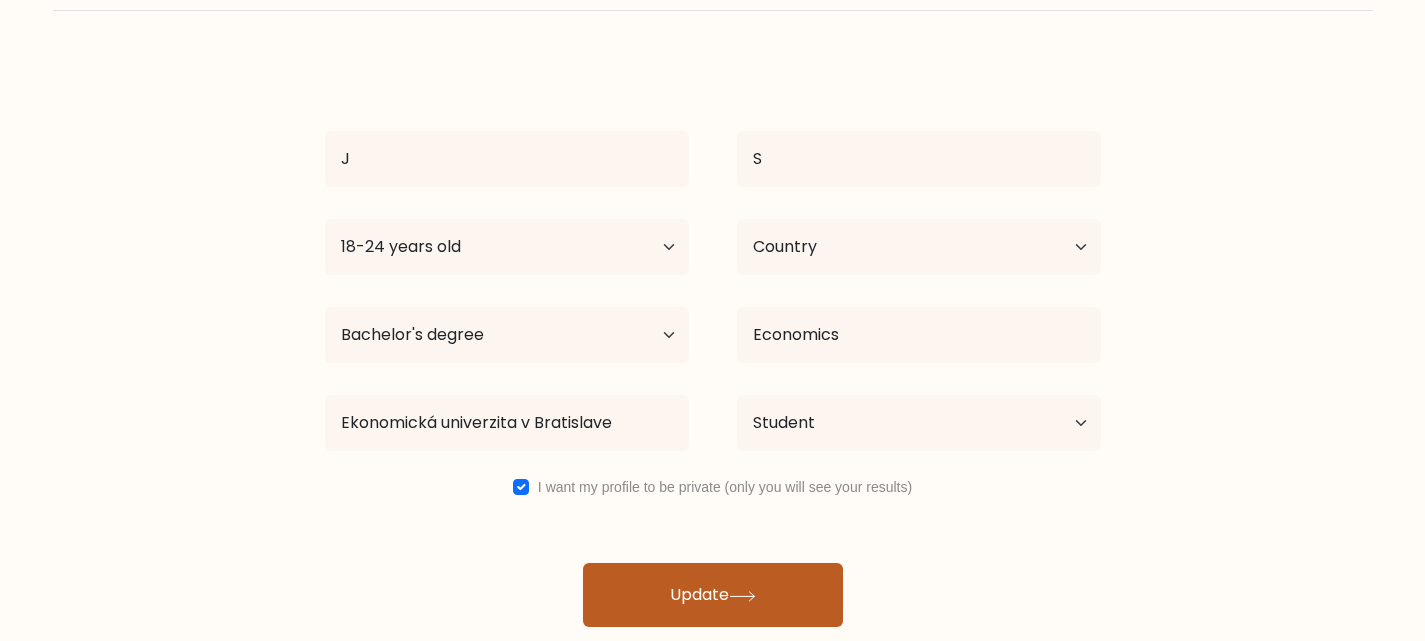 click on "Update" at bounding box center [713, 595] 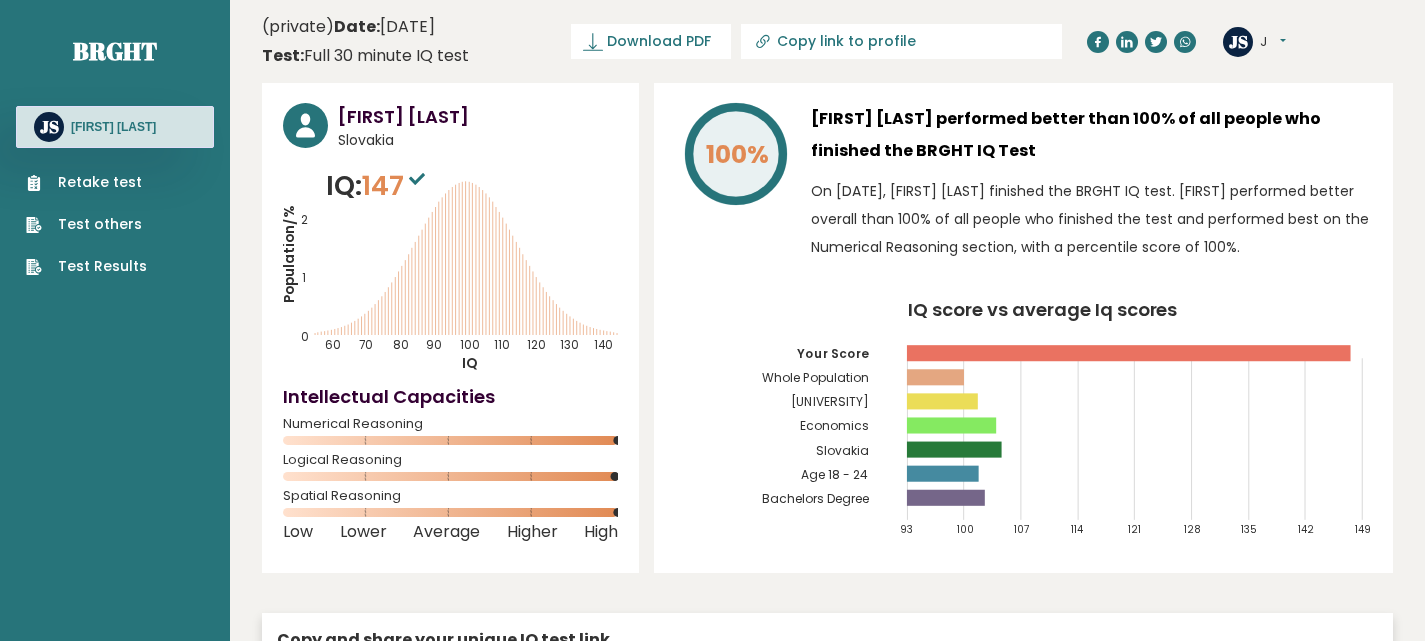 scroll, scrollTop: 1, scrollLeft: 0, axis: vertical 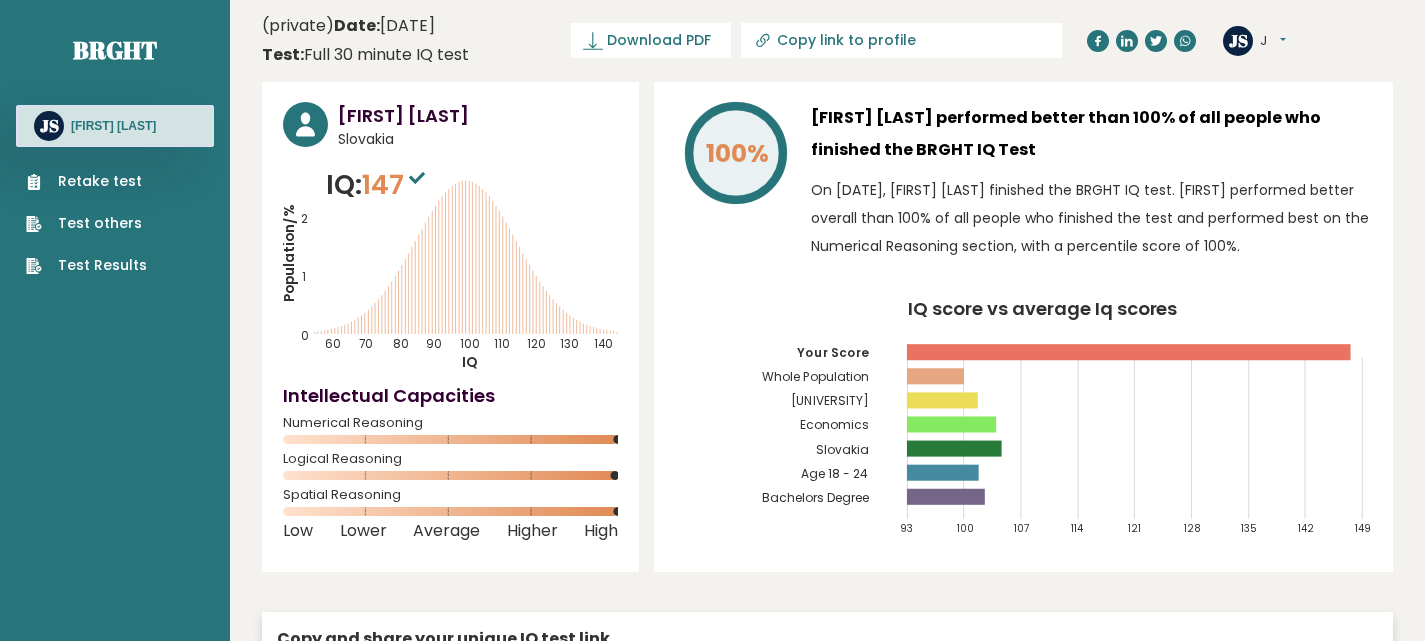 click on "Retake test" at bounding box center [86, 181] 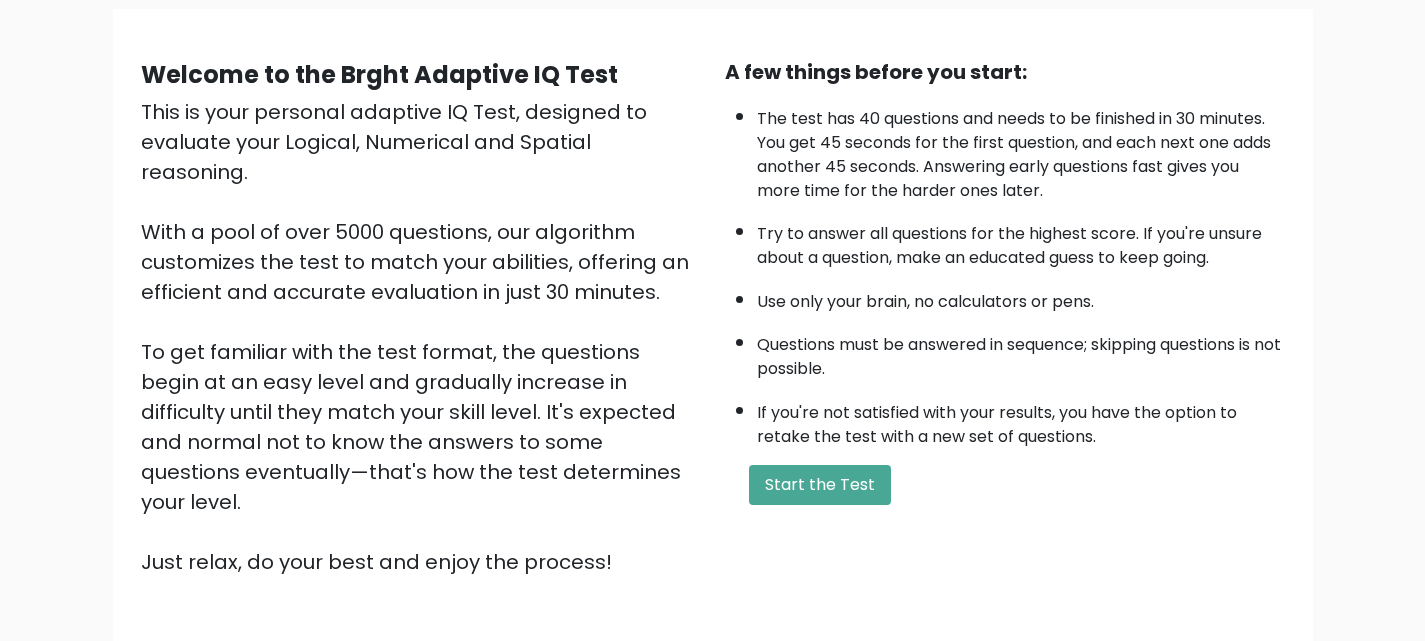 scroll, scrollTop: 200, scrollLeft: 0, axis: vertical 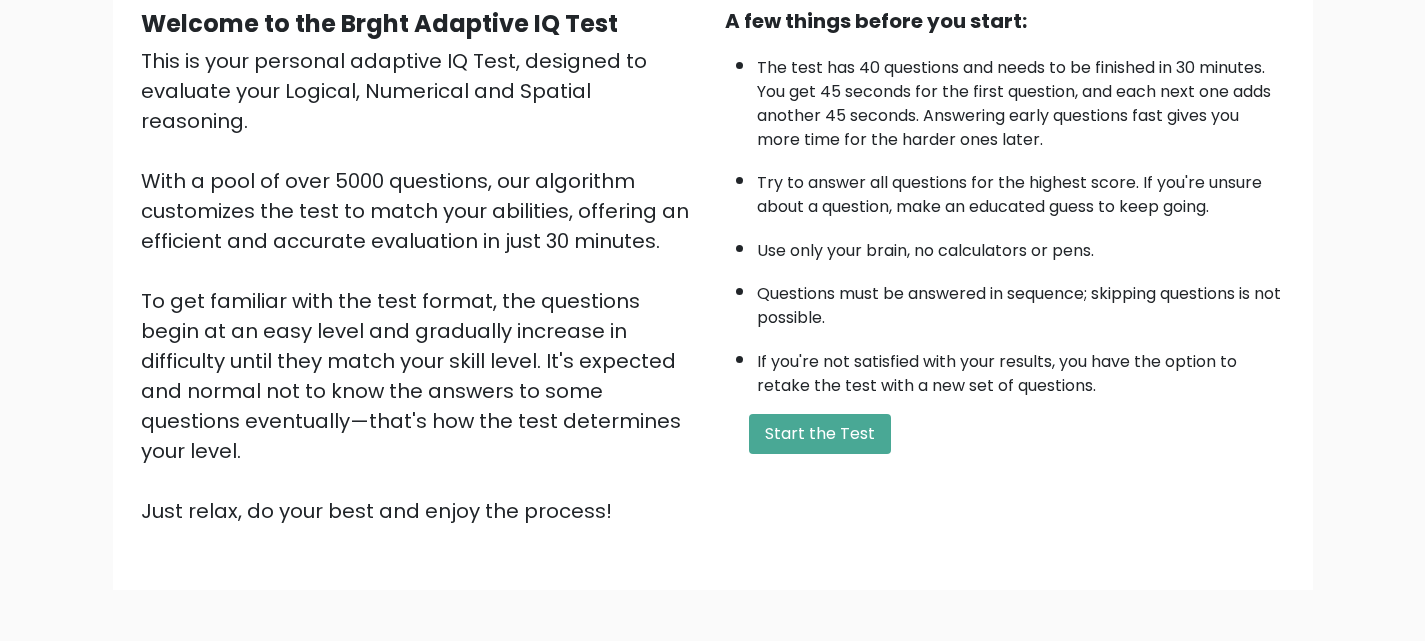 click on "The test has 40 questions and needs to be finished in 30 minutes. You get 45 seconds for the first question, and each next one adds another 45 seconds. Answering early questions fast gives you more time for the harder ones later.
Try to answer all questions for the highest score. If you're unsure about a question, make an educated guess to keep going.
Use only your brain, no calculators or pens.
Questions must be answered in sequence; skipping questions is not possible.
If you're not satisfied with your results, you have the option to retake the test with a new set of questions." at bounding box center [1005, 222] 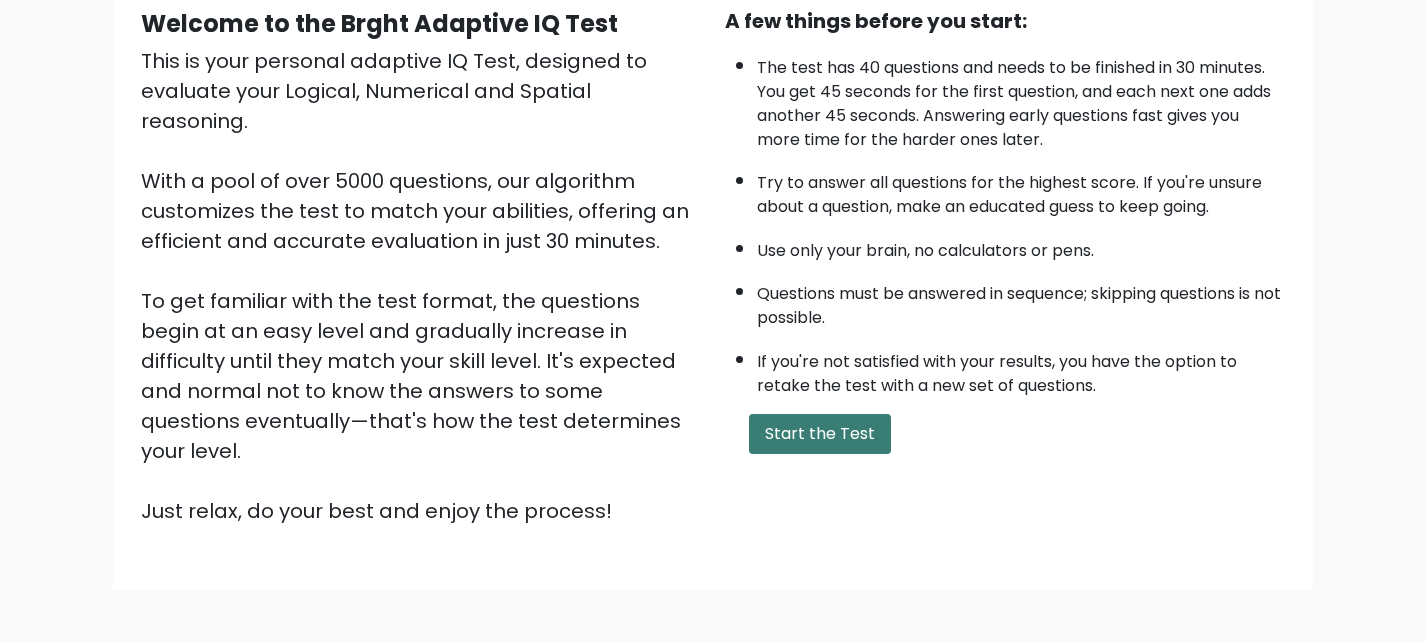 click on "Start the Test" at bounding box center [820, 434] 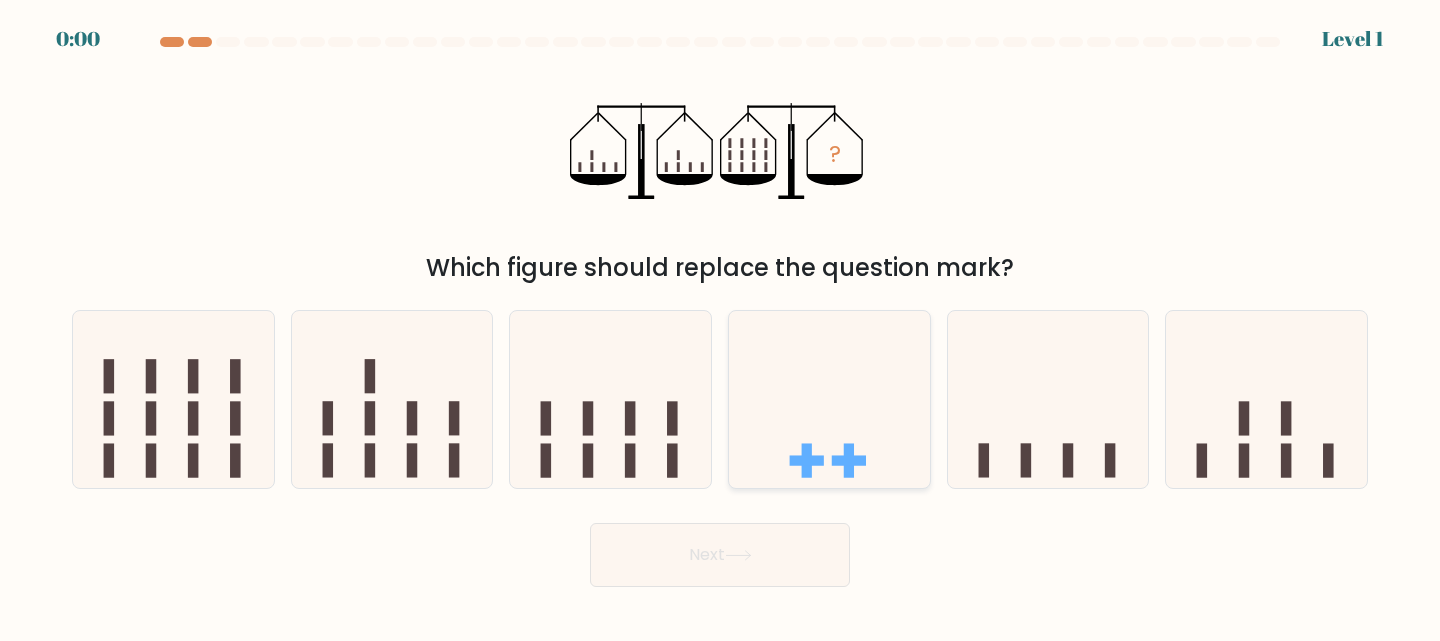 scroll, scrollTop: 0, scrollLeft: 0, axis: both 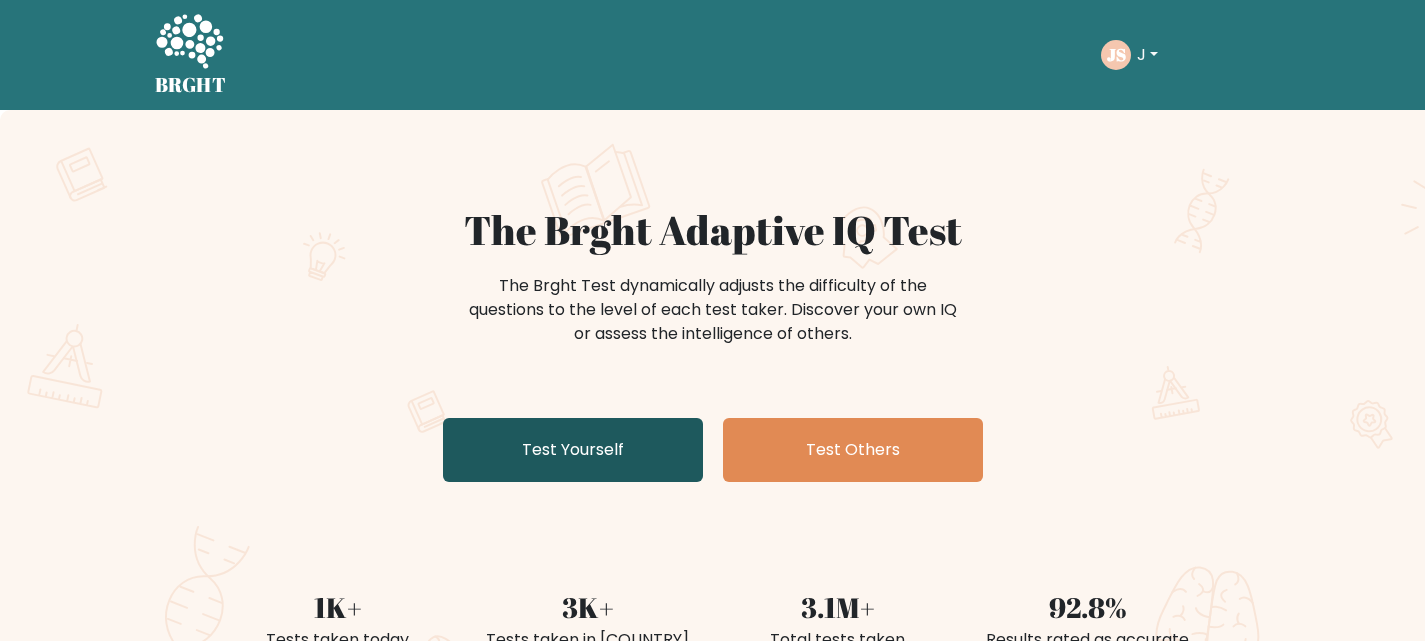 click on "Test Yourself" at bounding box center [573, 450] 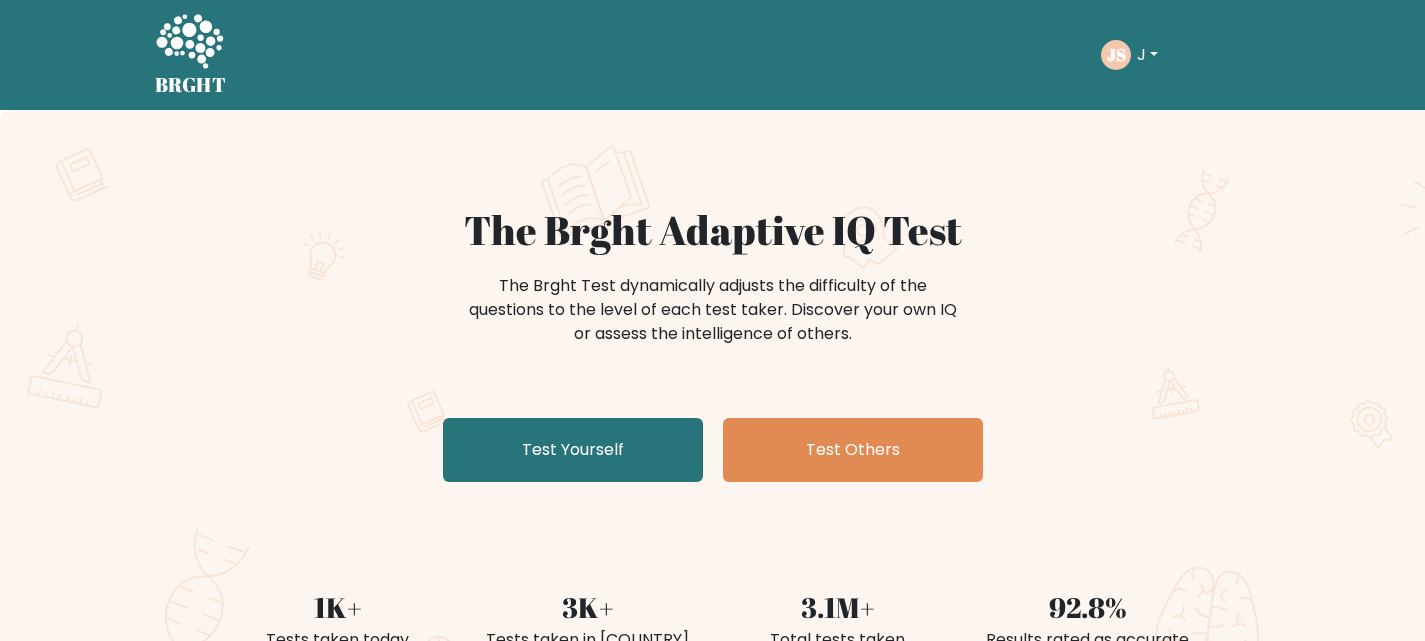 click on "JS" at bounding box center (1115, 54) 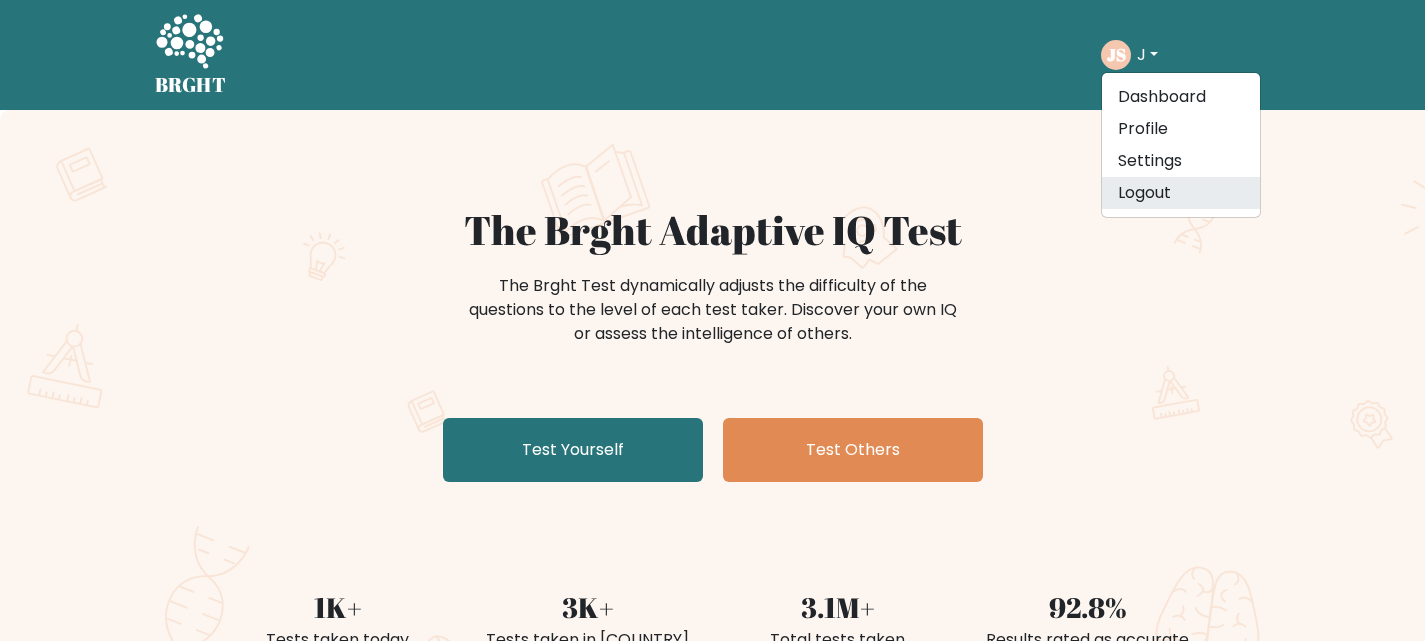 click on "Logout" at bounding box center (1181, 193) 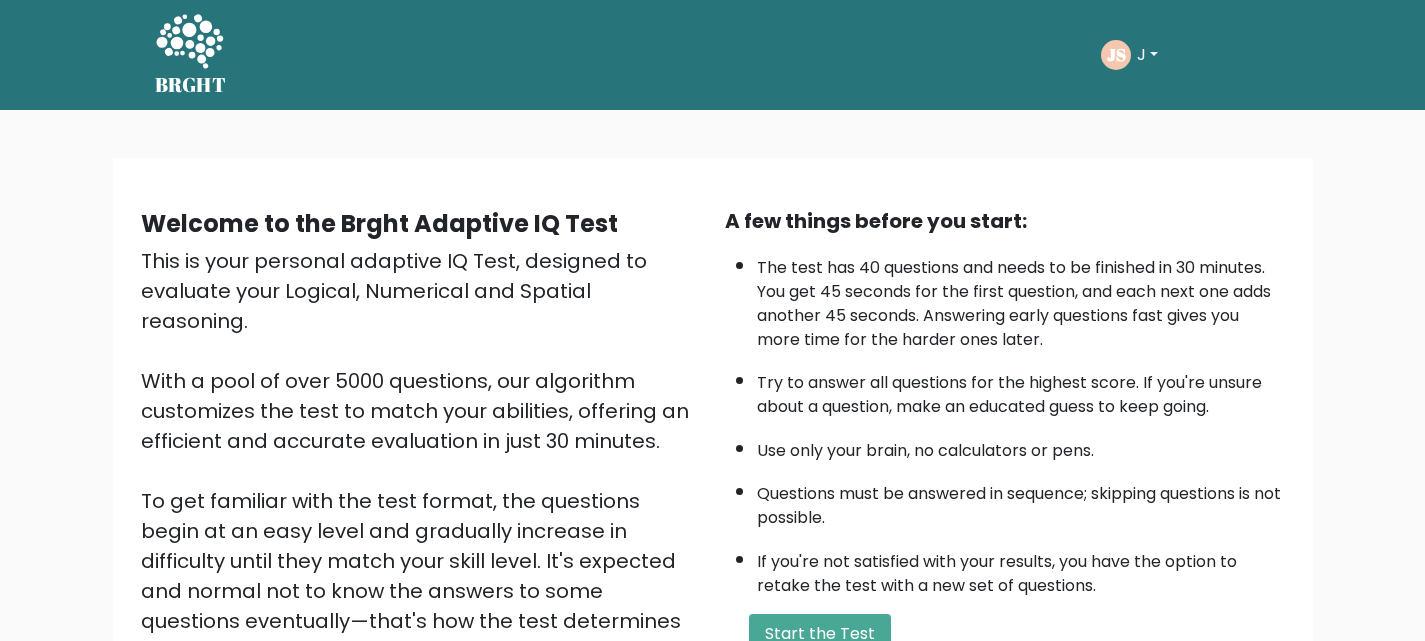 scroll, scrollTop: 0, scrollLeft: 0, axis: both 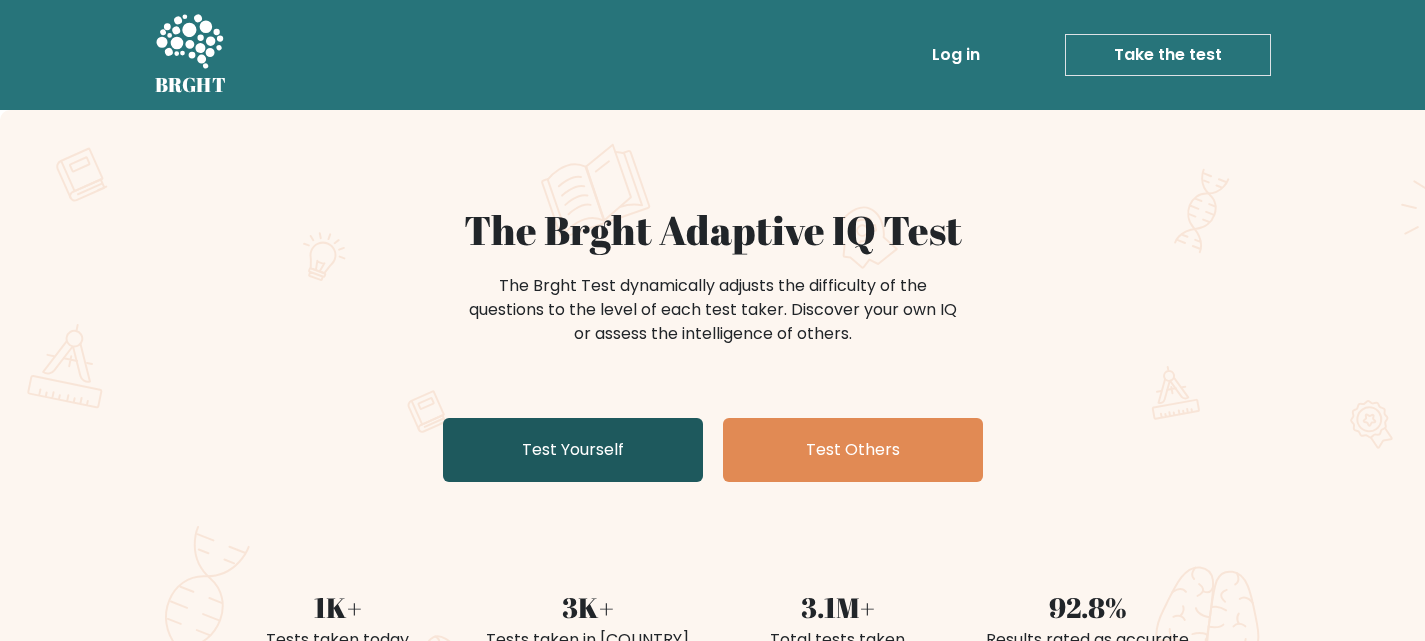 click on "Test Yourself" at bounding box center [573, 450] 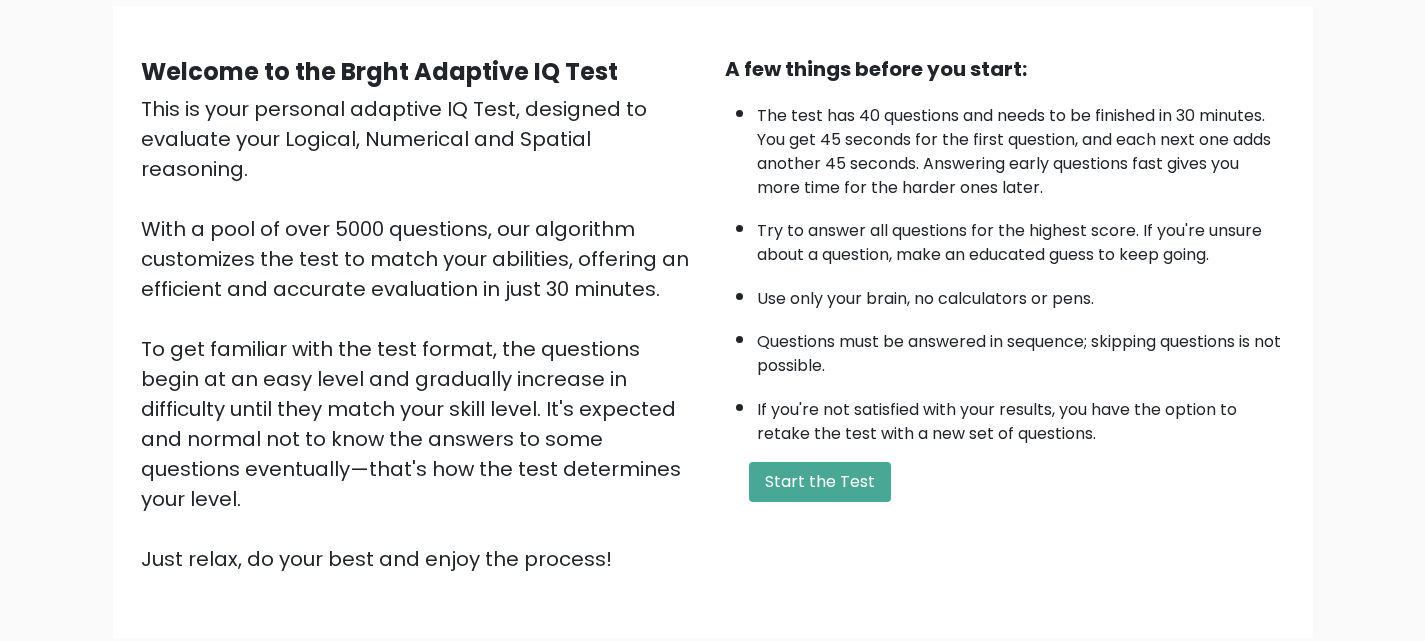 scroll, scrollTop: 157, scrollLeft: 0, axis: vertical 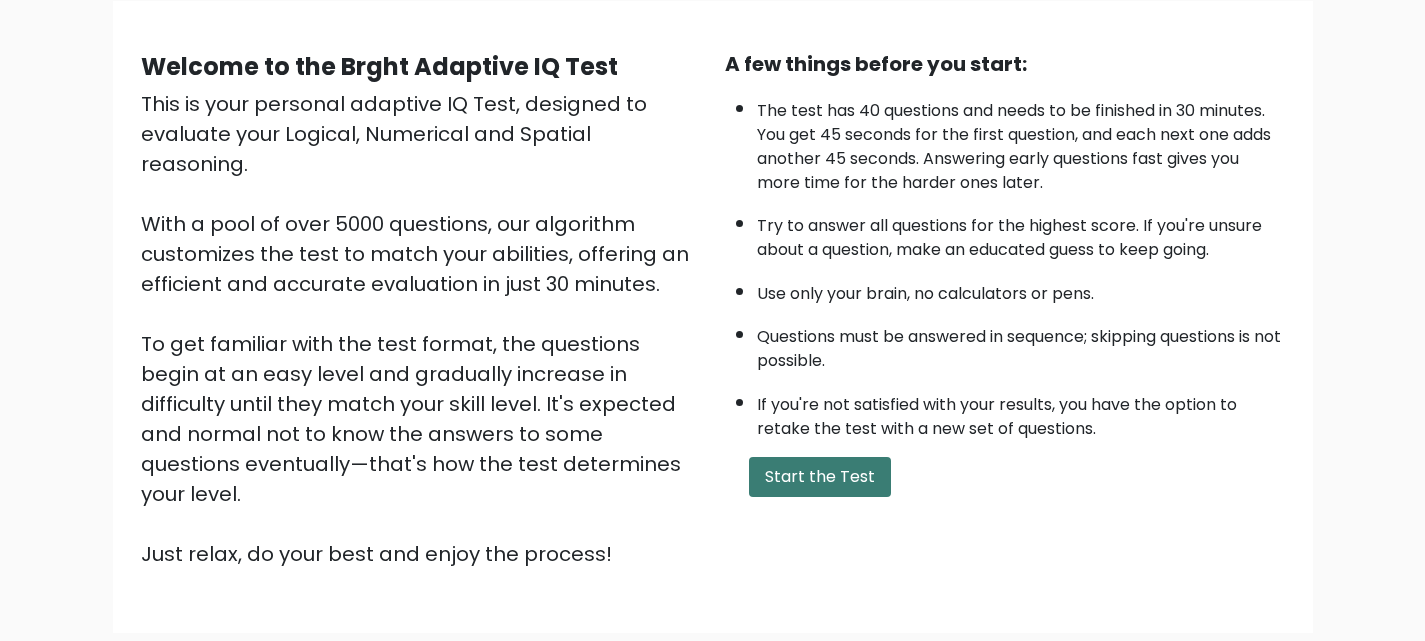 click on "Start the Test" at bounding box center [820, 477] 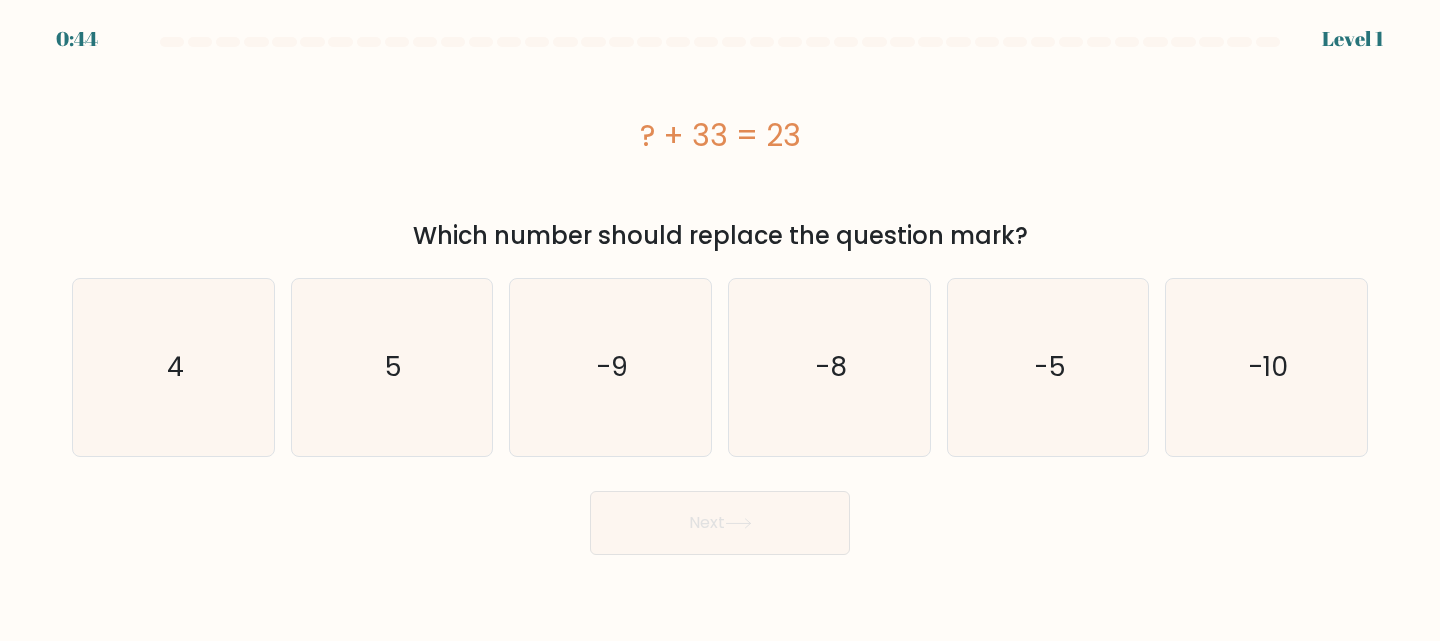 scroll, scrollTop: 0, scrollLeft: 0, axis: both 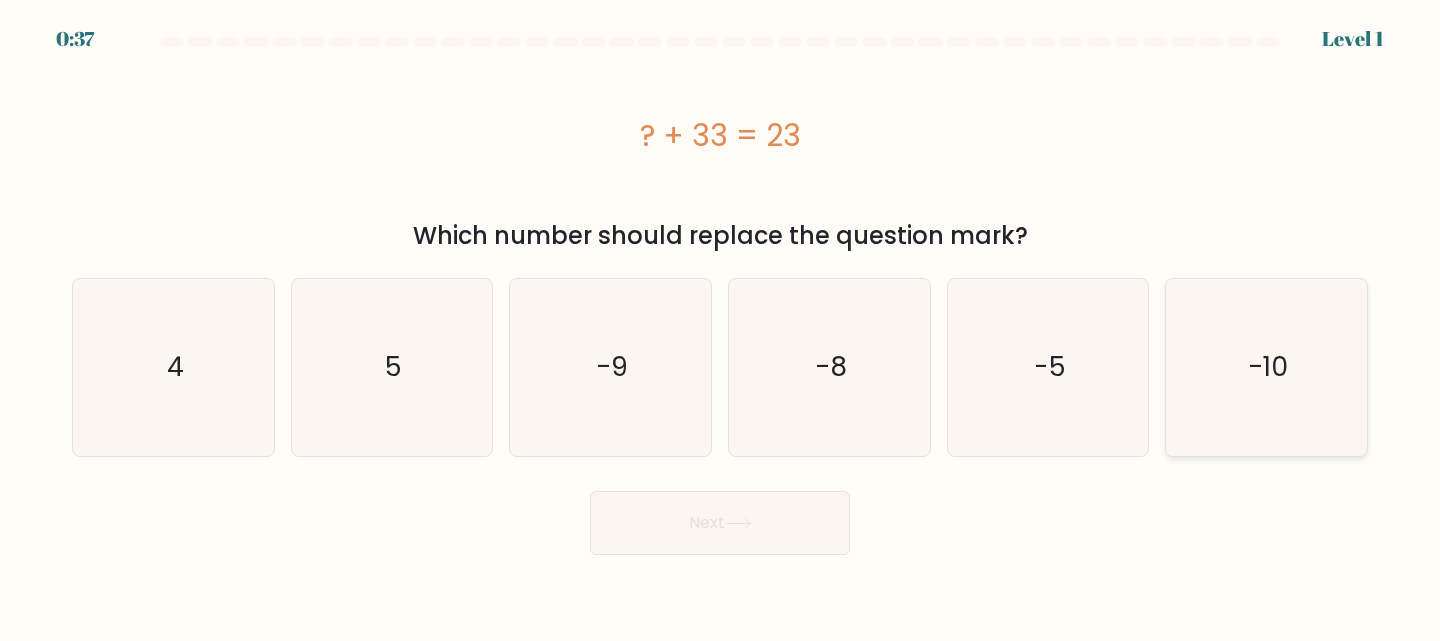 click on "-10" at bounding box center (1266, 367) 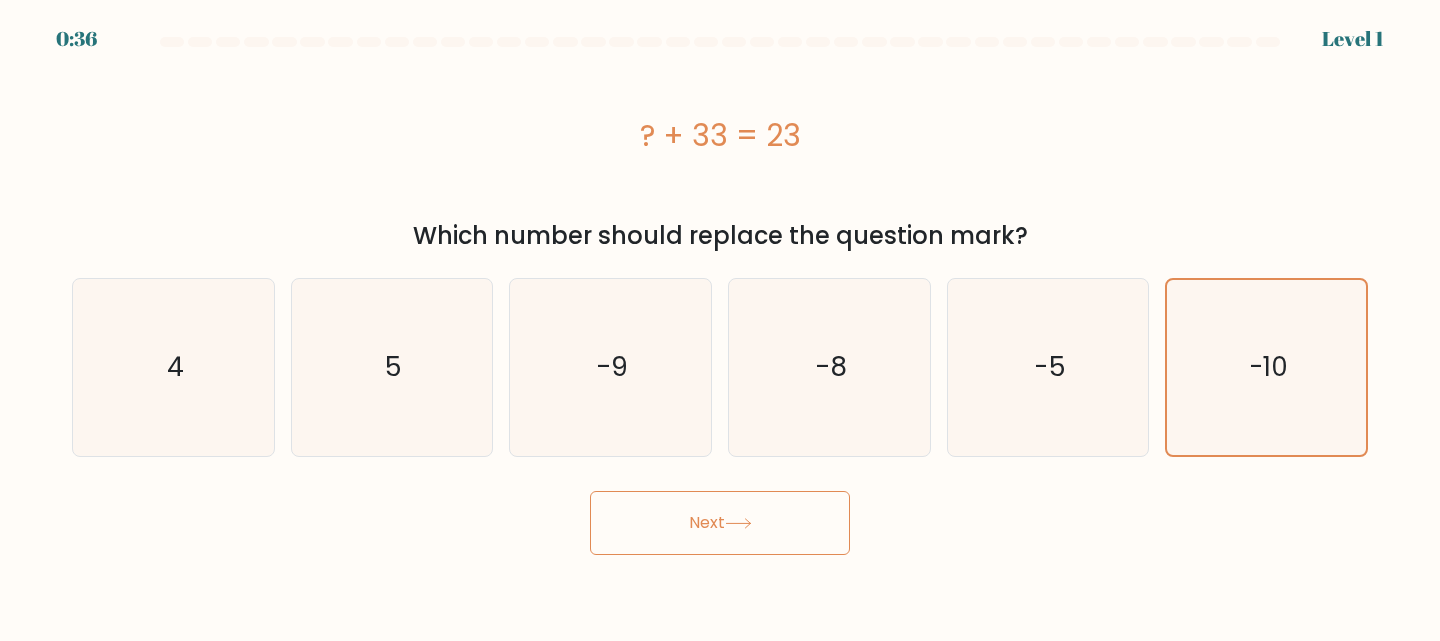 click on "Next" at bounding box center (720, 523) 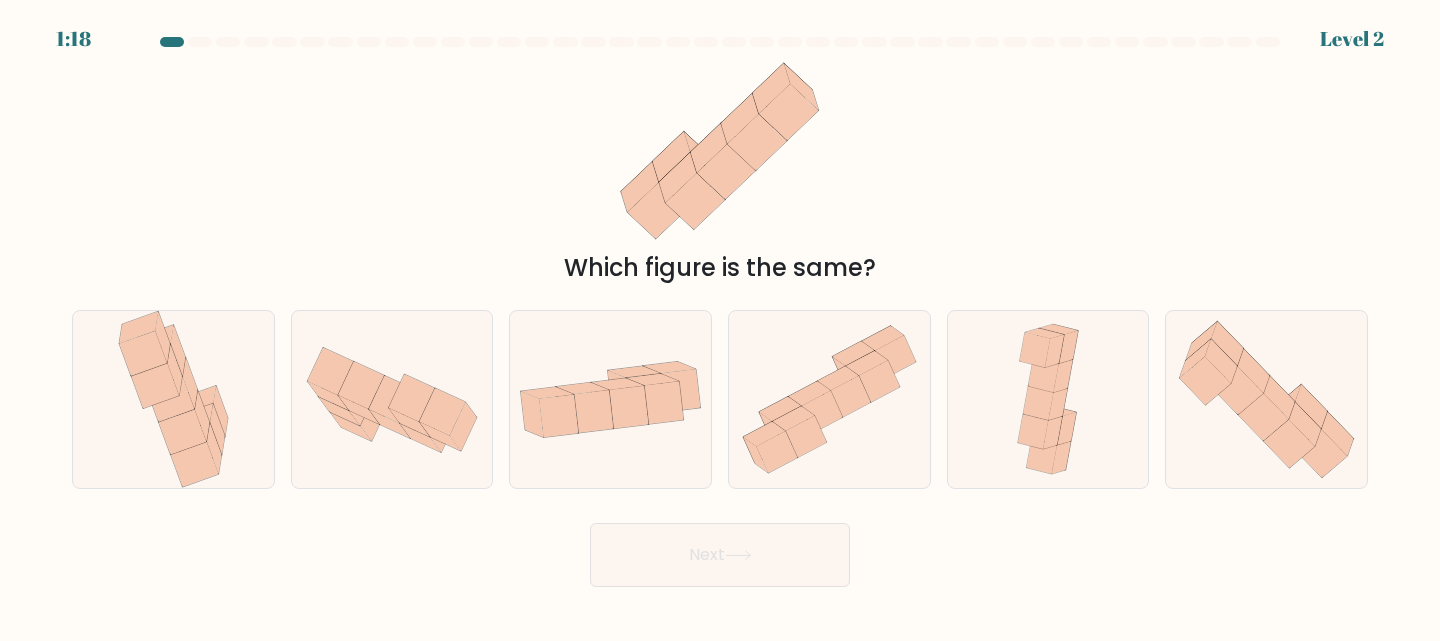 type 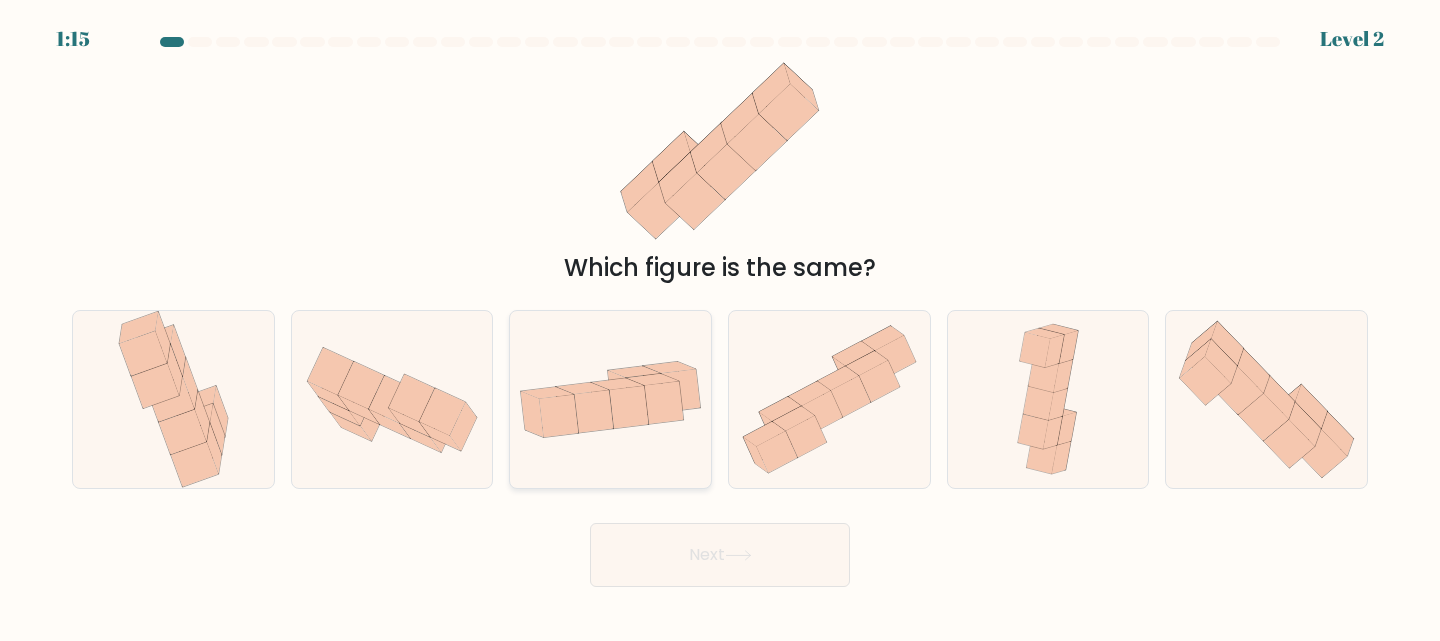 click at bounding box center [610, 399] 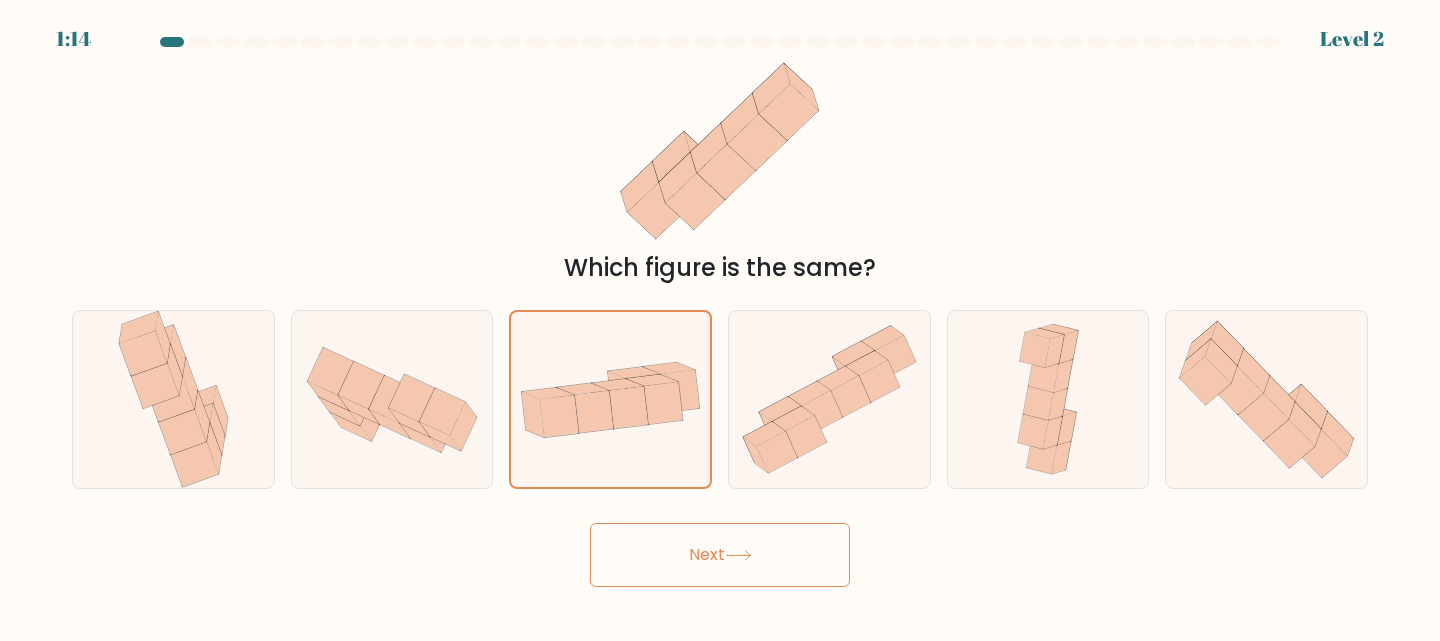 click on "Next" at bounding box center [720, 555] 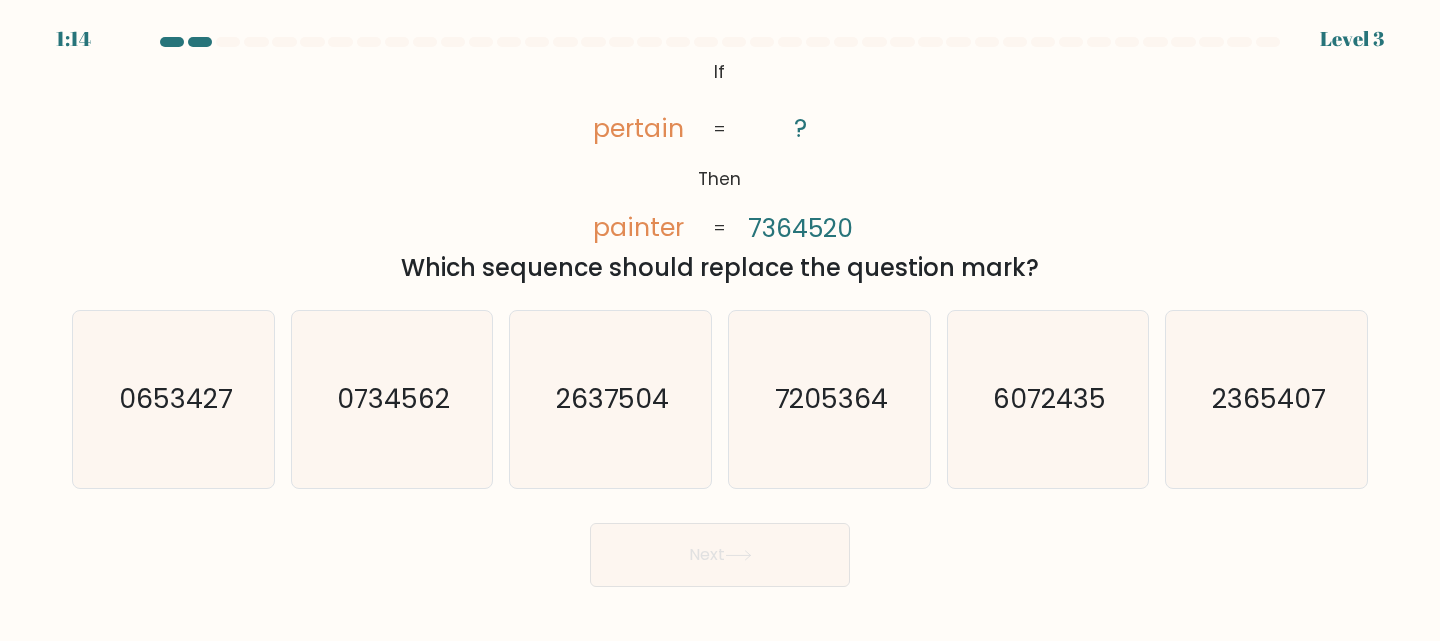 type 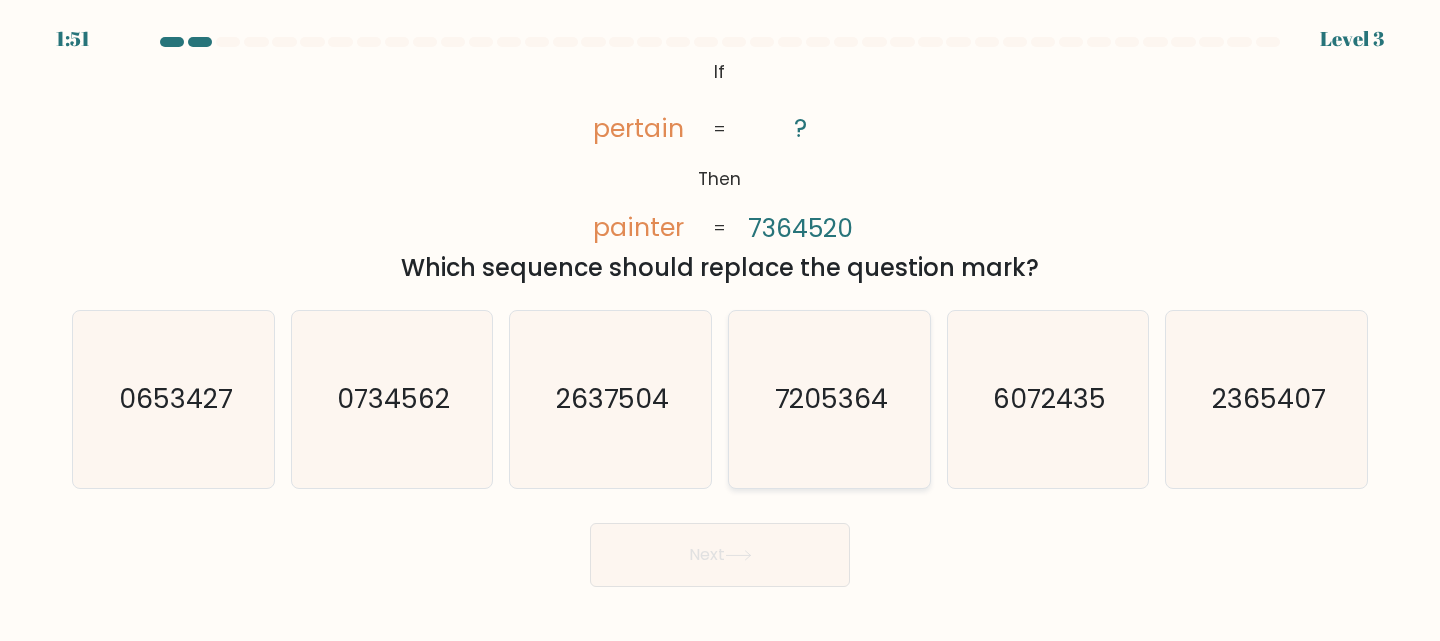 click on "7205364" at bounding box center (831, 399) 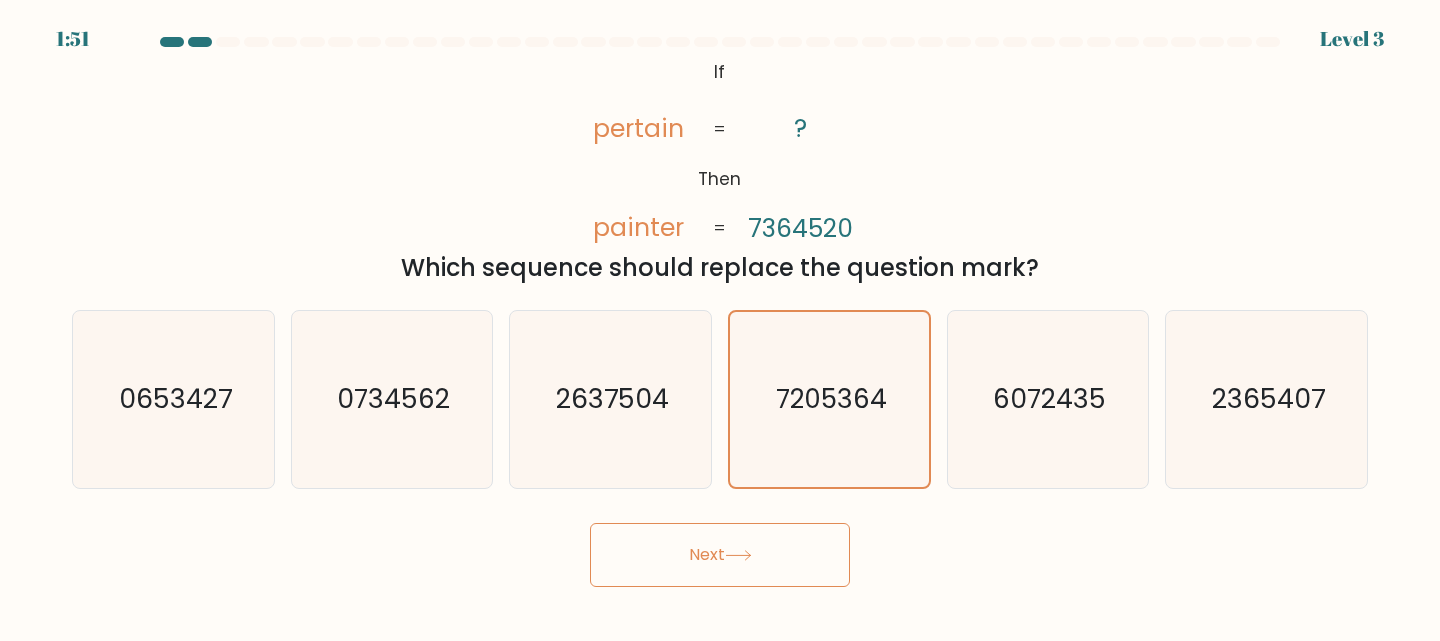 click on "Next" at bounding box center [720, 555] 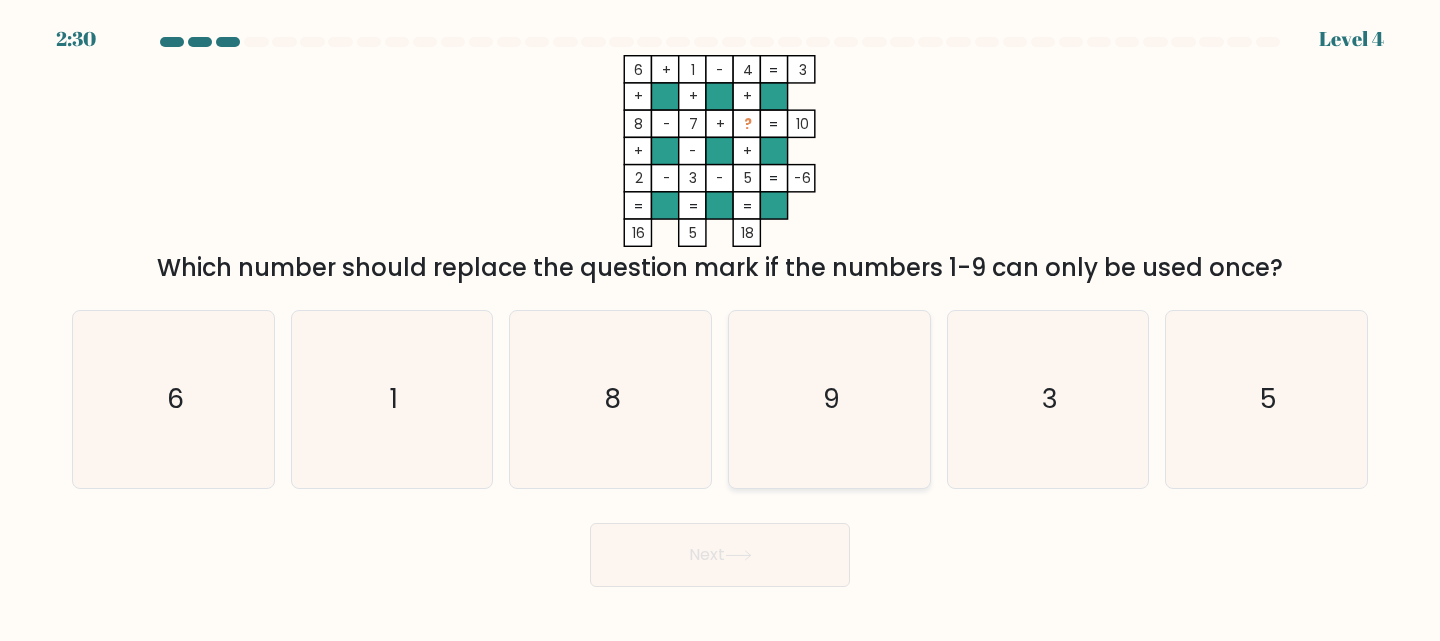 click on "9" at bounding box center (829, 399) 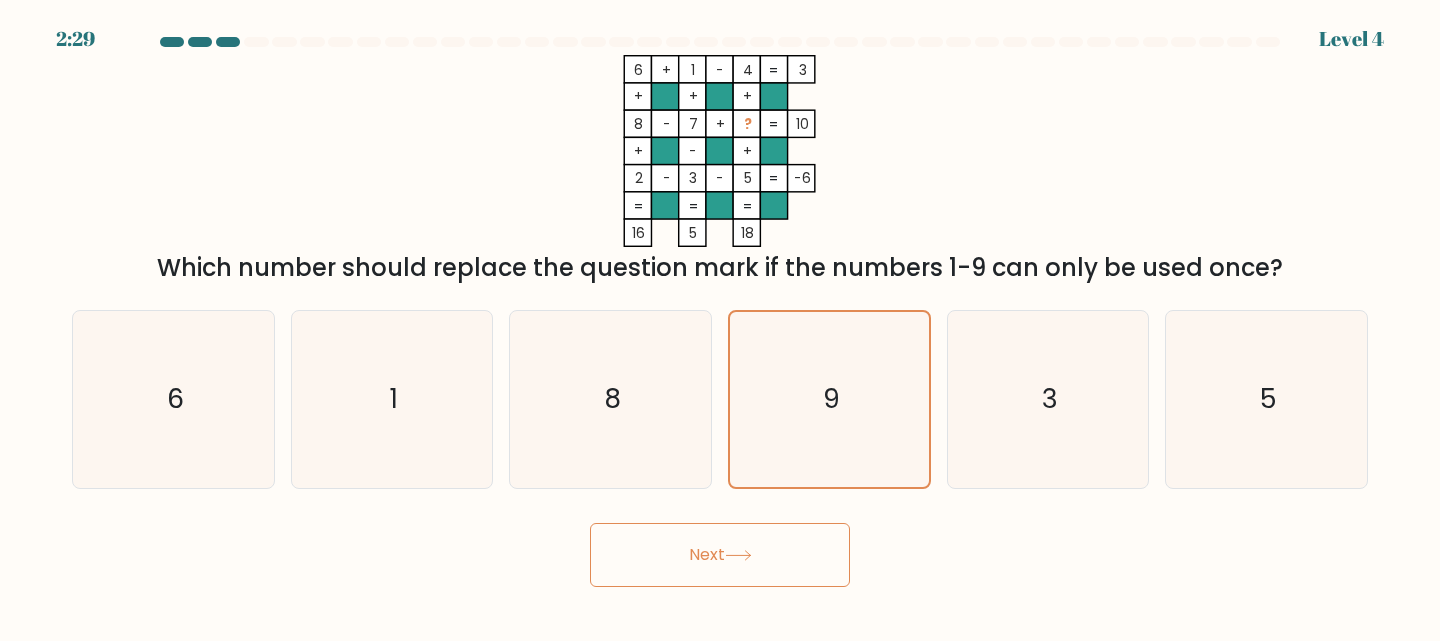 click on "Next" at bounding box center [720, 555] 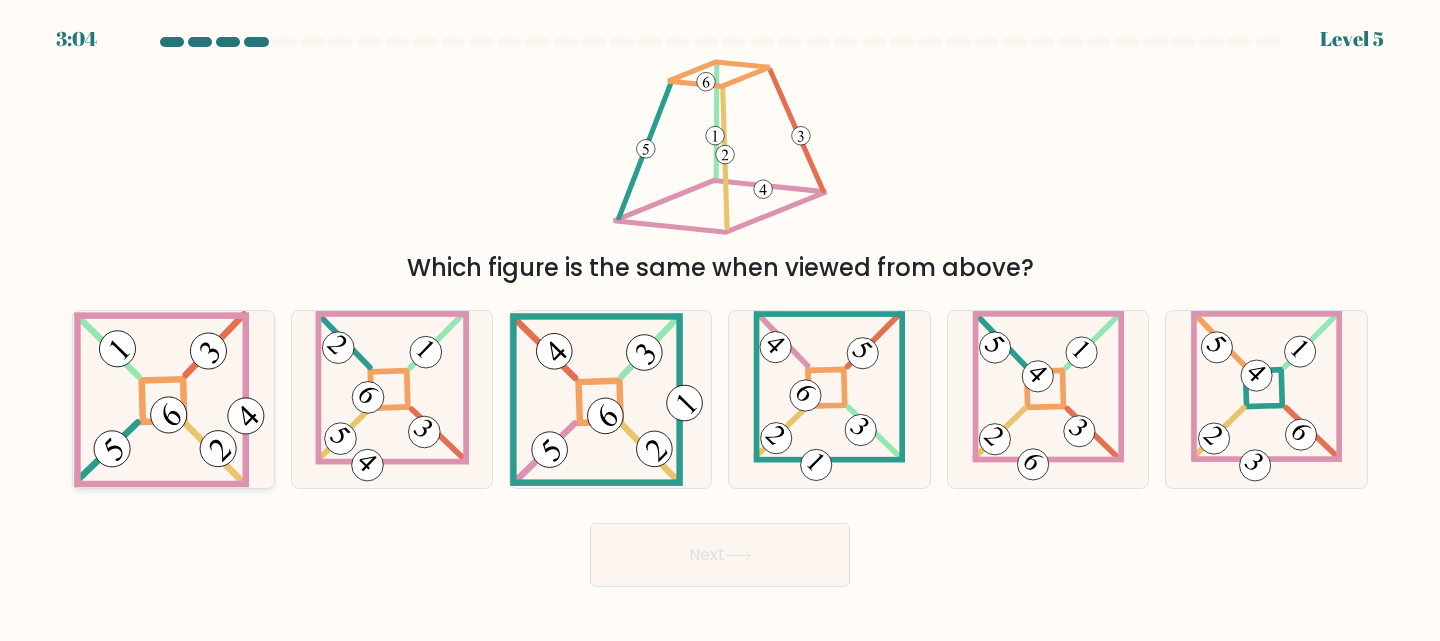 click at bounding box center [168, 415] 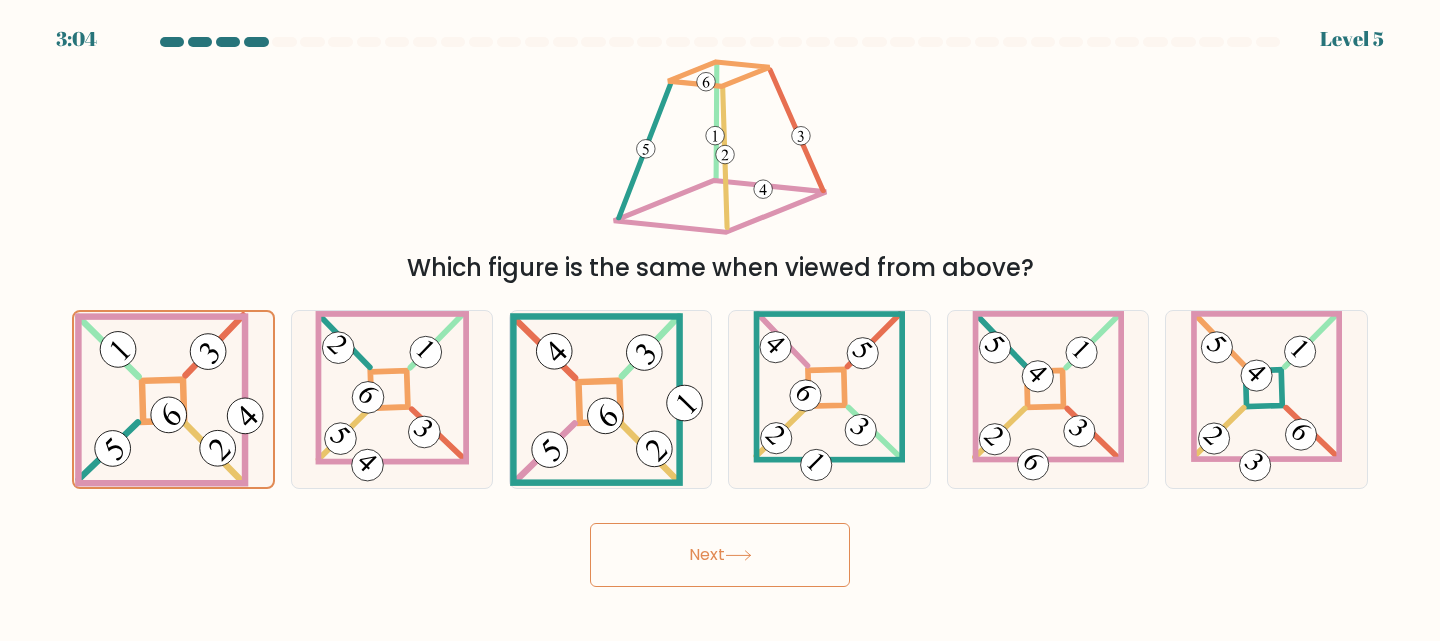 click on "Next" at bounding box center (720, 555) 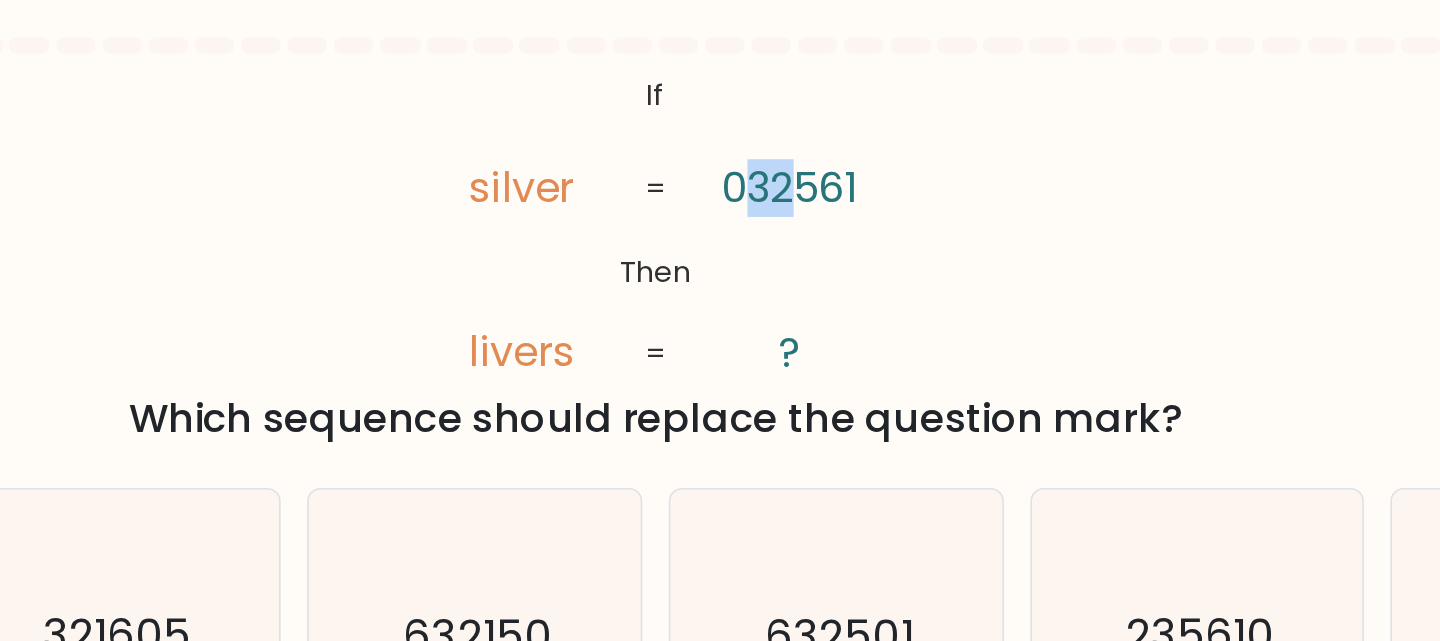 drag, startPoint x: 802, startPoint y: 126, endPoint x: 781, endPoint y: 125, distance: 21.023796 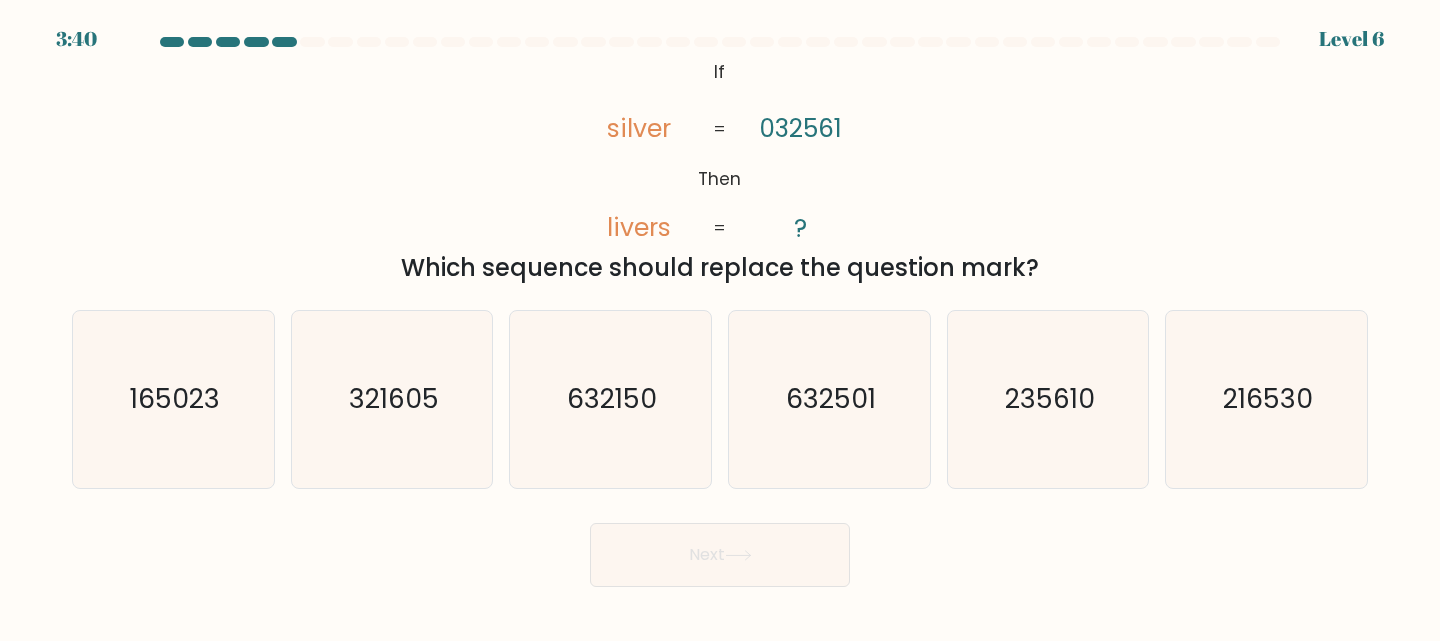 click on "@import url('https://fonts.googleapis.com/css?family=Abril+Fatface:400,100,100italic,300,300italic,400italic,500,500italic,700,700italic,900,900italic');           If       Then       silver       livers       032561       ?       =       =
Which sequence should replace the question mark?" at bounding box center [720, 170] 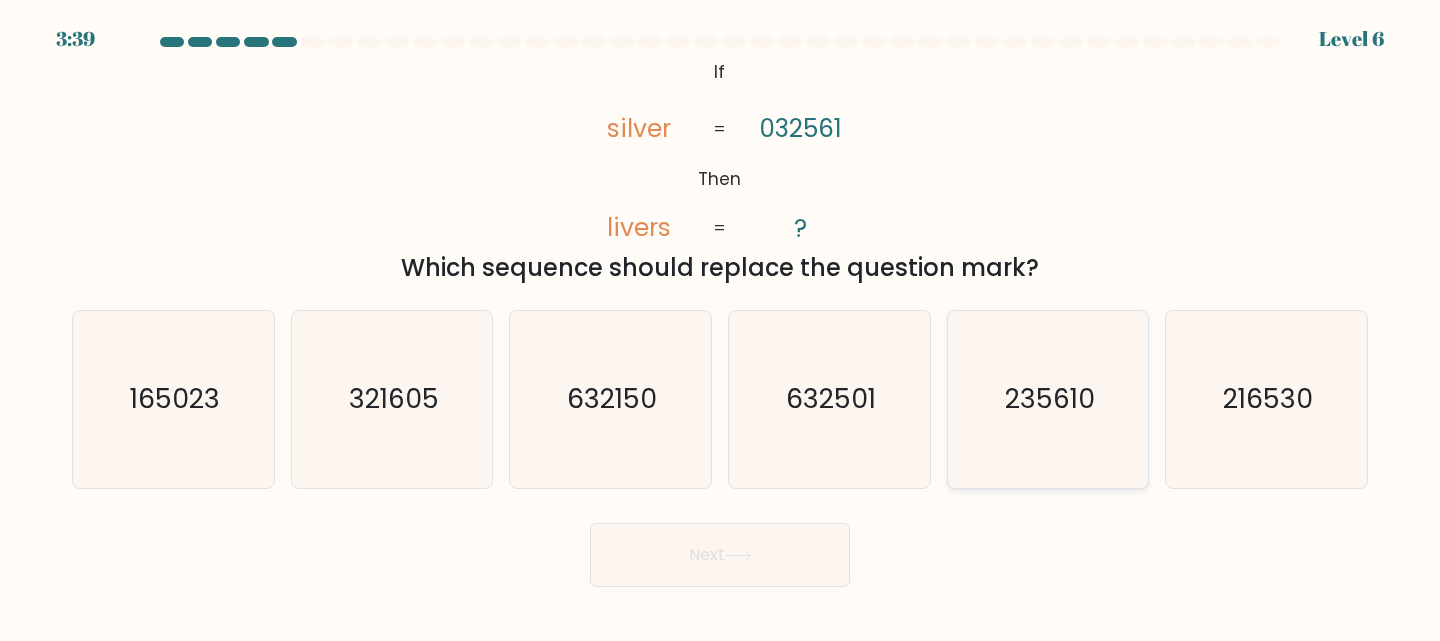 drag, startPoint x: 1051, startPoint y: 404, endPoint x: 1034, endPoint y: 420, distance: 23.345236 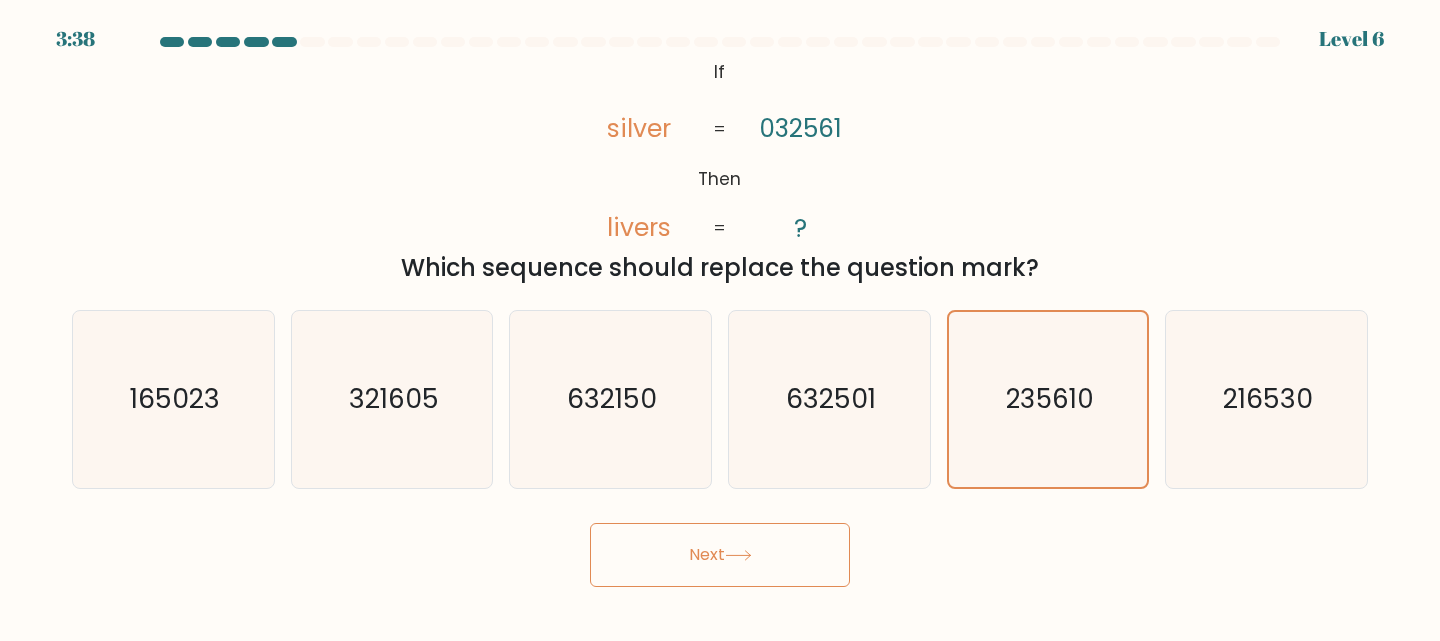 click on "Next" at bounding box center [720, 555] 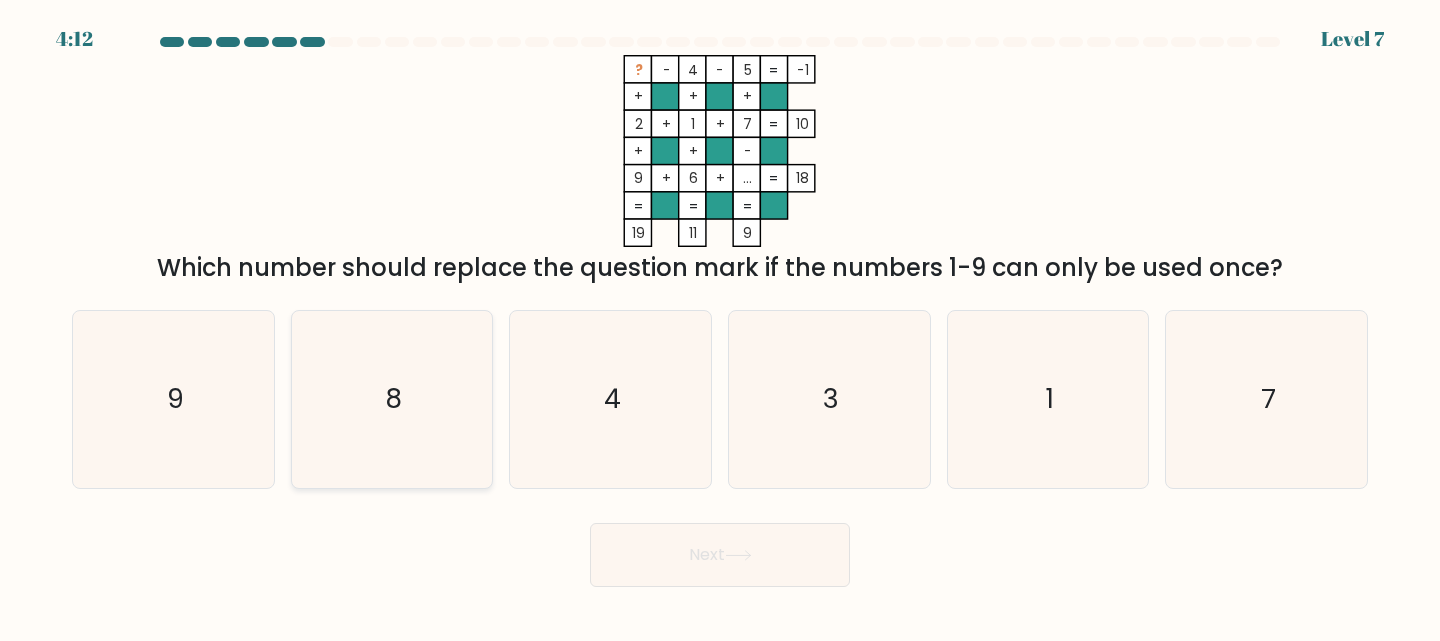 click on "8" at bounding box center [392, 399] 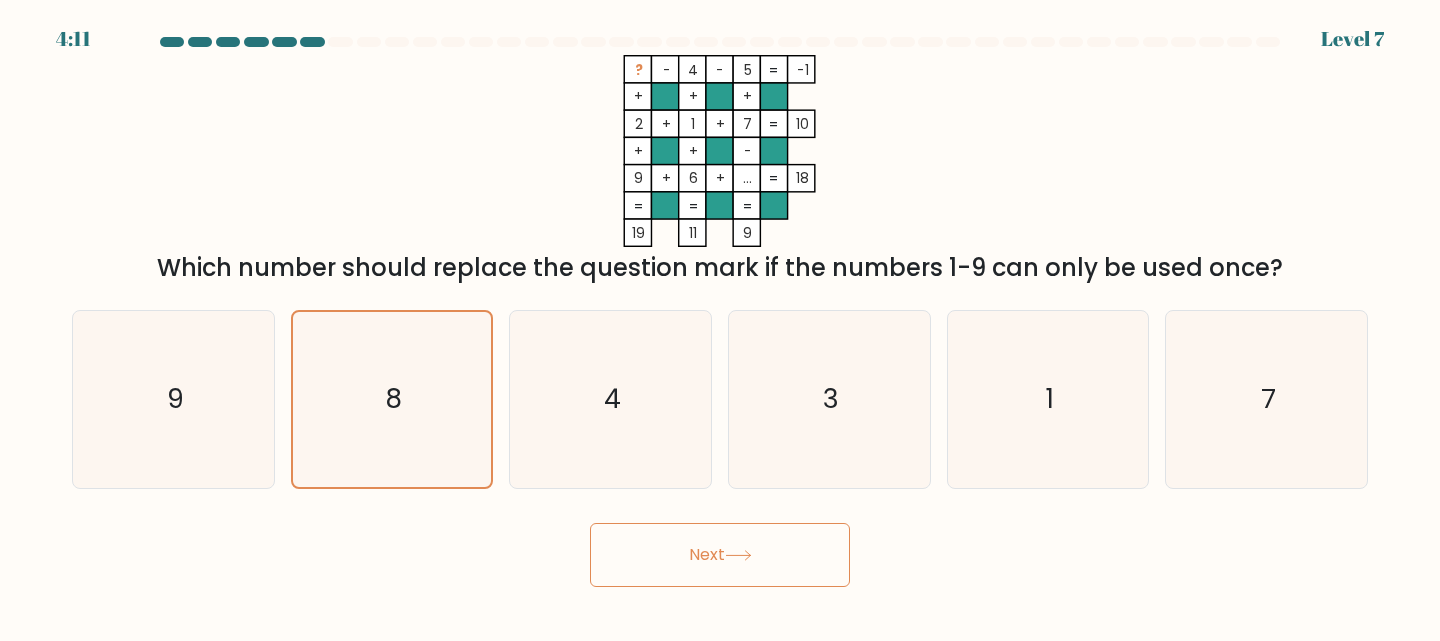 click on "Next" at bounding box center [720, 555] 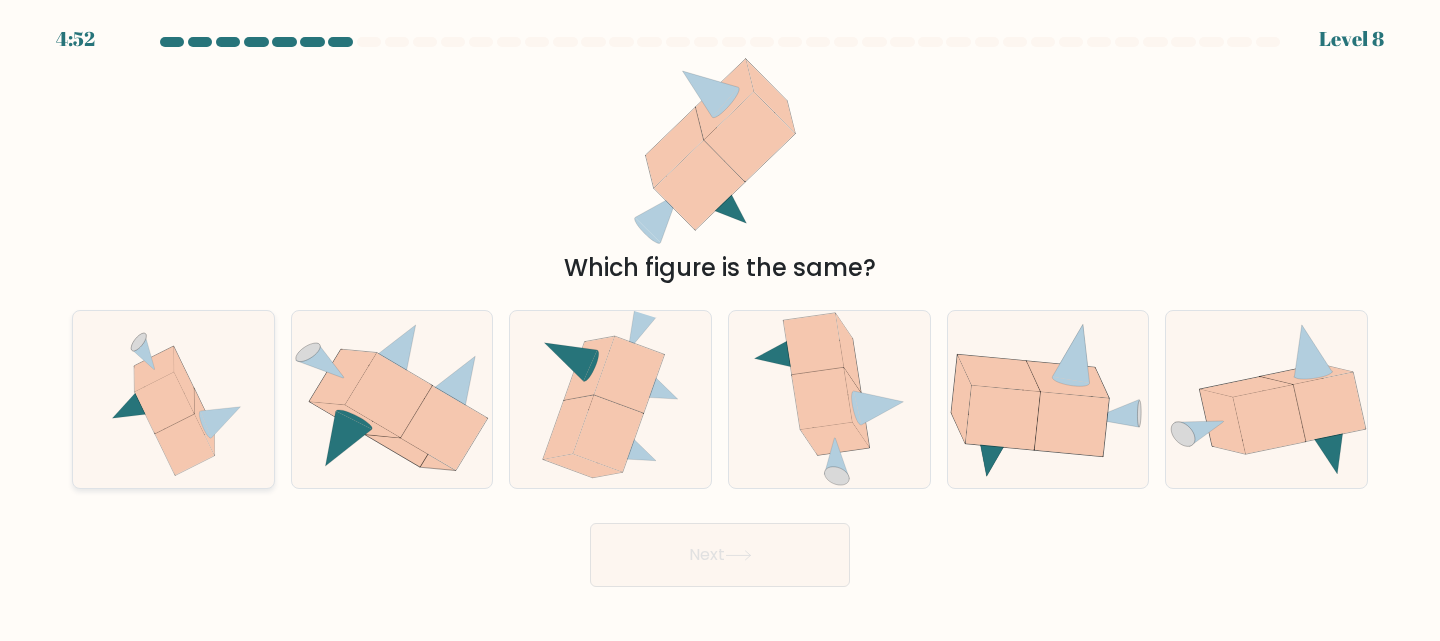 click at bounding box center [205, 423] 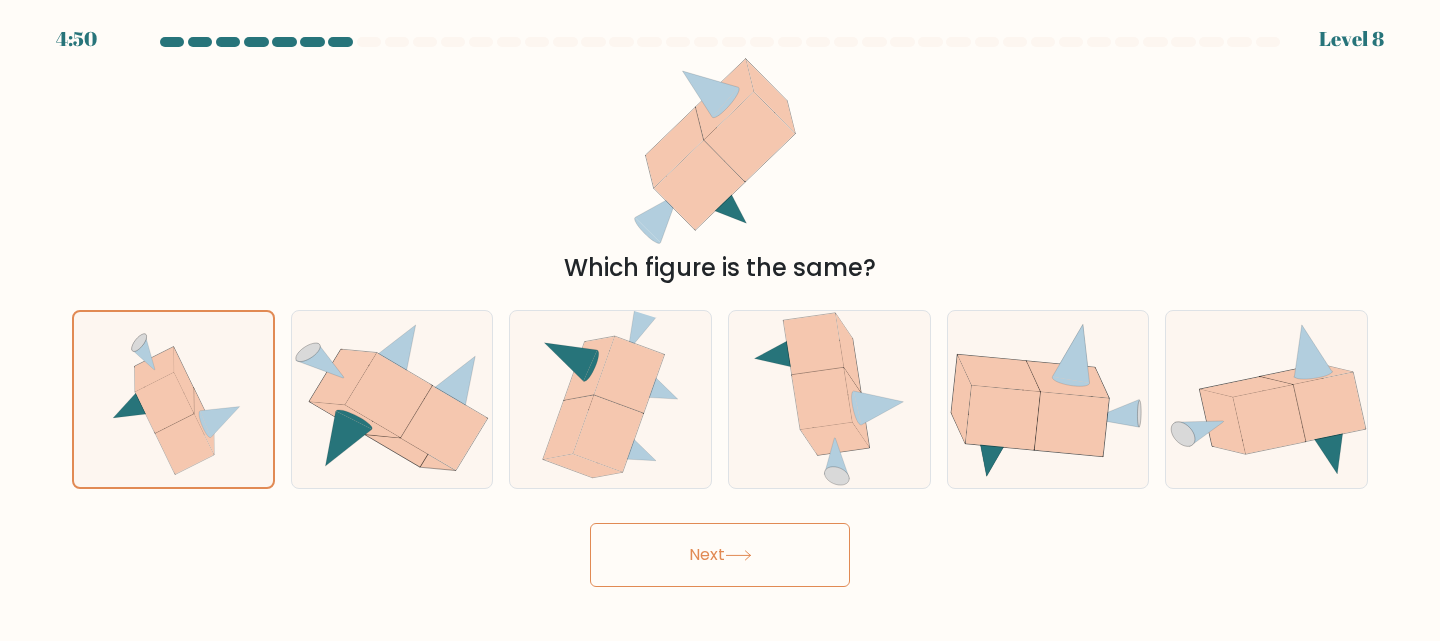 click on "Next" at bounding box center (720, 555) 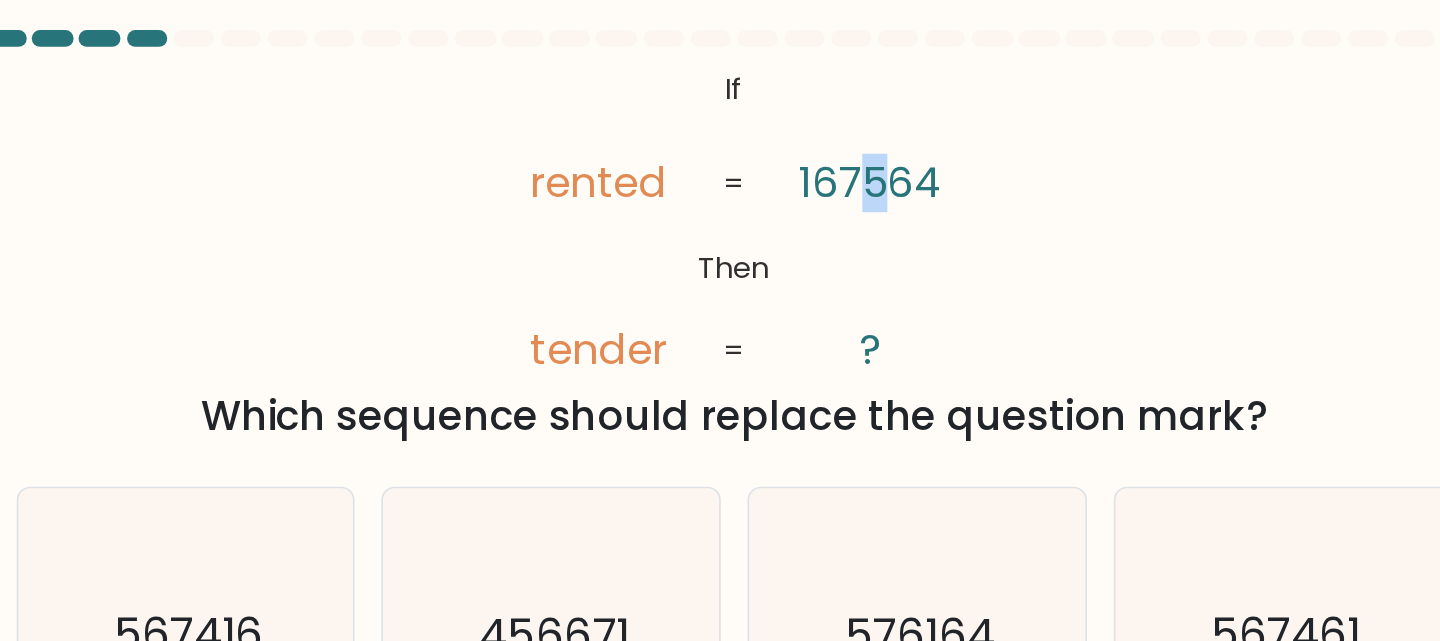 click on "167564" at bounding box center (801, 128) 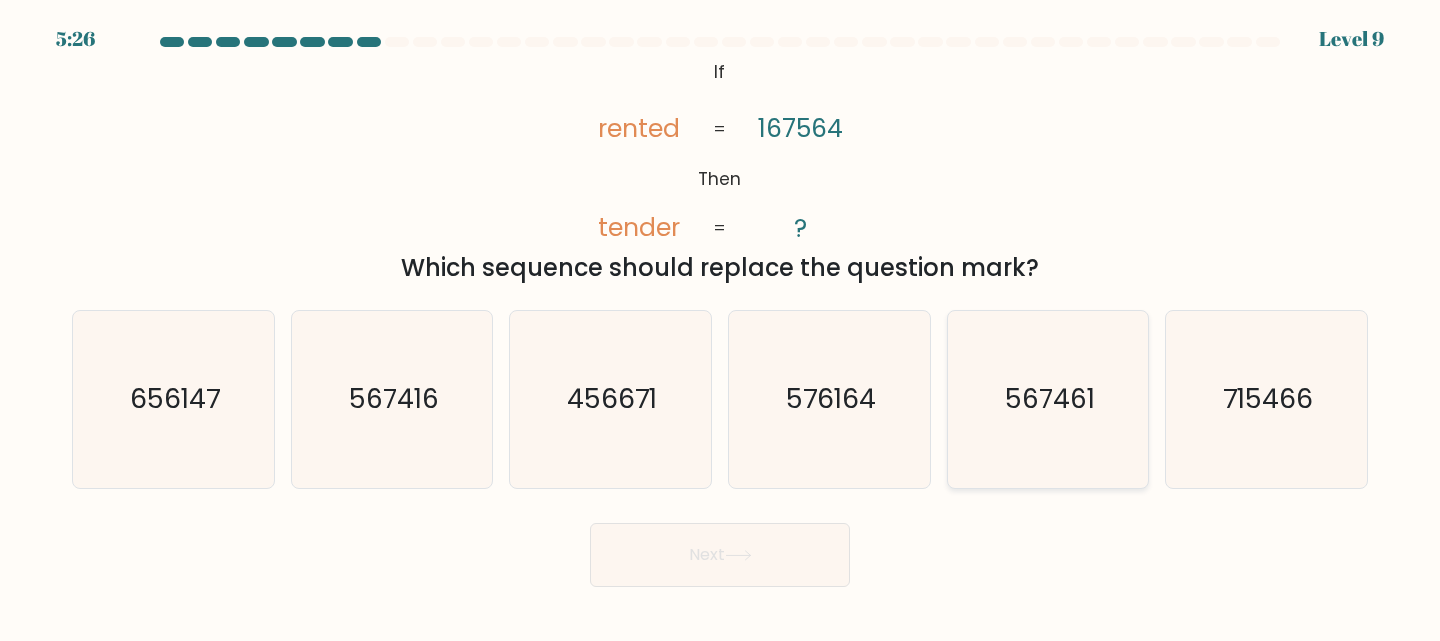 click on "567461" at bounding box center (1050, 399) 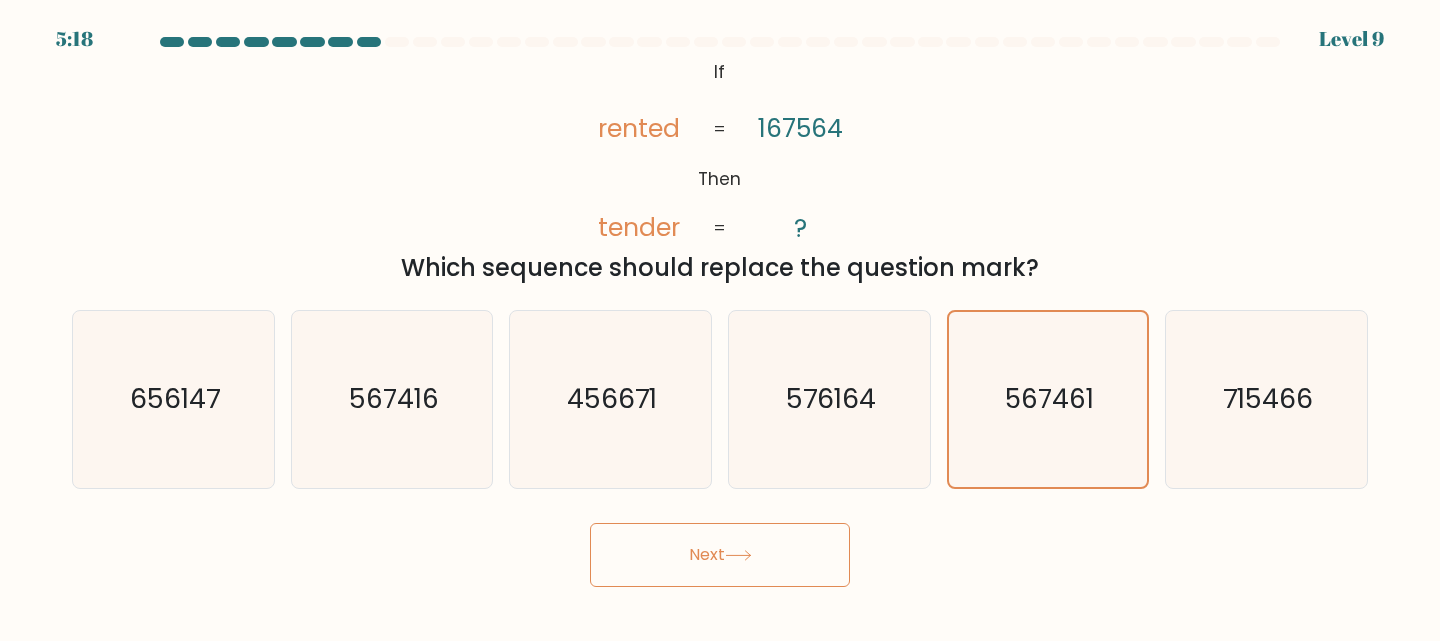 click on "Next" at bounding box center [720, 555] 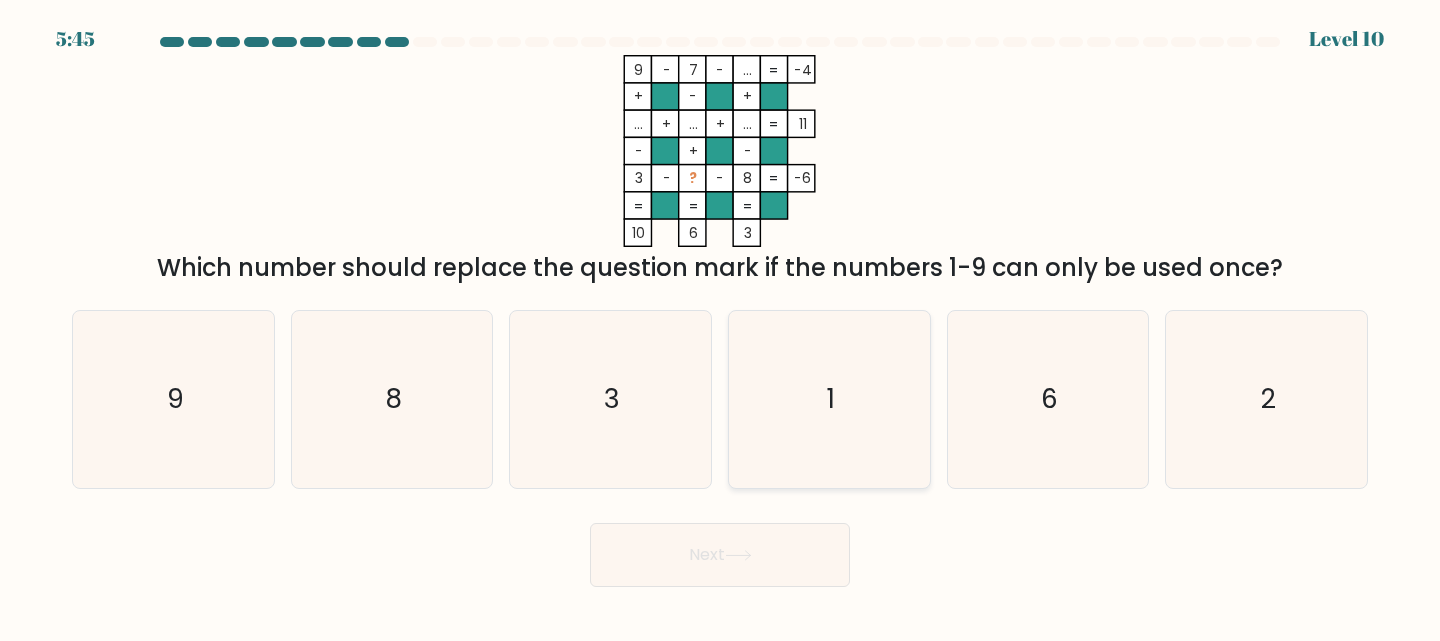 click on "1" at bounding box center (829, 399) 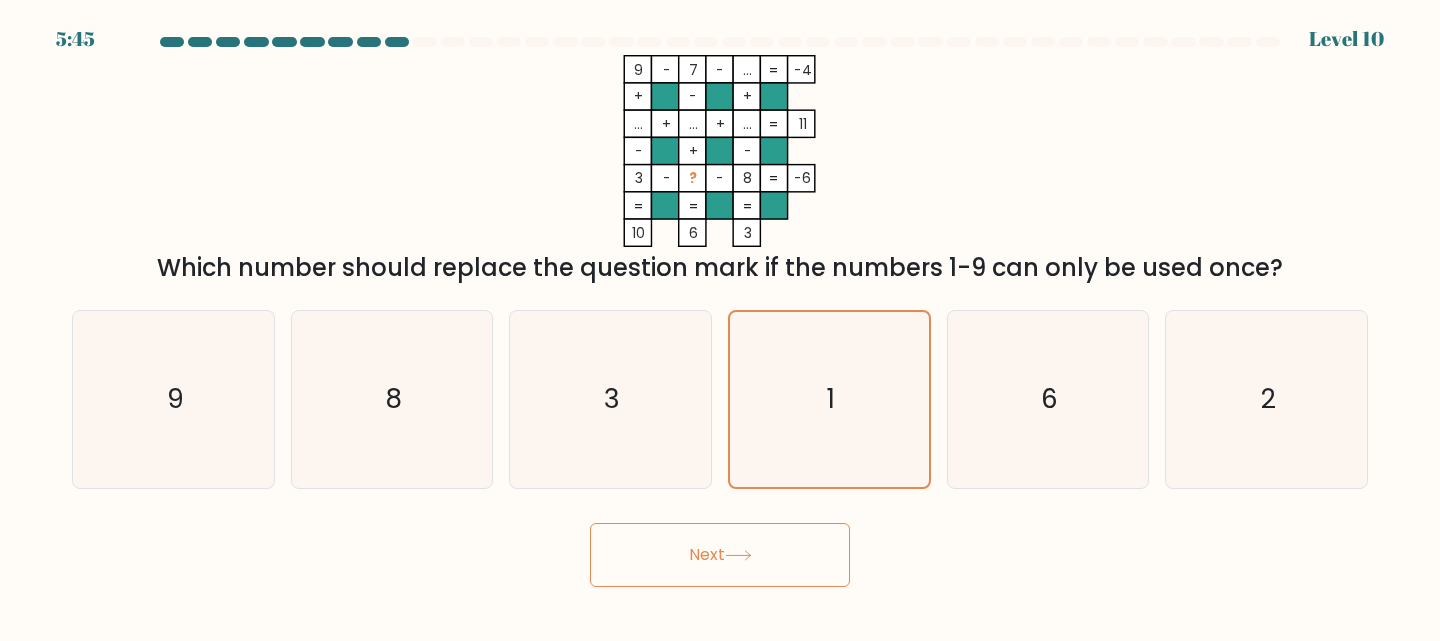 click on "Next" at bounding box center (720, 550) 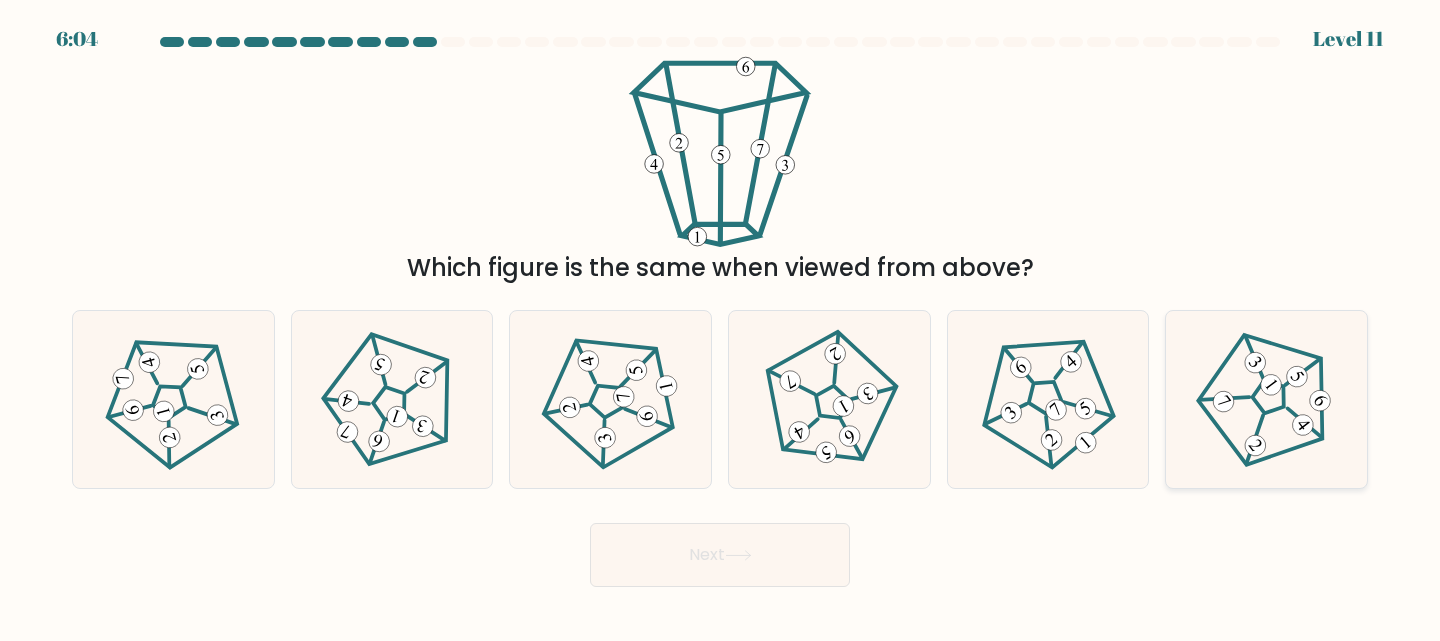 click at bounding box center (1266, 399) 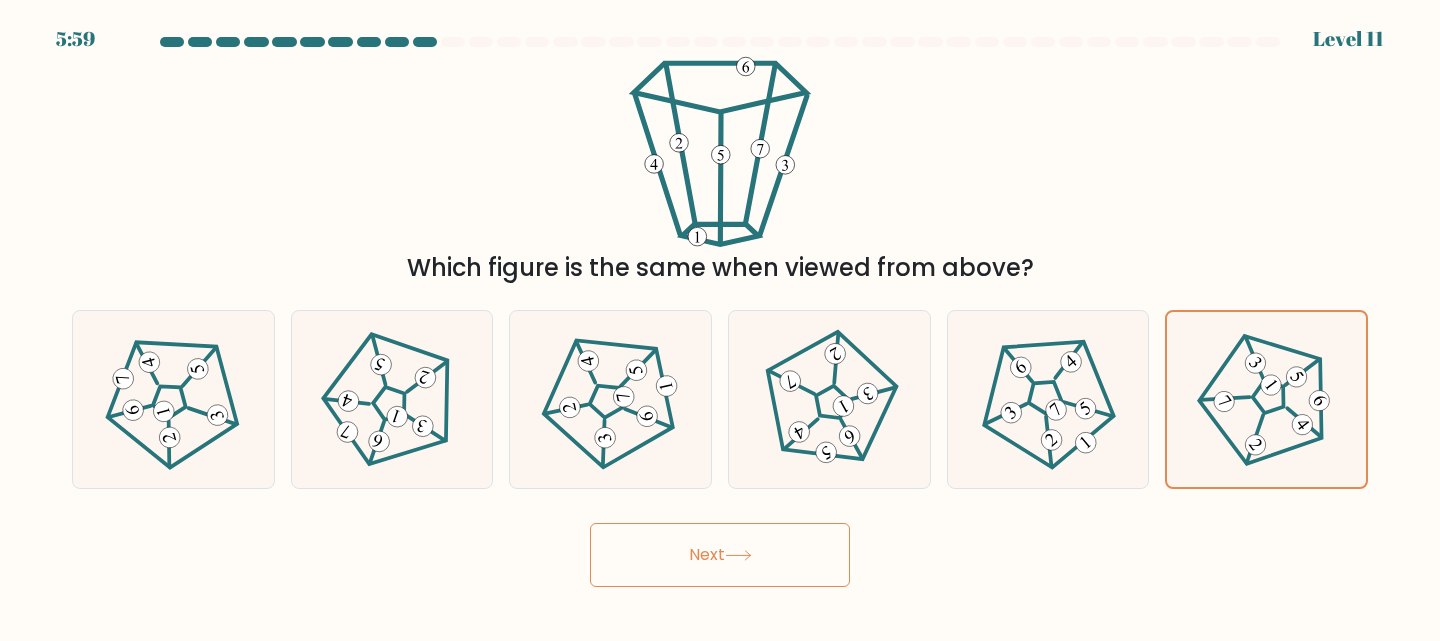 click on "Next" at bounding box center [720, 555] 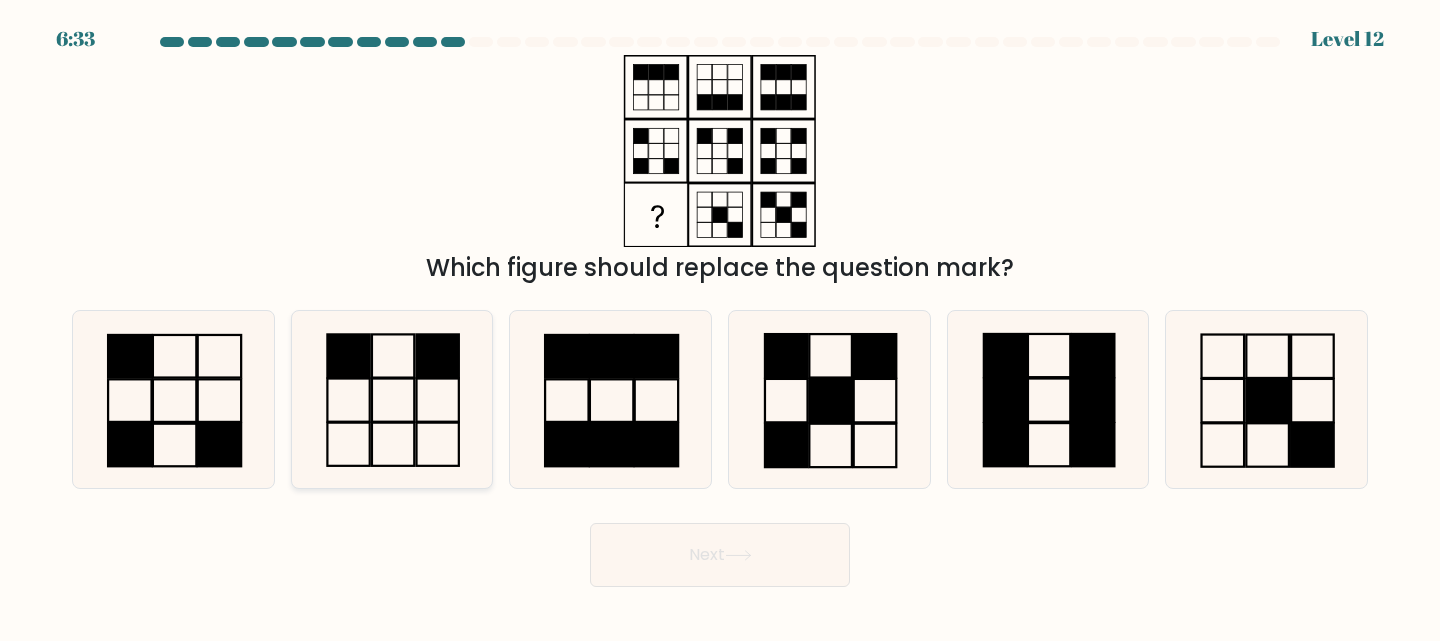 click at bounding box center (392, 399) 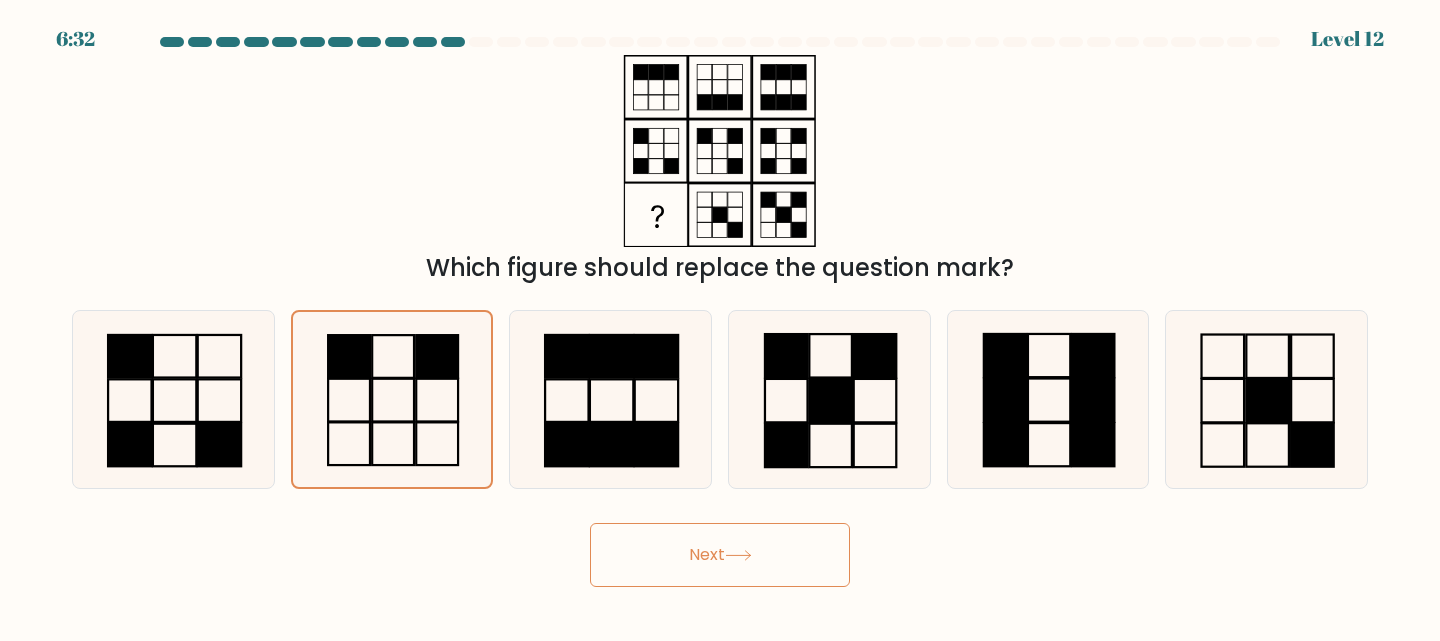 click on "Next" at bounding box center (720, 555) 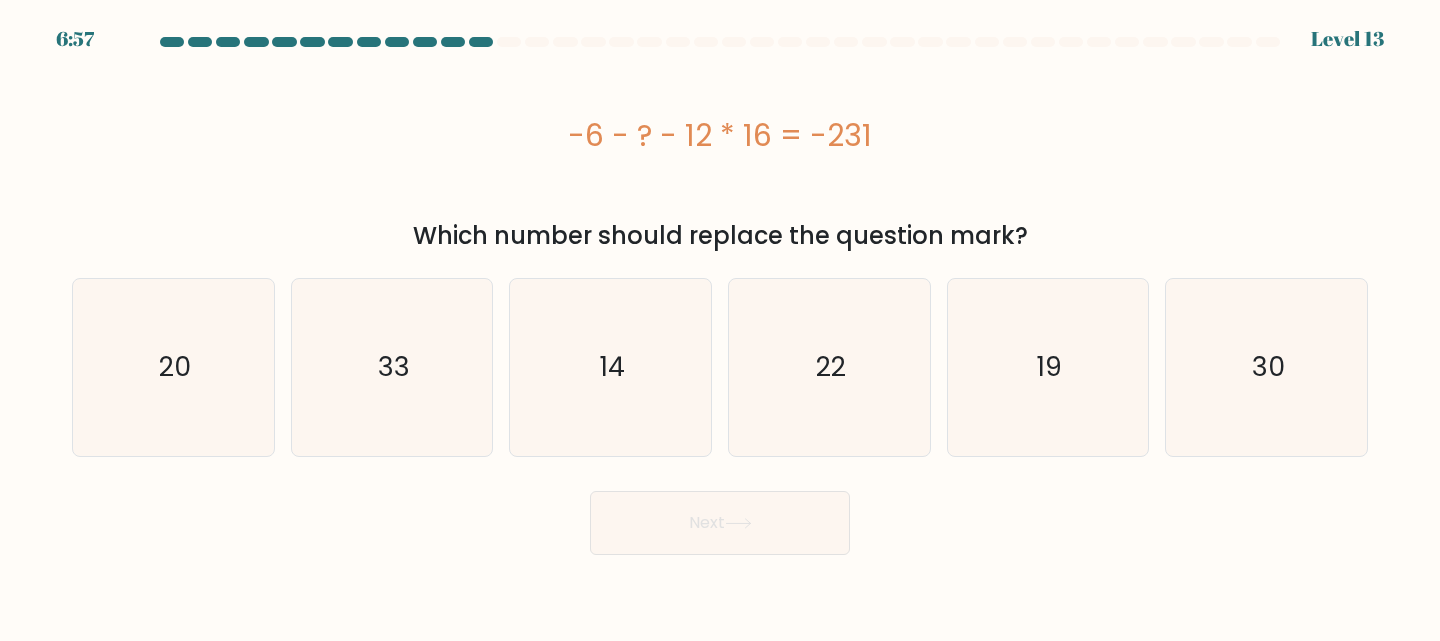 click on "-6 - ? - 12 * 16 = -231" at bounding box center (720, 135) 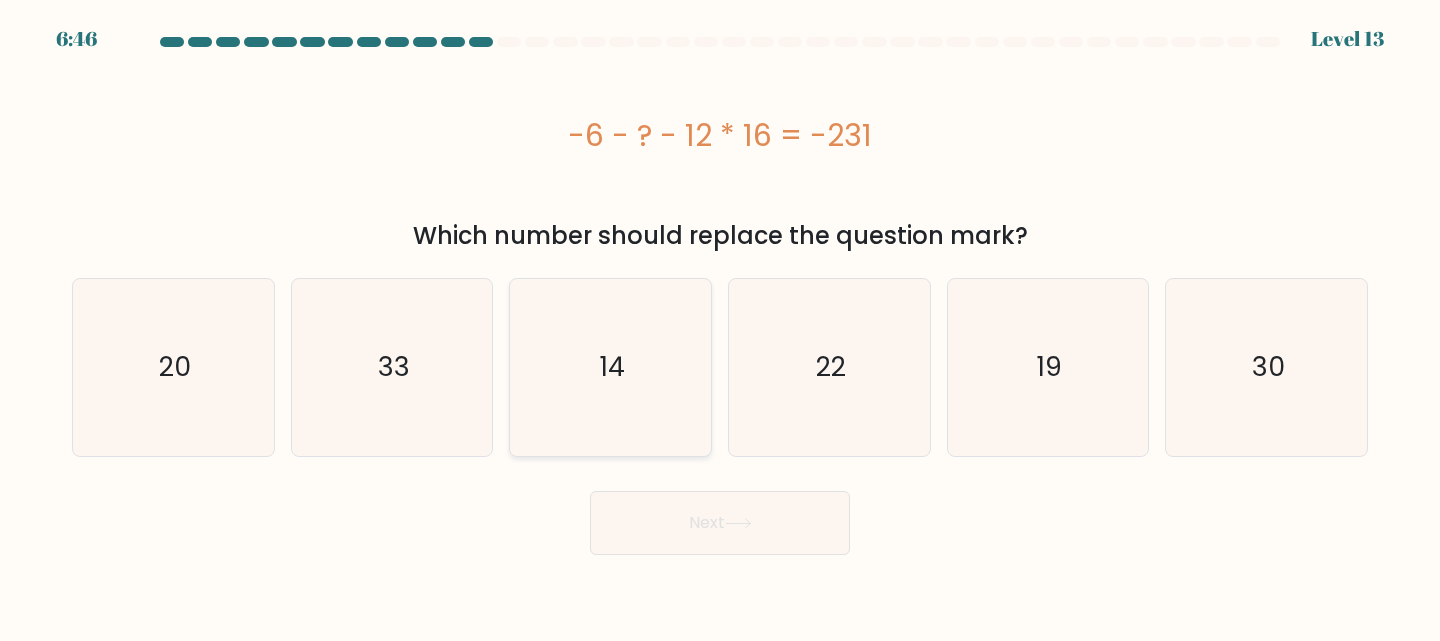 drag, startPoint x: 977, startPoint y: 144, endPoint x: 612, endPoint y: 335, distance: 411.9539 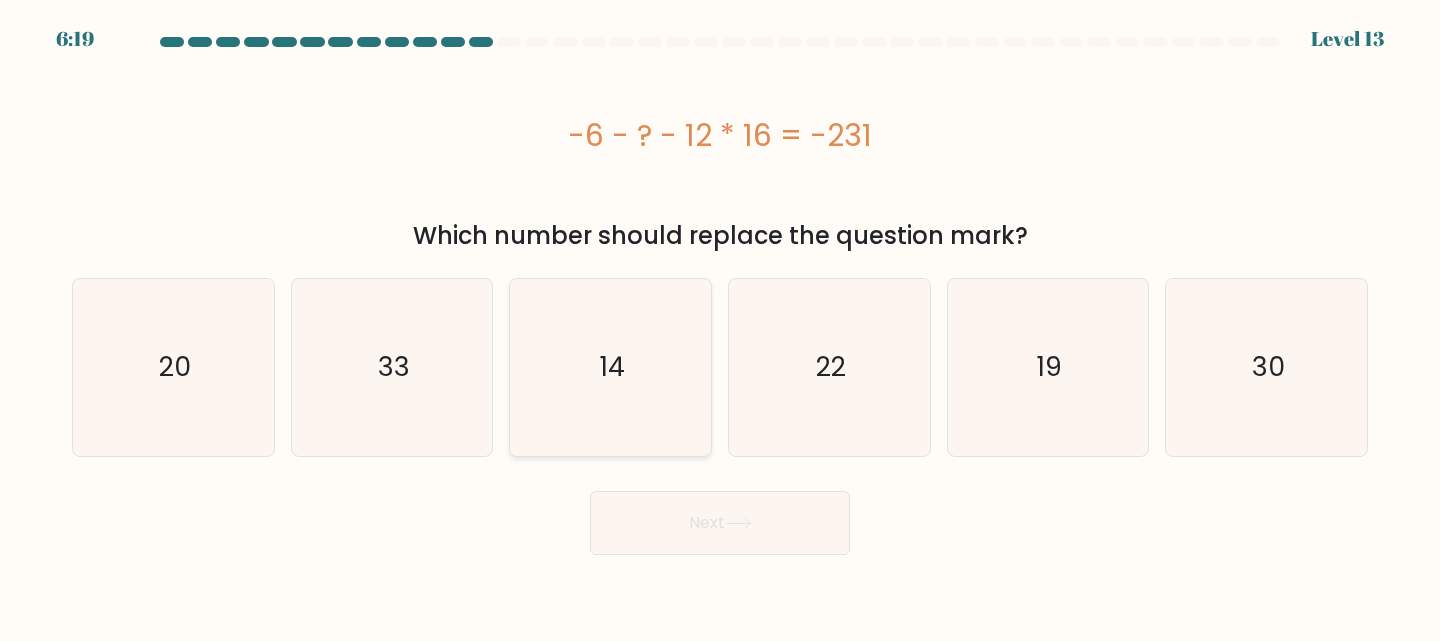 drag, startPoint x: 1270, startPoint y: 74, endPoint x: 634, endPoint y: 361, distance: 697.75714 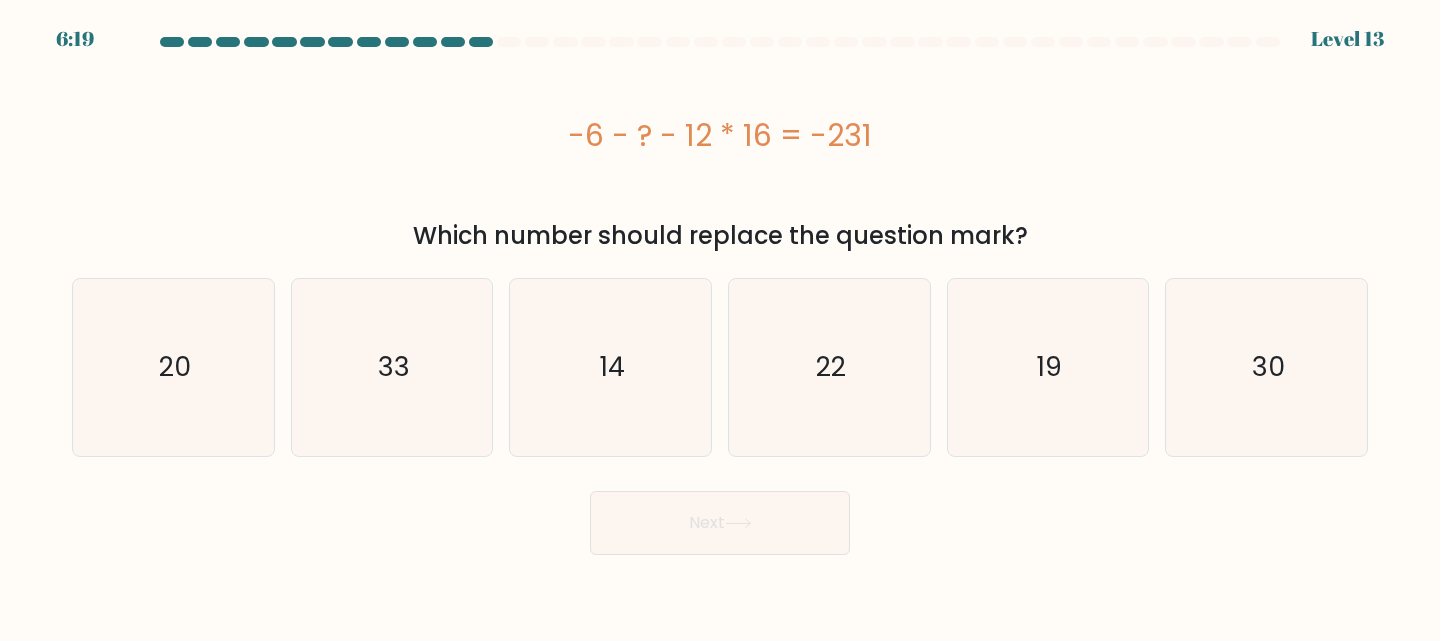 click on "33" at bounding box center [392, 367] 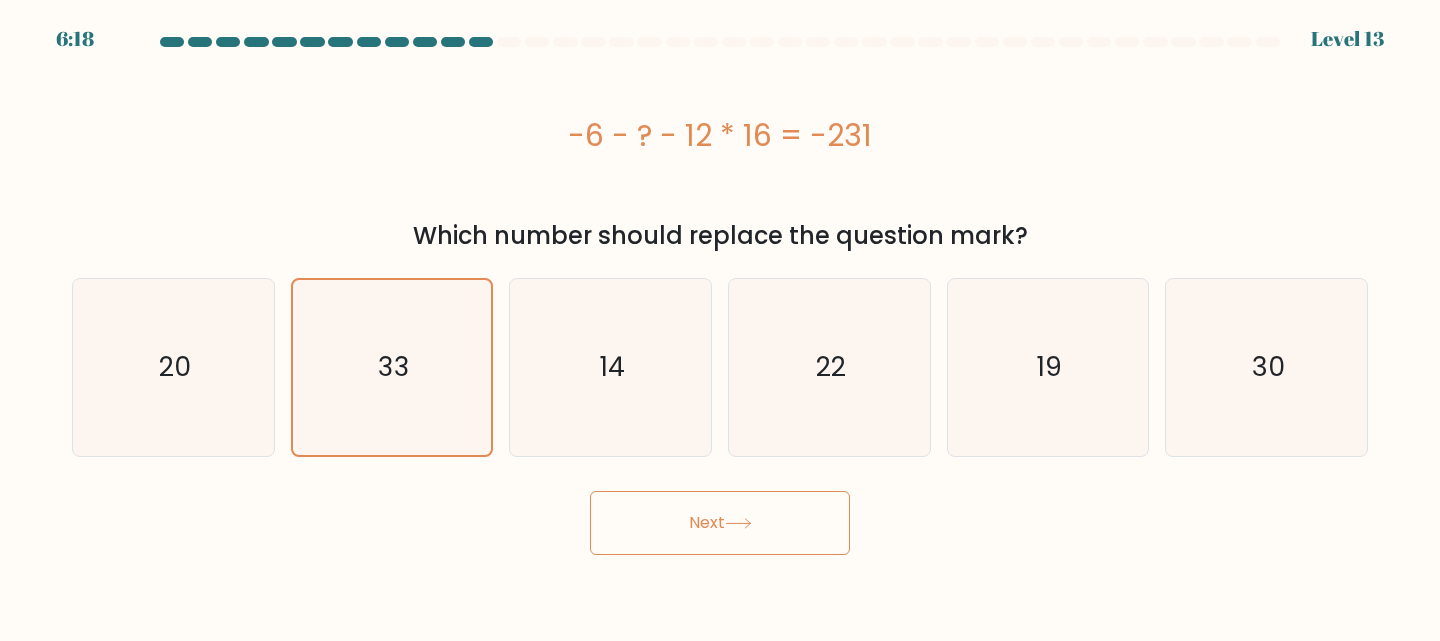 click on "Next" at bounding box center (720, 523) 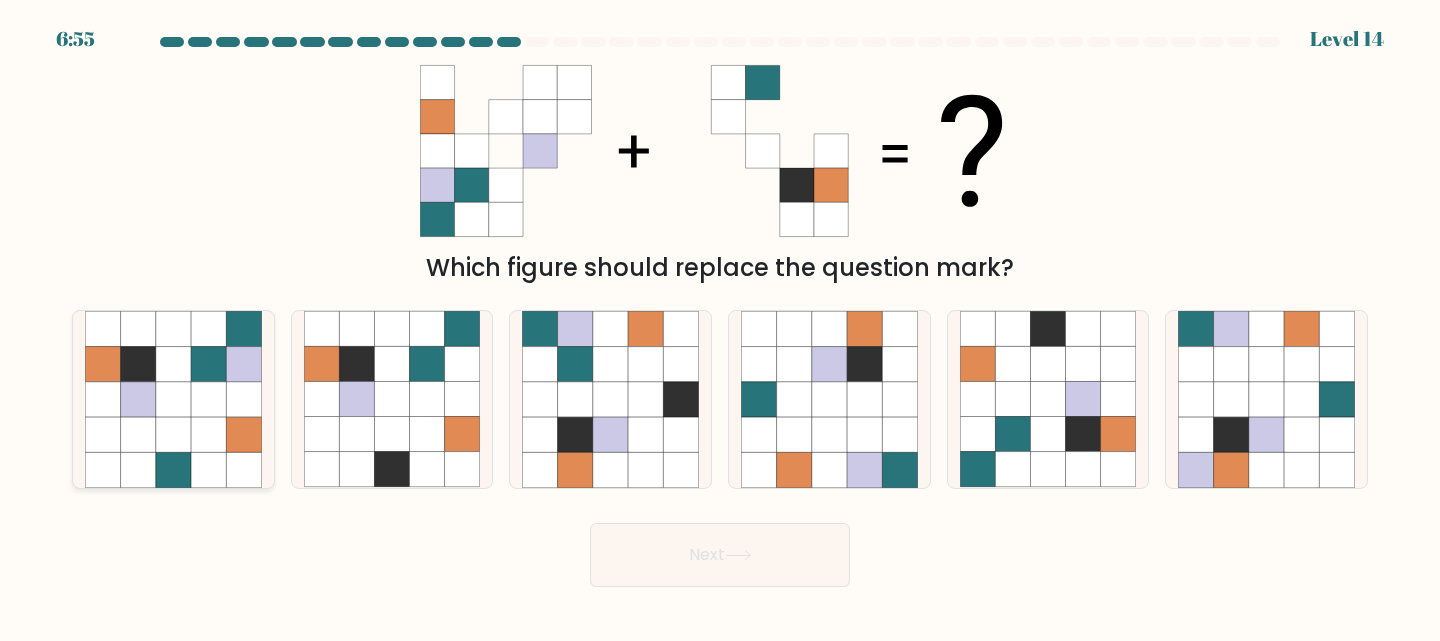click at bounding box center (138, 399) 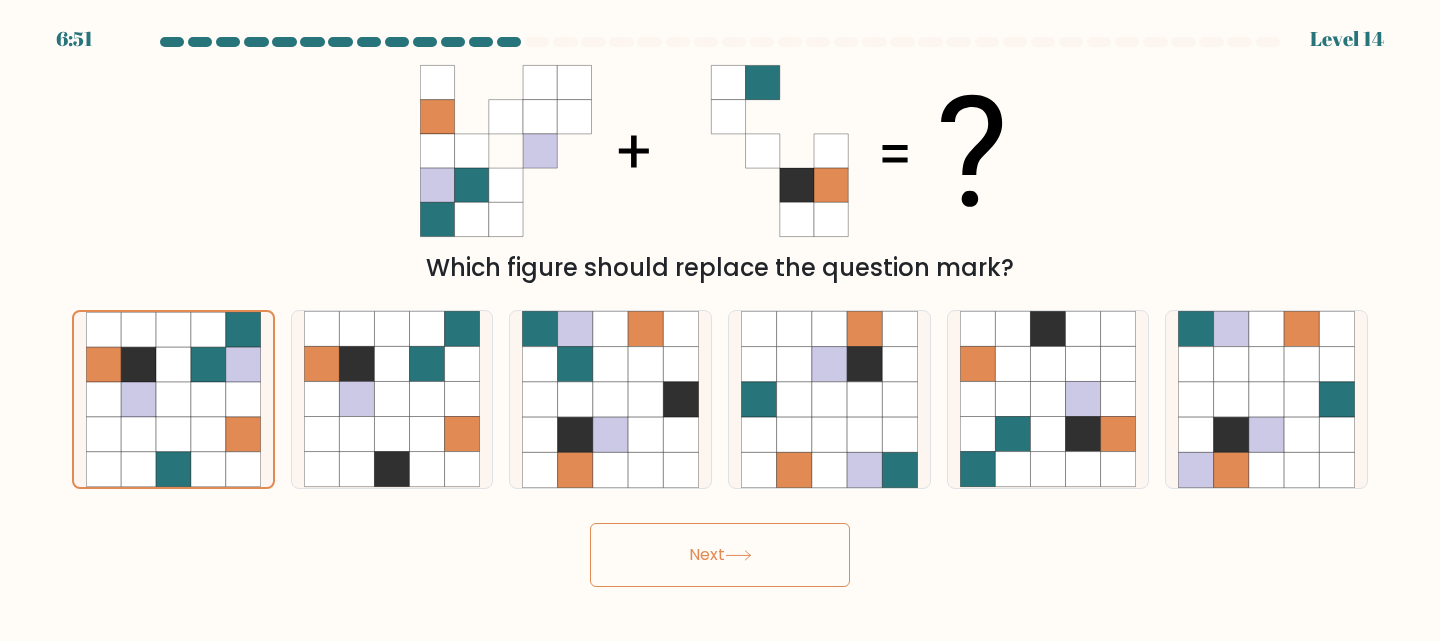 click on "Next" at bounding box center [720, 555] 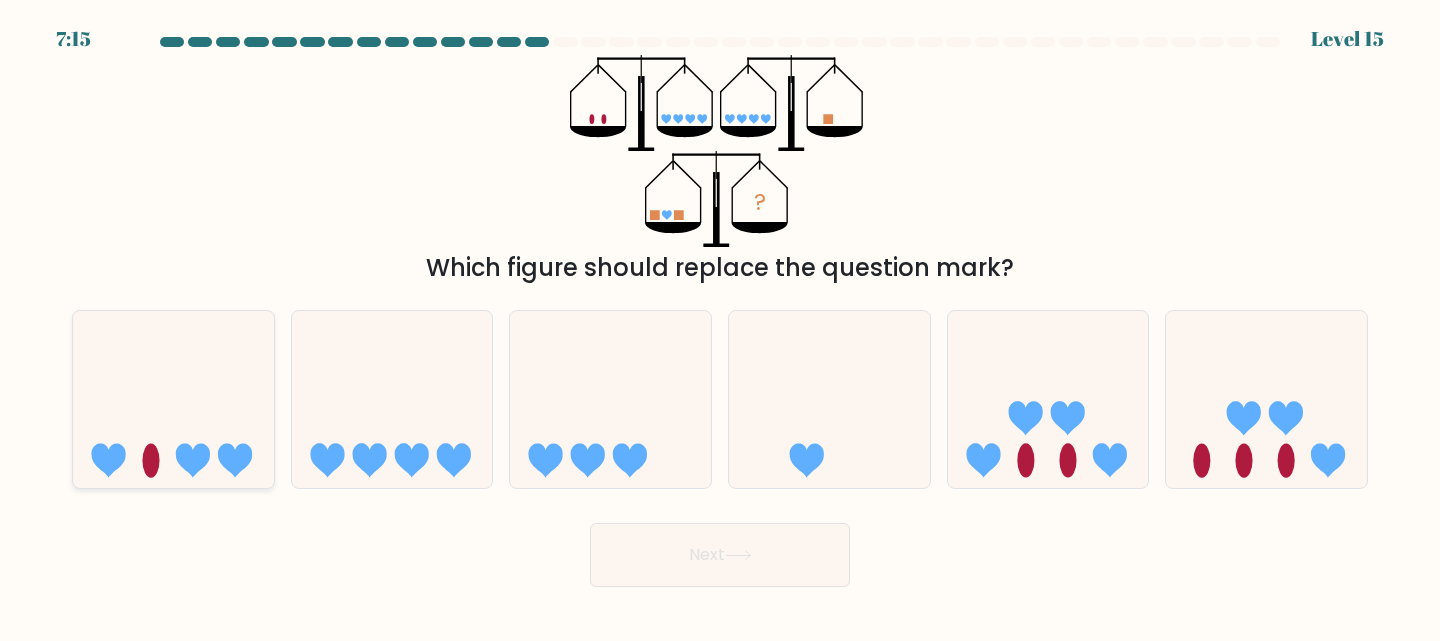 click at bounding box center [173, 400] 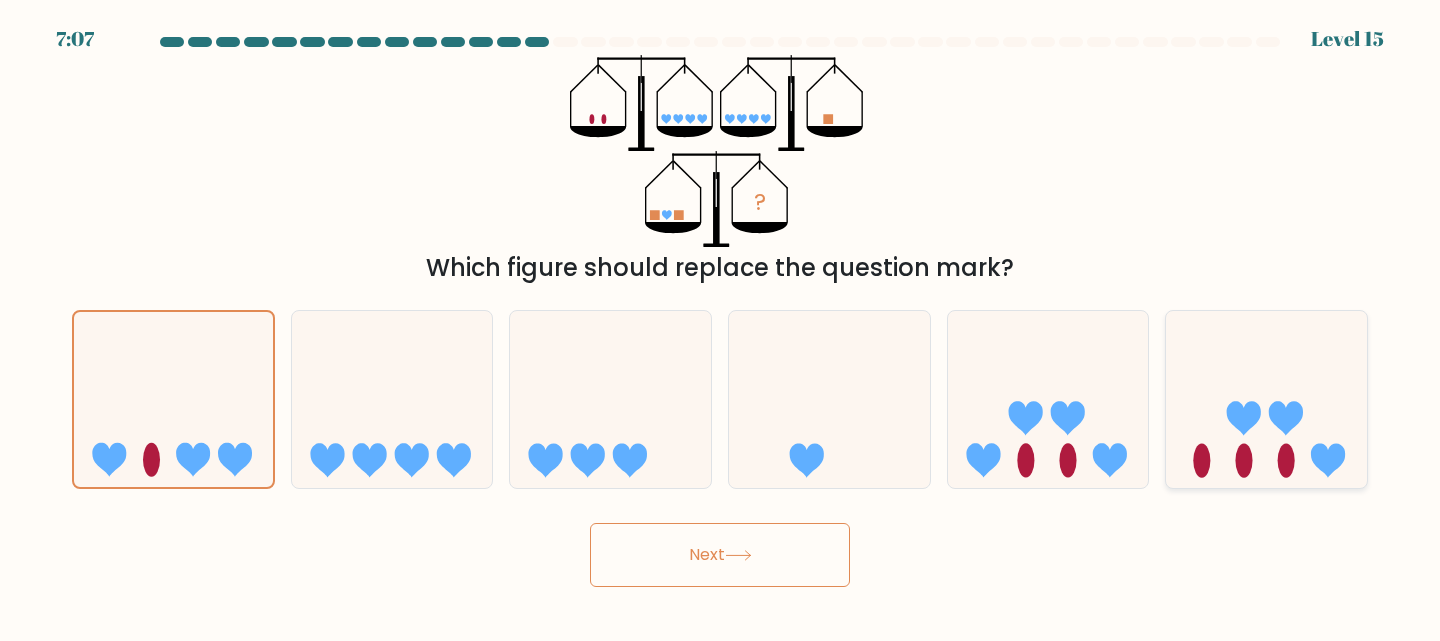 click at bounding box center (1266, 400) 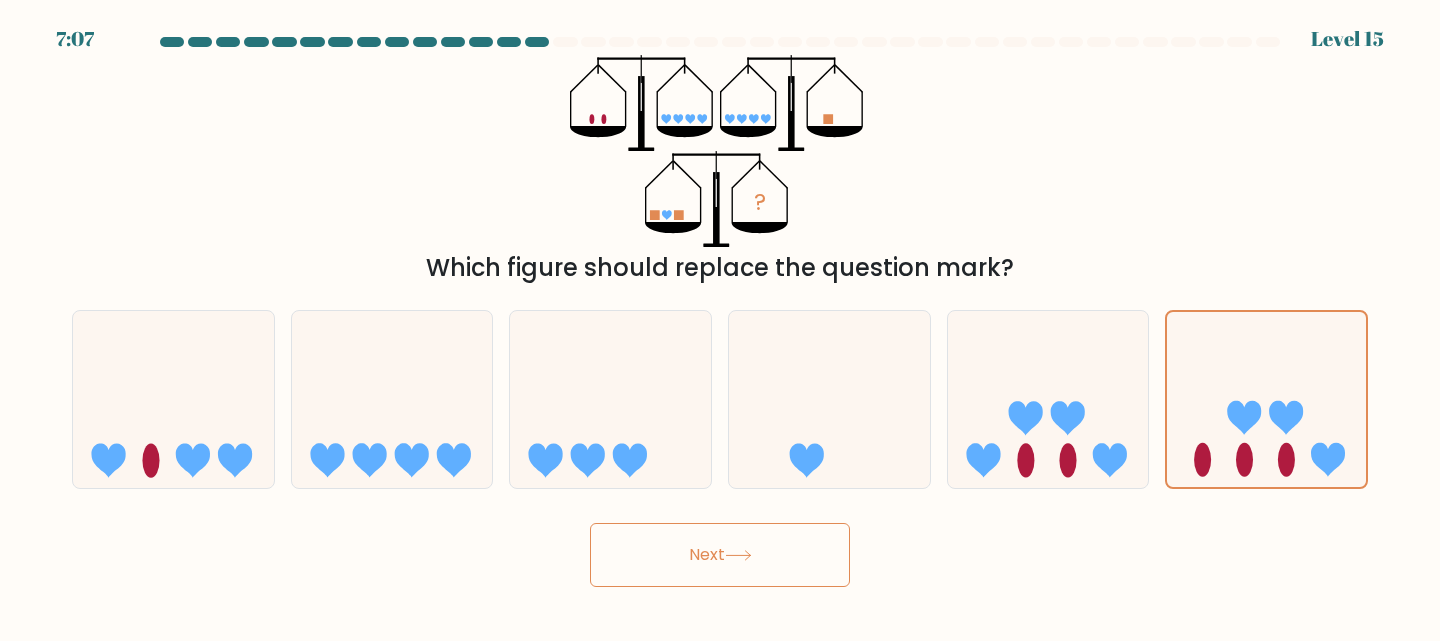 click on "Next" at bounding box center [720, 555] 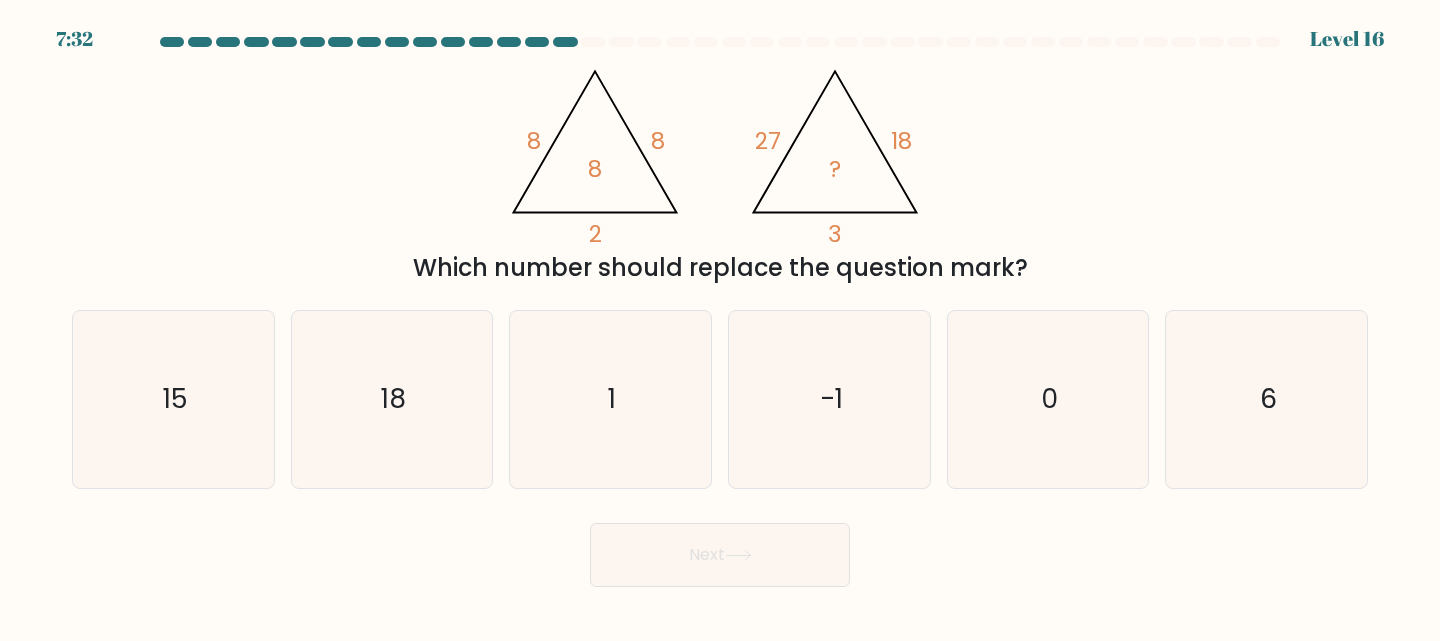 click on "@import url('https://fonts.googleapis.com/css?family=Abril+Fatface:400,100,100italic,300,300italic,400italic,500,500italic,700,700italic,900,900italic');                        8       8       2       8                                       @import url('https://fonts.googleapis.com/css?family=Abril+Fatface:400,100,100italic,300,300italic,400italic,500,500italic,700,700italic,900,900italic');                        27       18       3       ?
Which number should replace the question mark?" at bounding box center [720, 170] 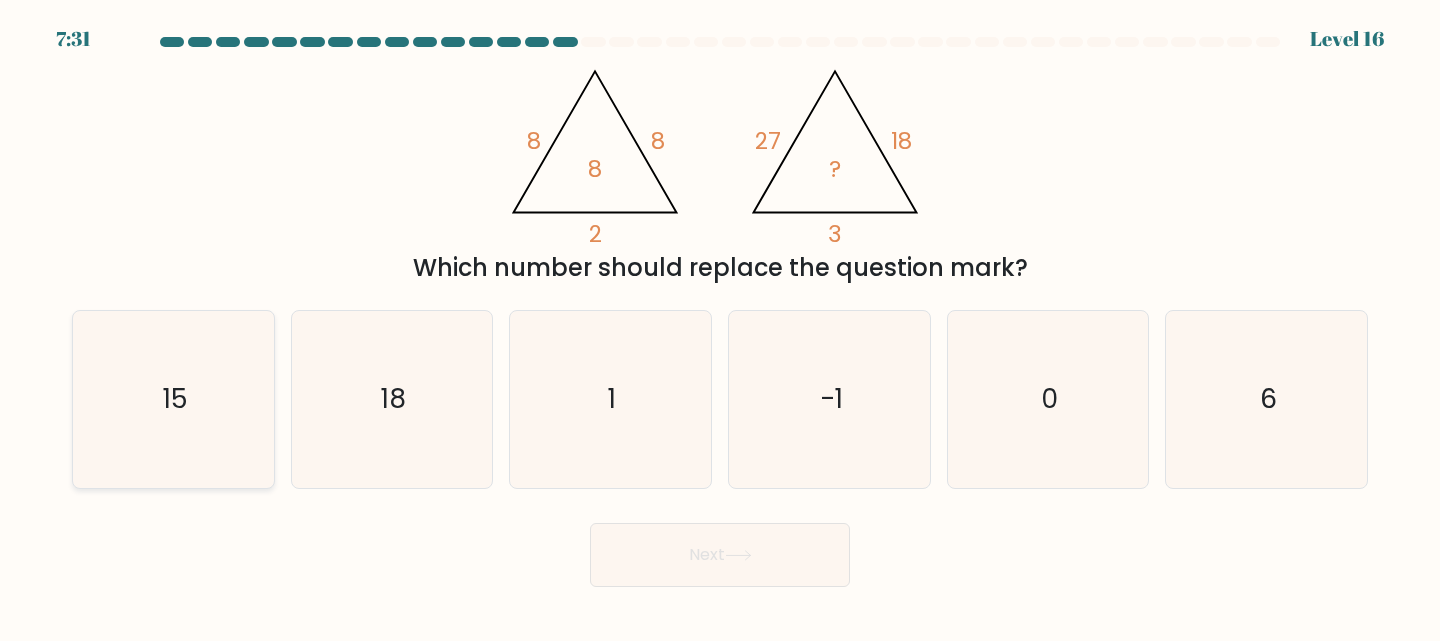 click on "15" at bounding box center (175, 399) 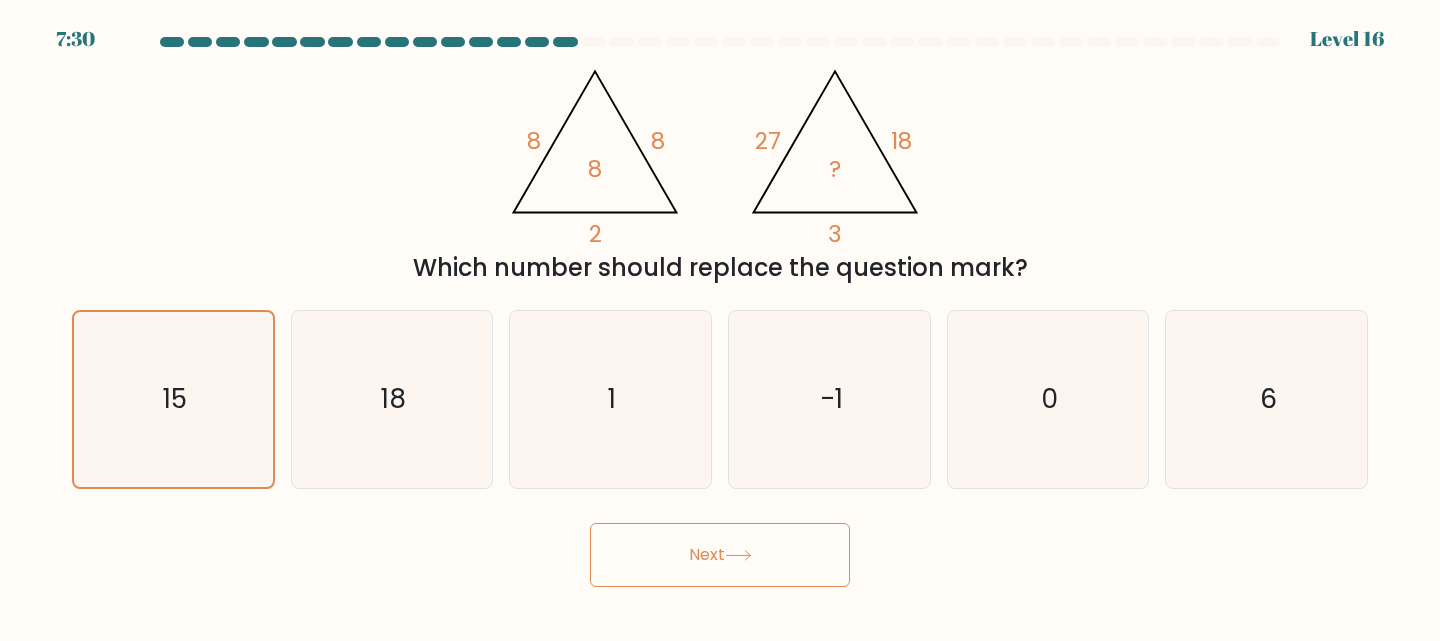 click on "Next" at bounding box center (720, 555) 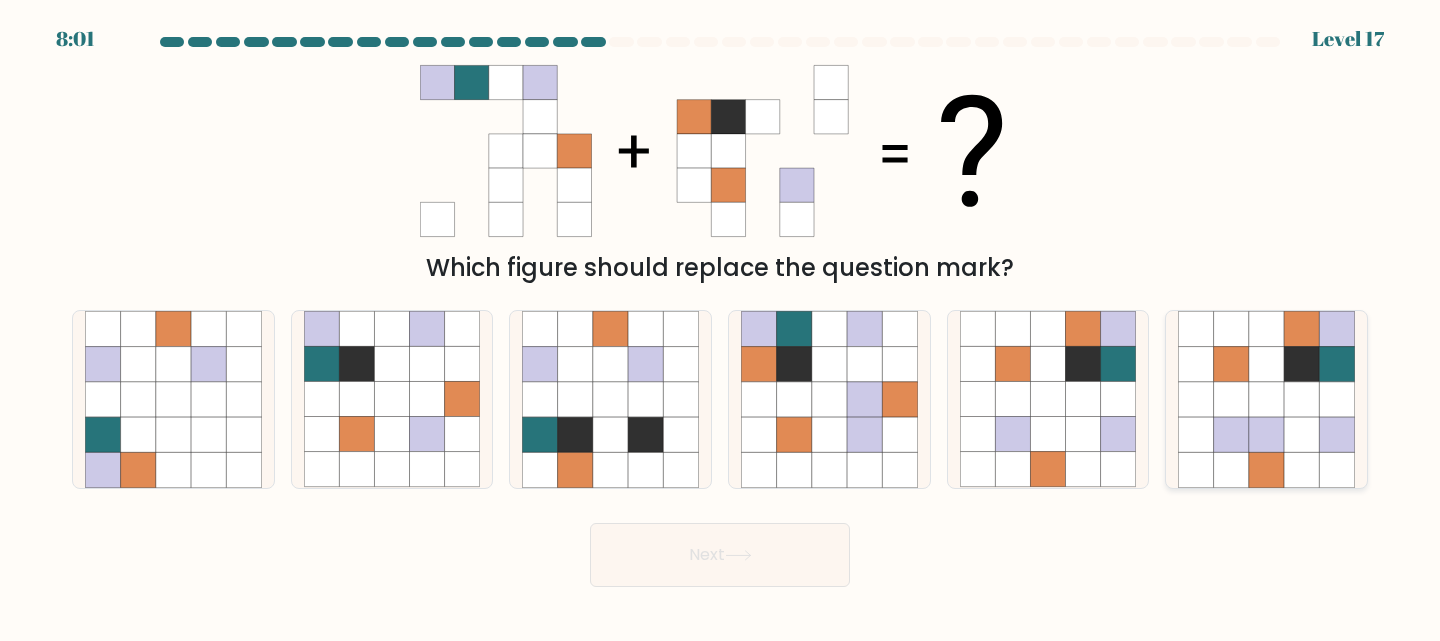 click at bounding box center [1266, 399] 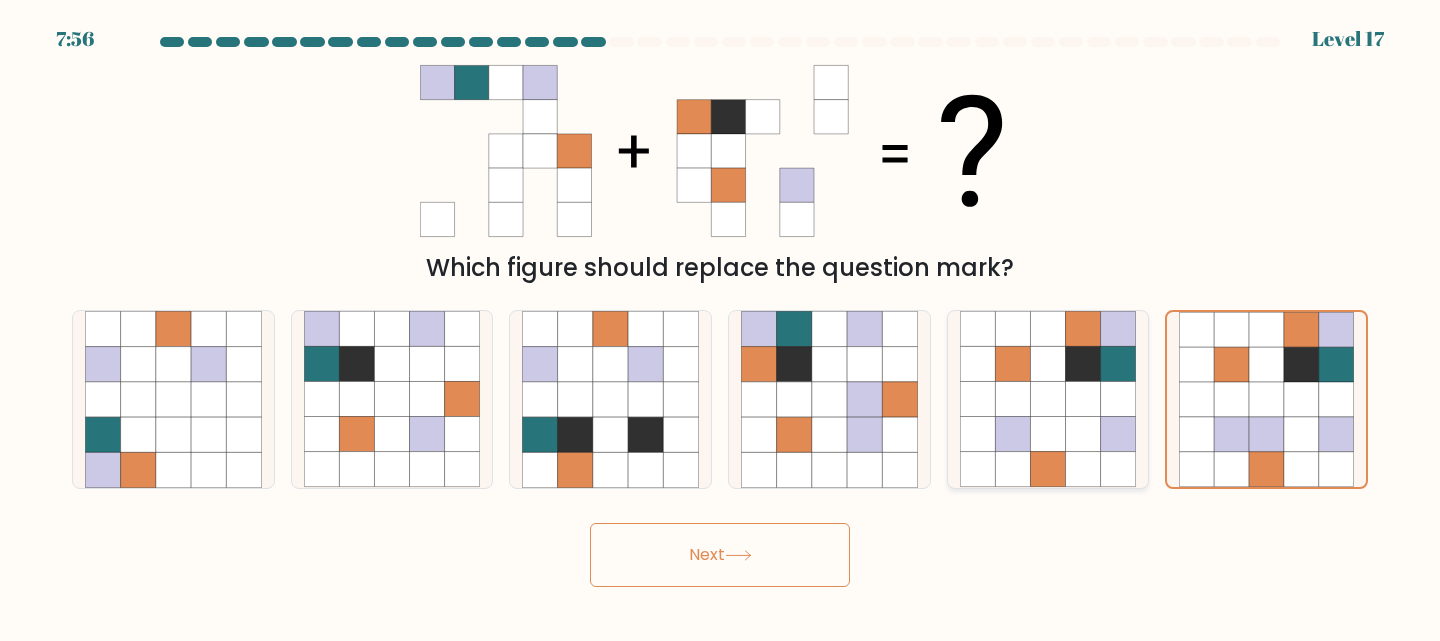 click at bounding box center (1047, 434) 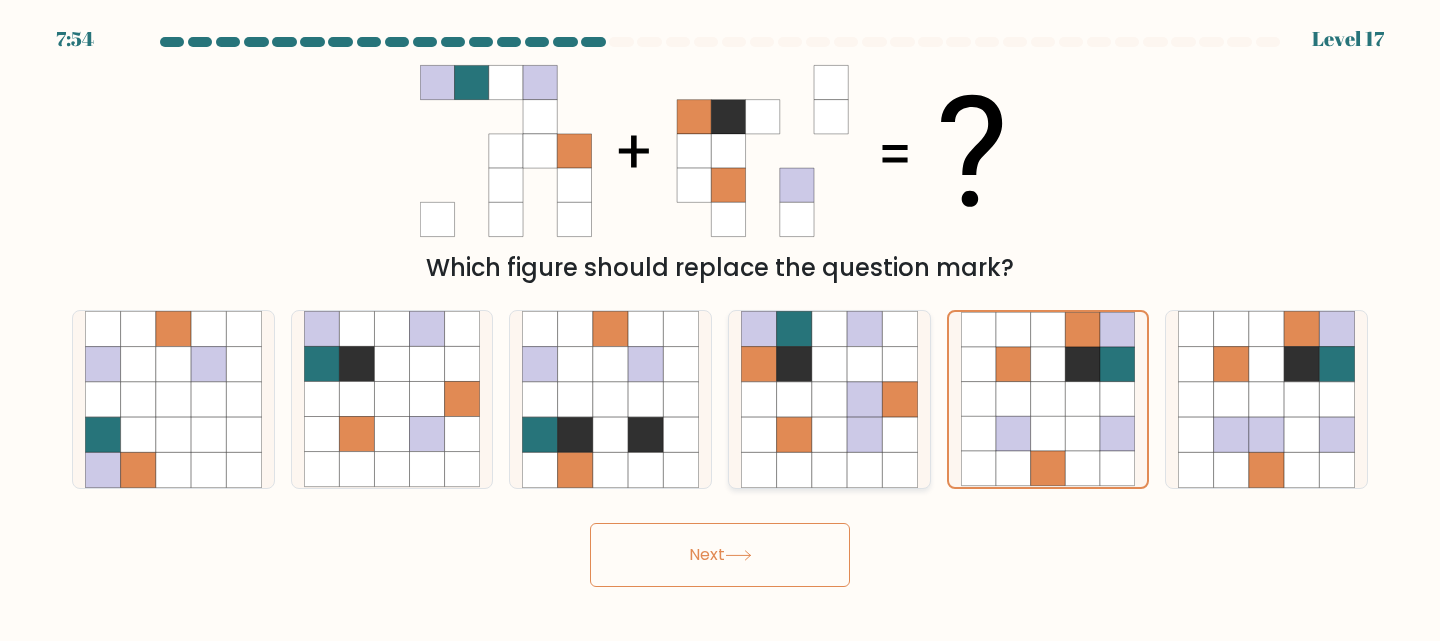 click at bounding box center (829, 399) 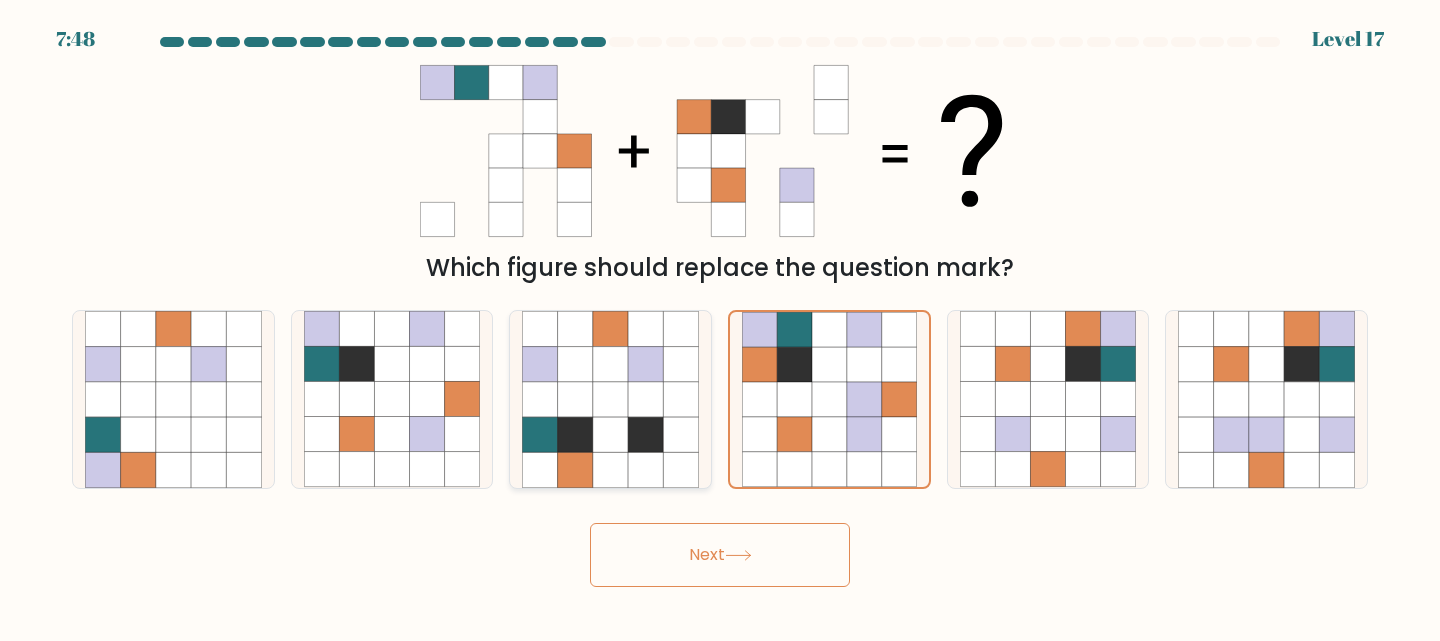 click at bounding box center [645, 399] 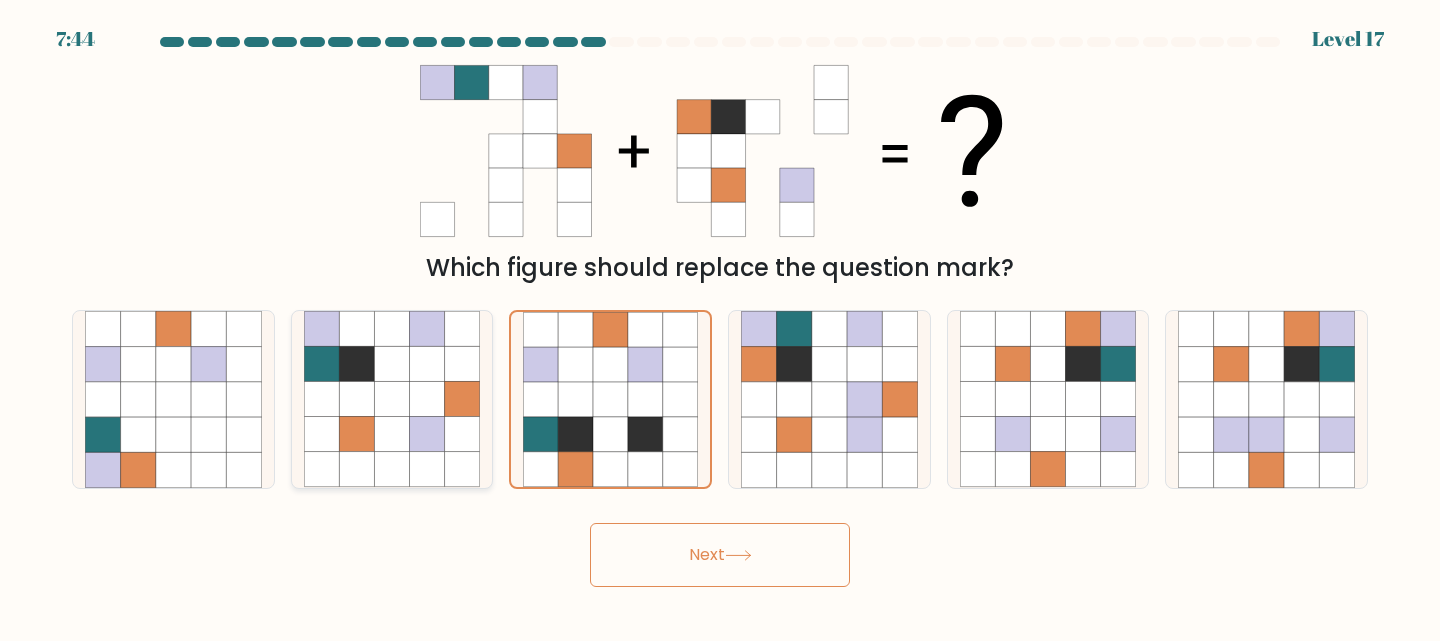 click at bounding box center (427, 434) 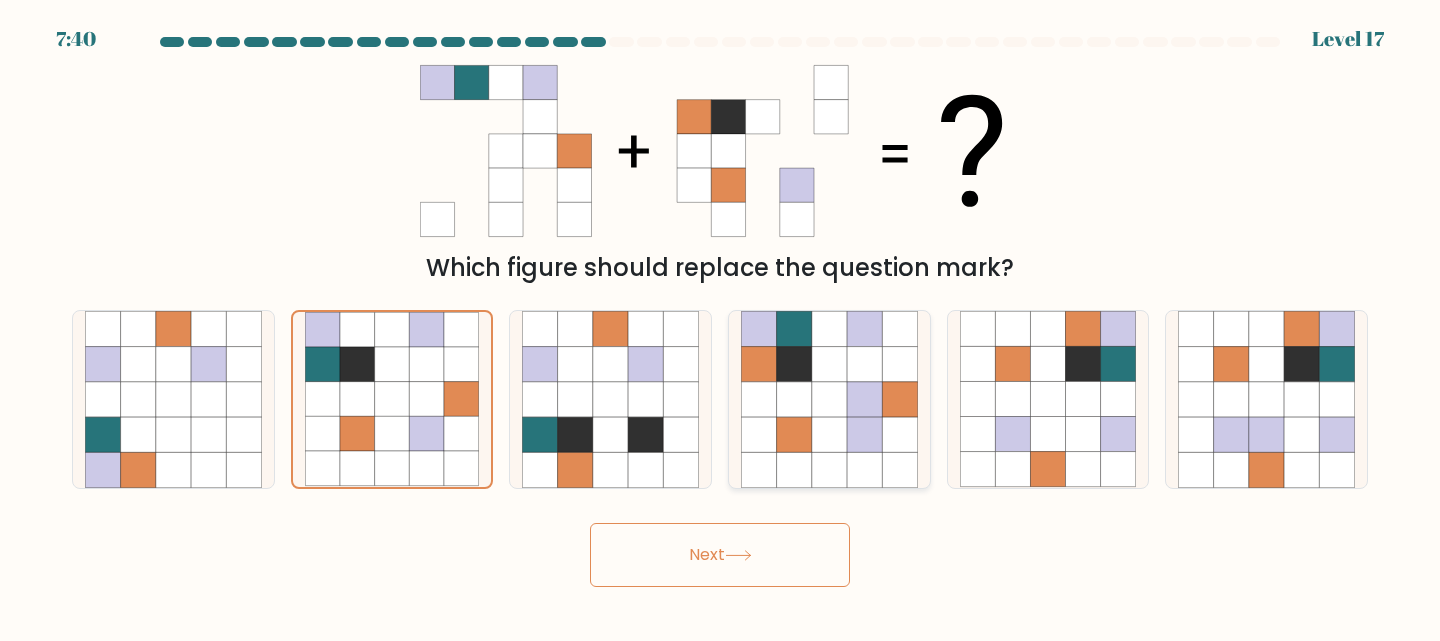 click at bounding box center (829, 399) 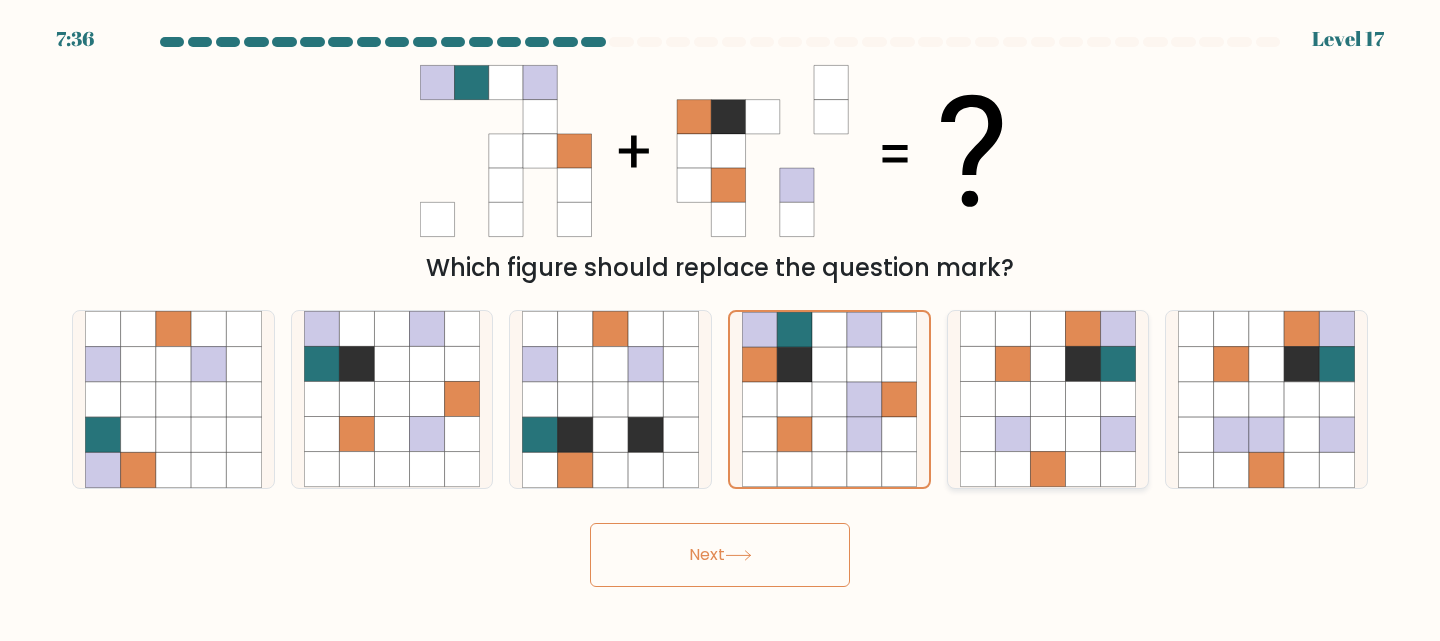 click at bounding box center (1118, 434) 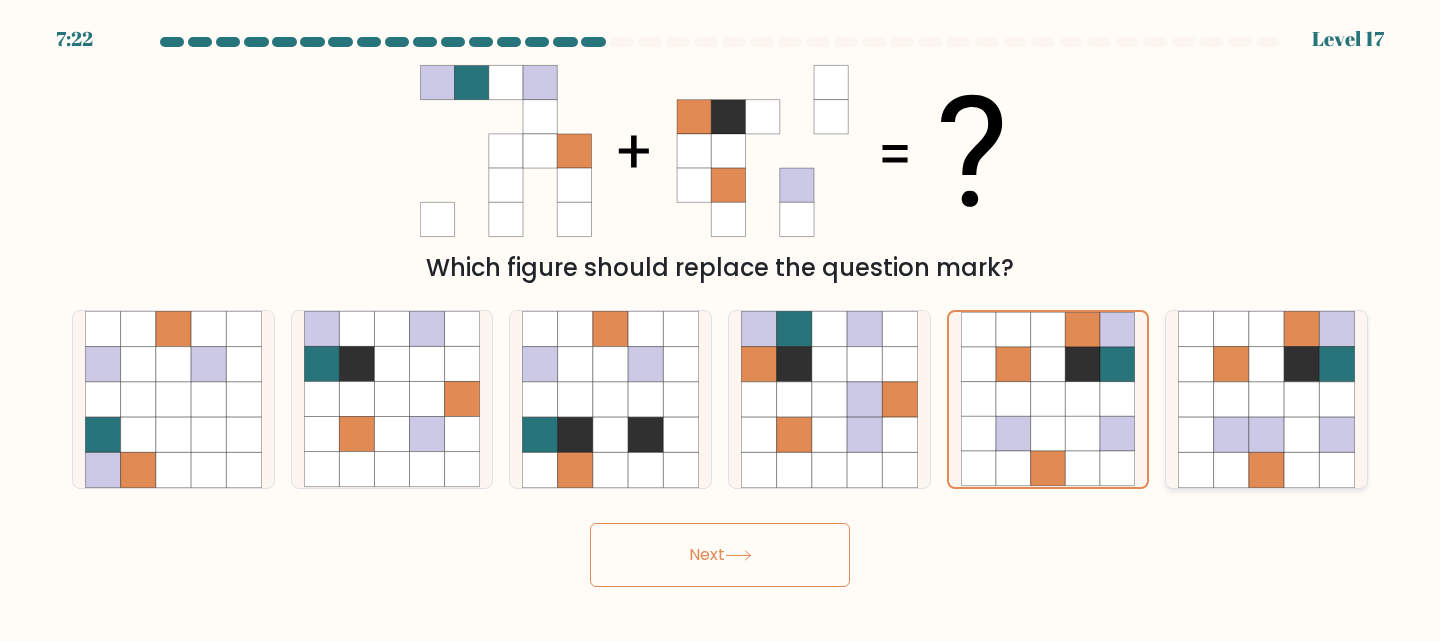 click at bounding box center [1196, 434] 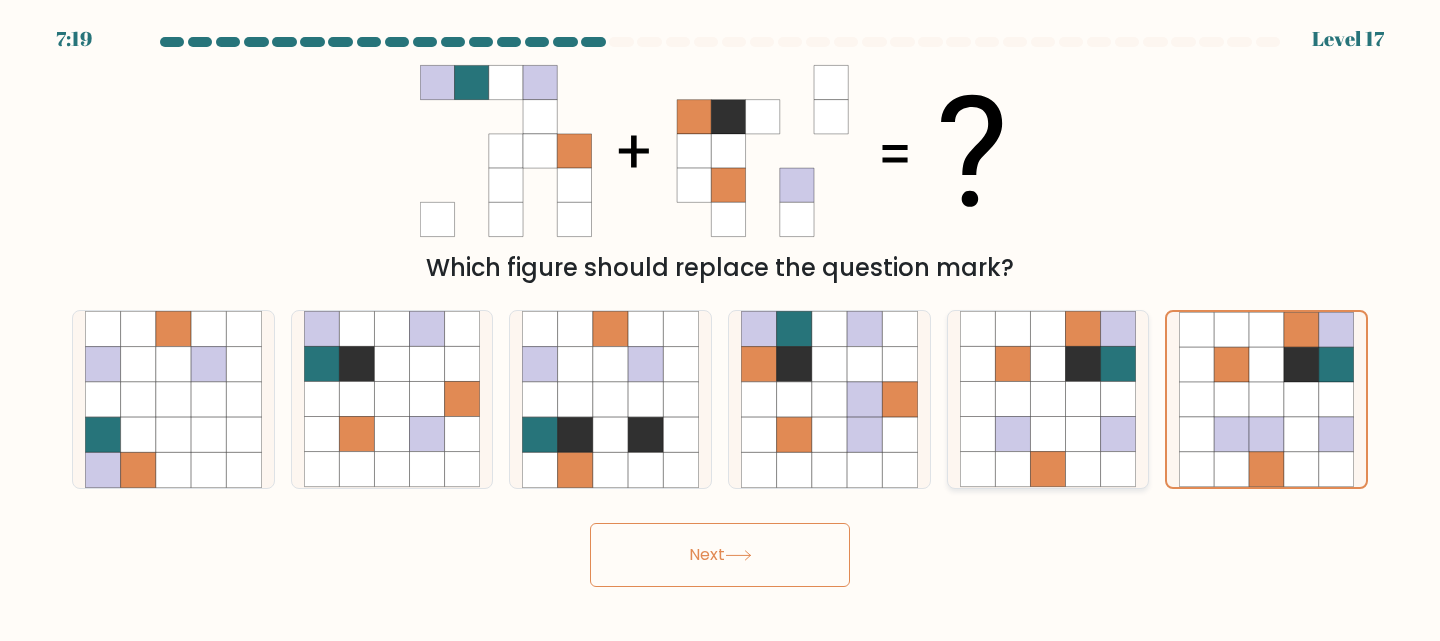 click at bounding box center (1047, 434) 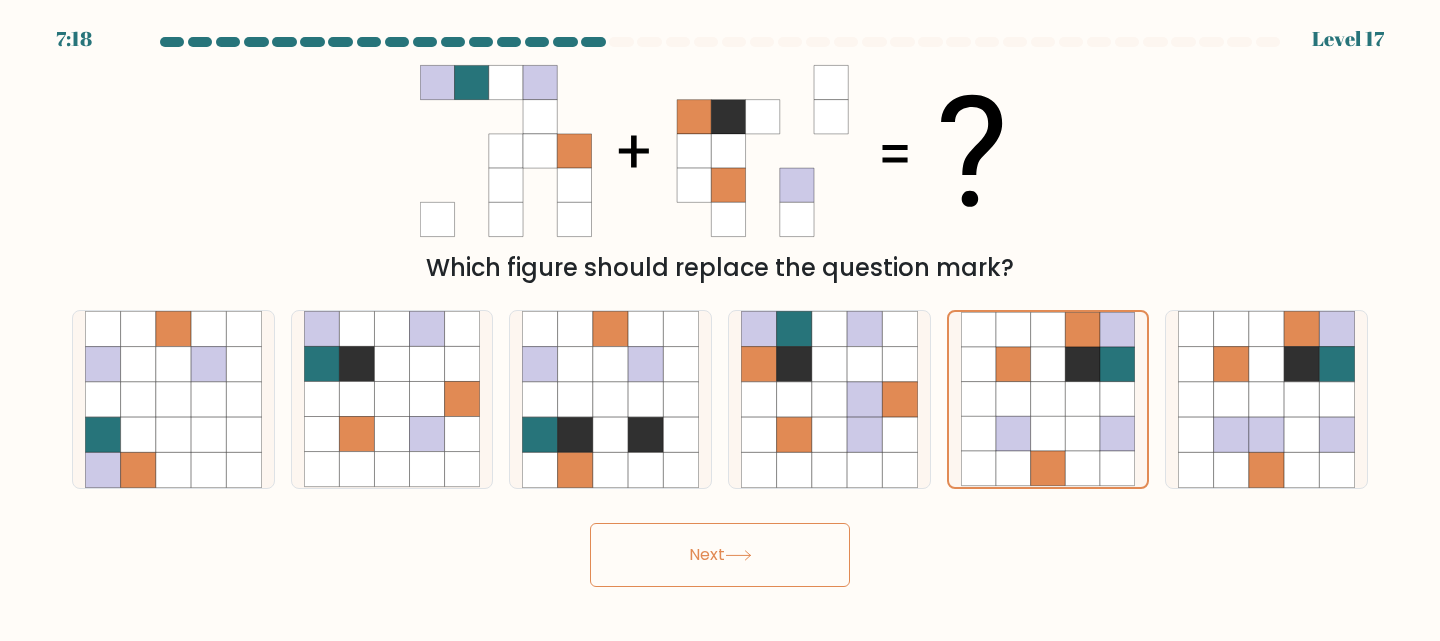 click on "Next" at bounding box center (720, 555) 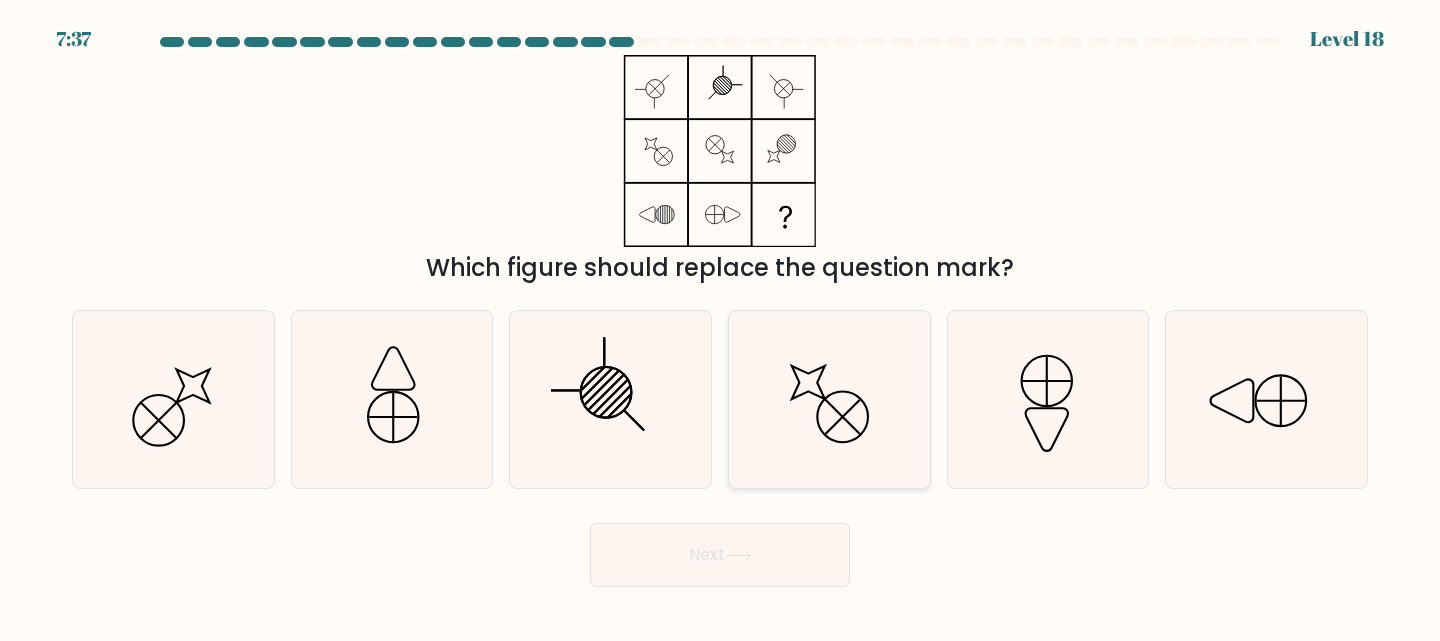 click at bounding box center (842, 417) 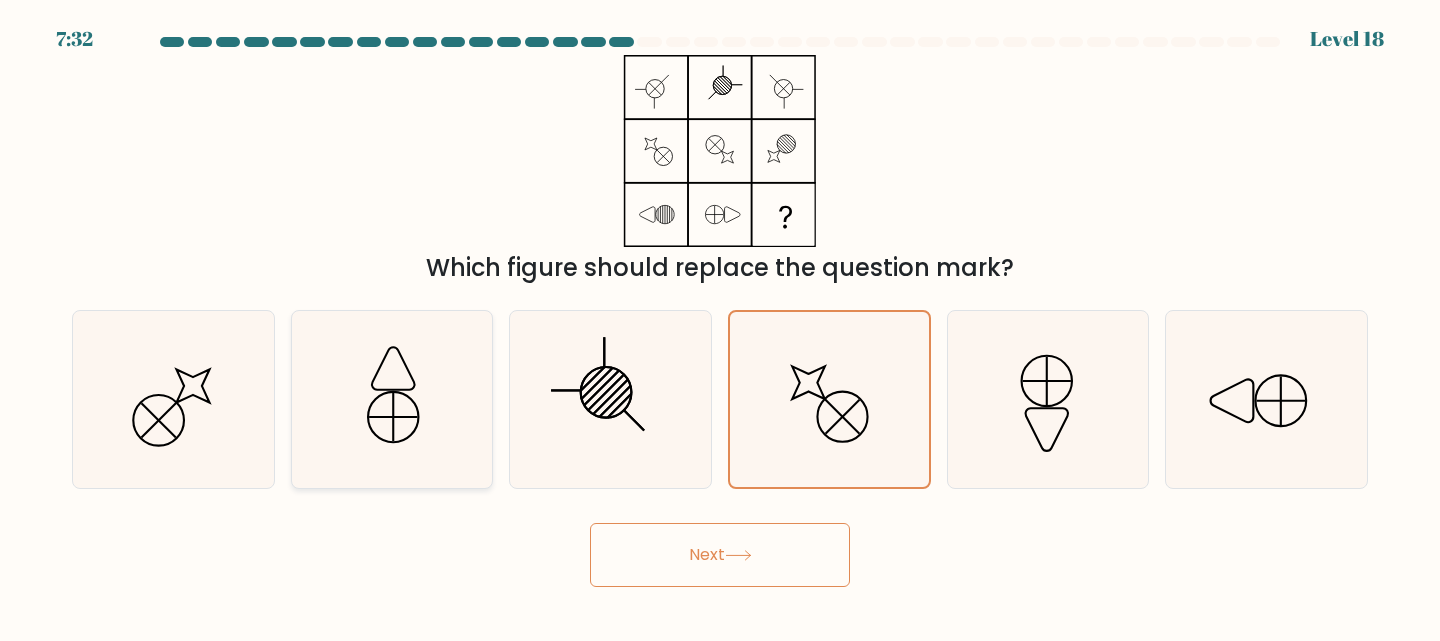 click at bounding box center [393, 369] 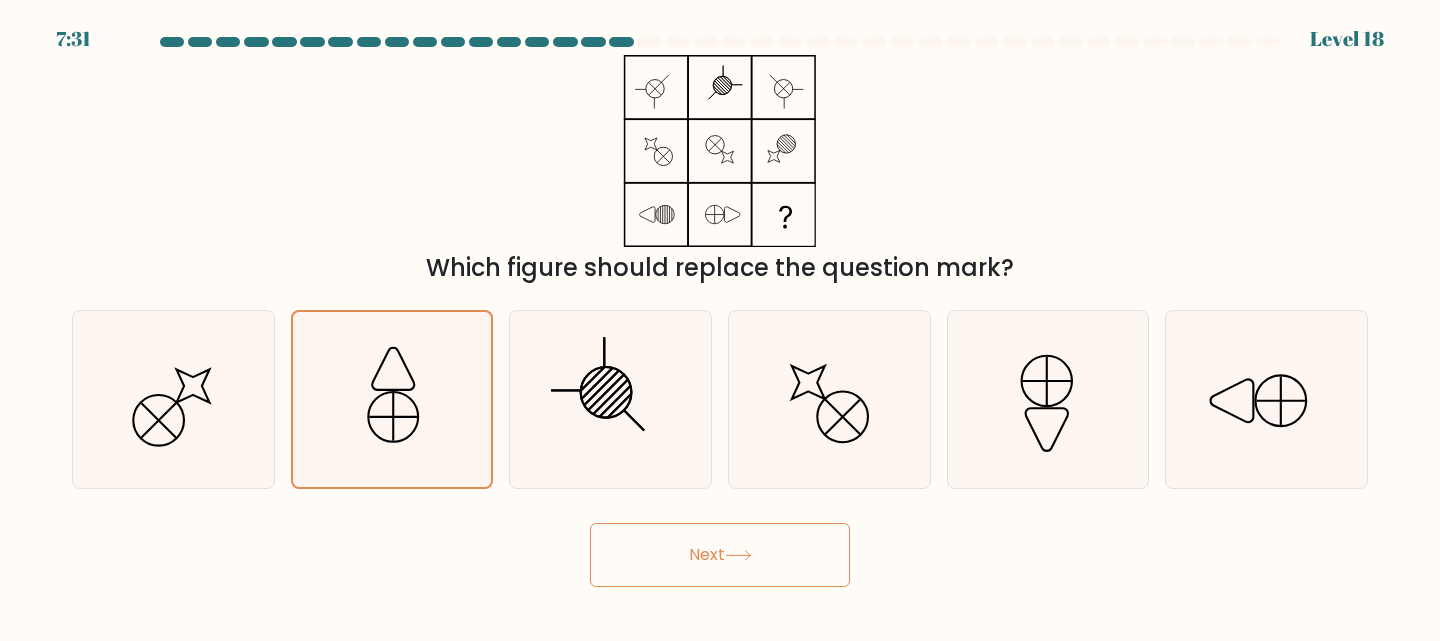 click on "Next" at bounding box center [720, 555] 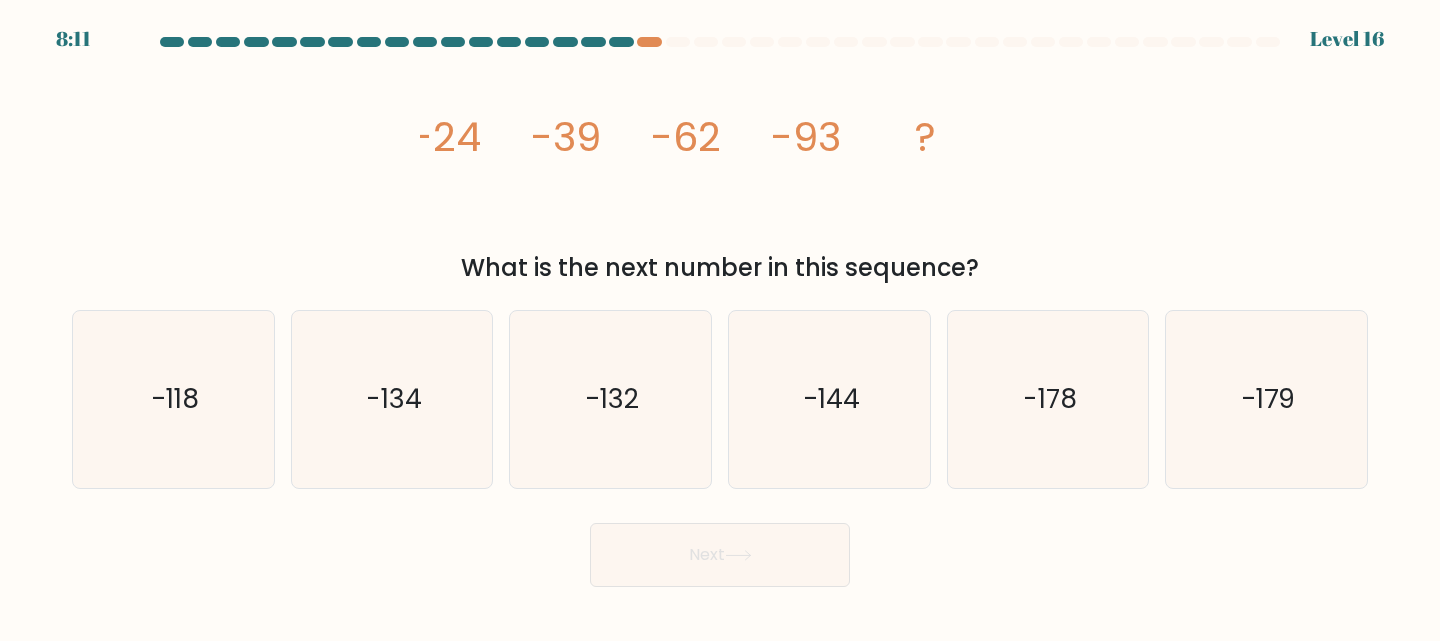 type 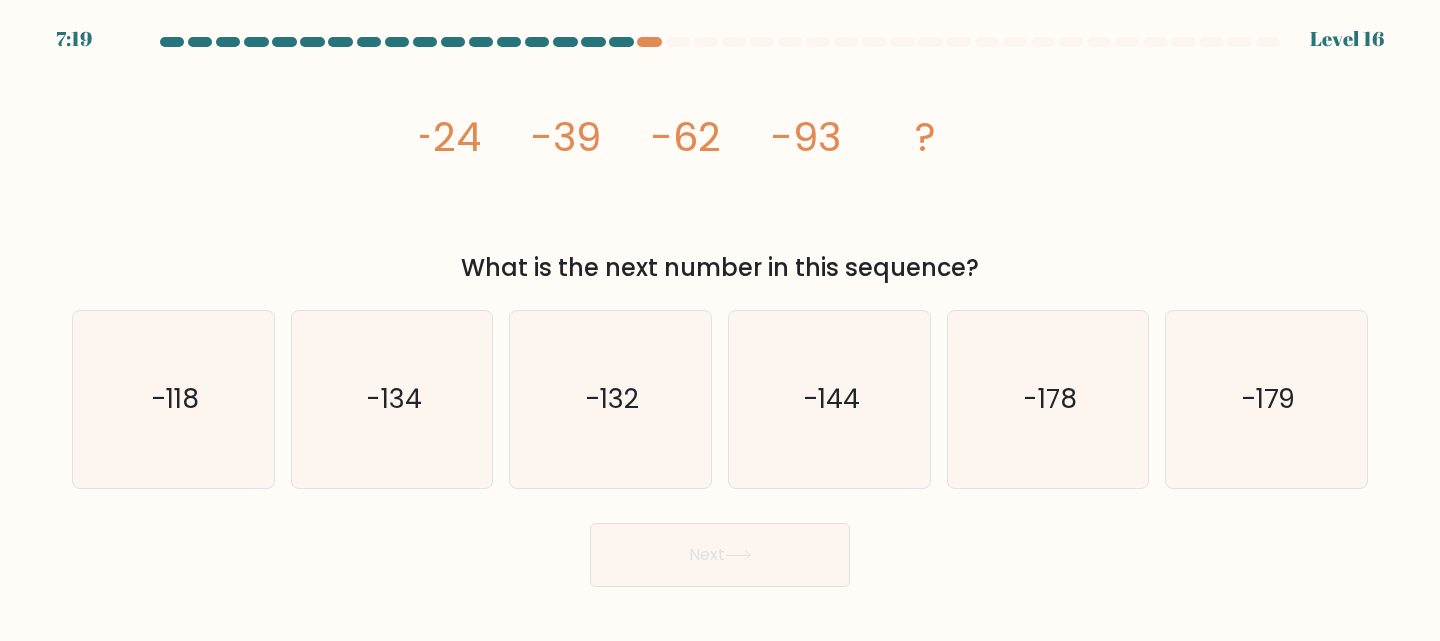 click on "image/svg+xml
-24
-39
-62
-93
?
What is the next number in this sequence?" at bounding box center [720, 170] 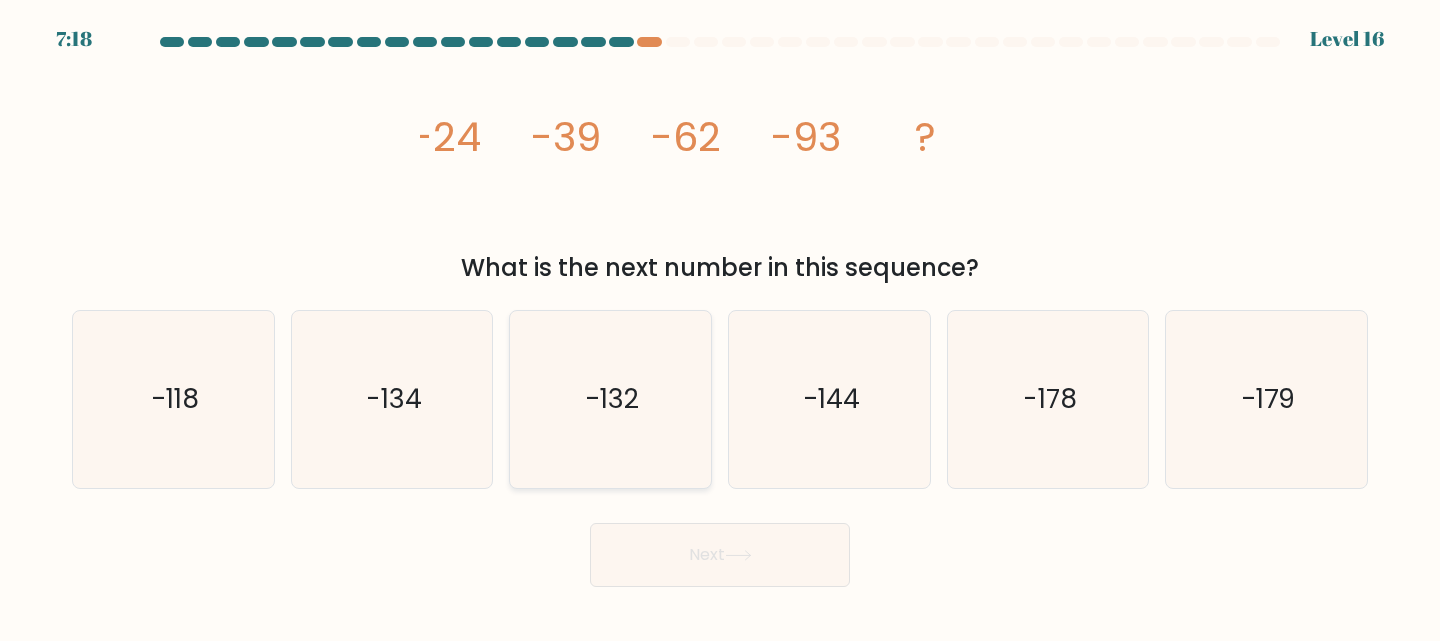 click on "-132" at bounding box center (610, 399) 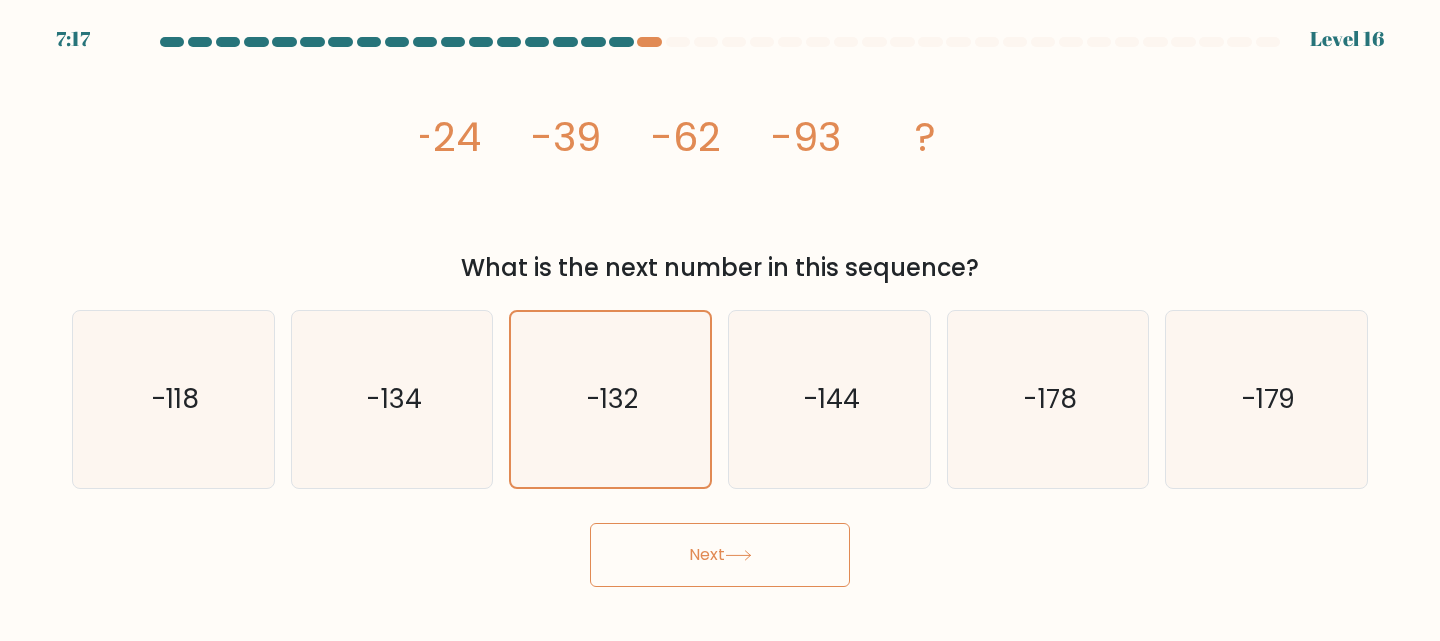 click on "7:17
Level 16" at bounding box center [720, 320] 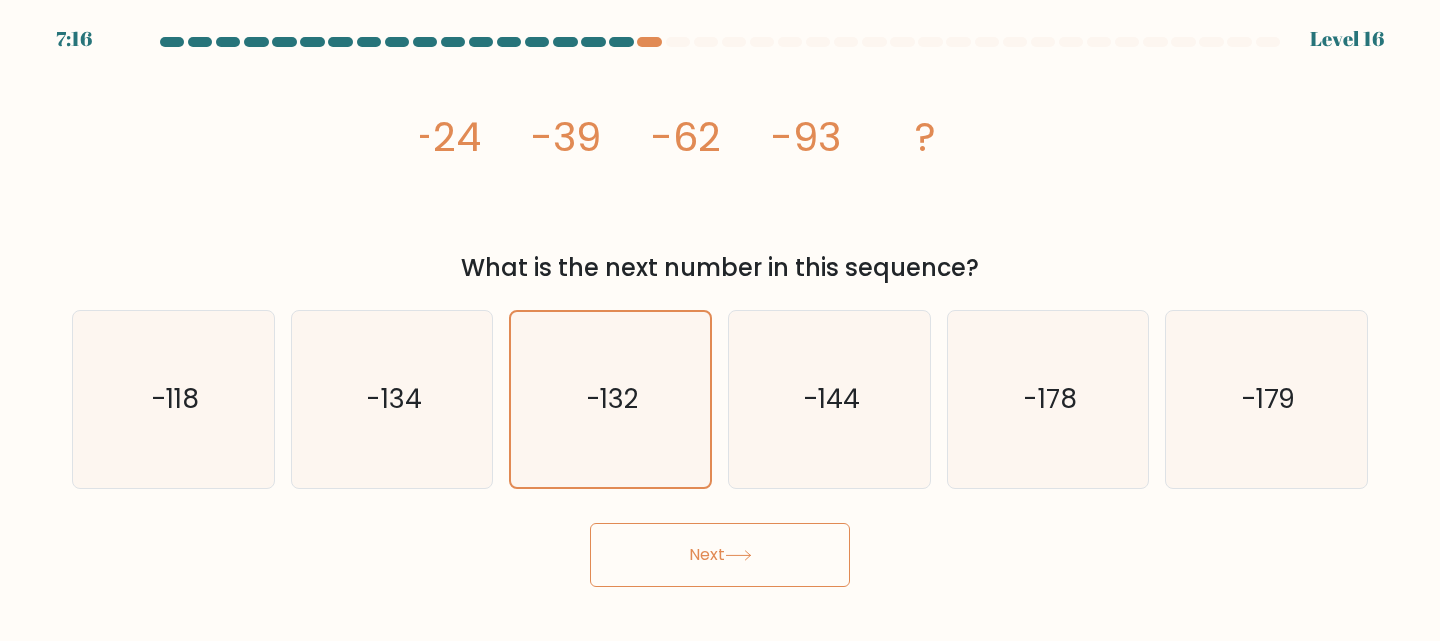 click on "Next" at bounding box center [720, 555] 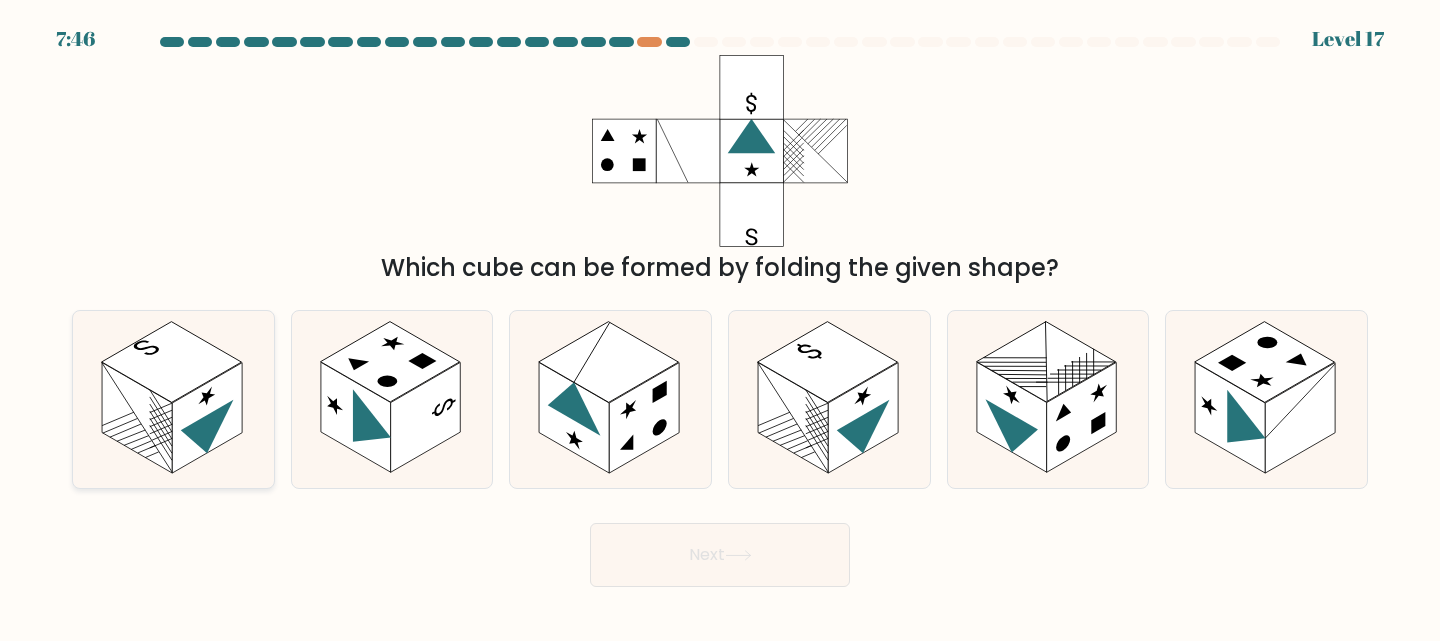 click at bounding box center (207, 418) 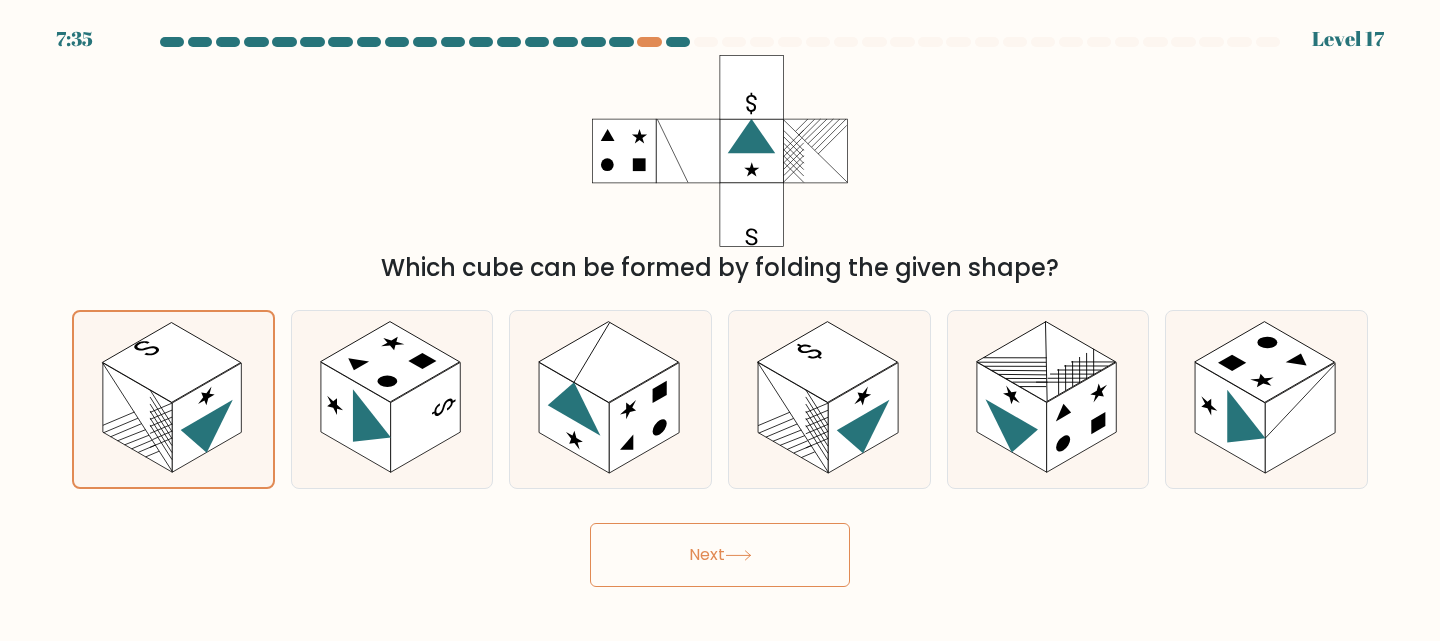 click on "Next" at bounding box center (720, 555) 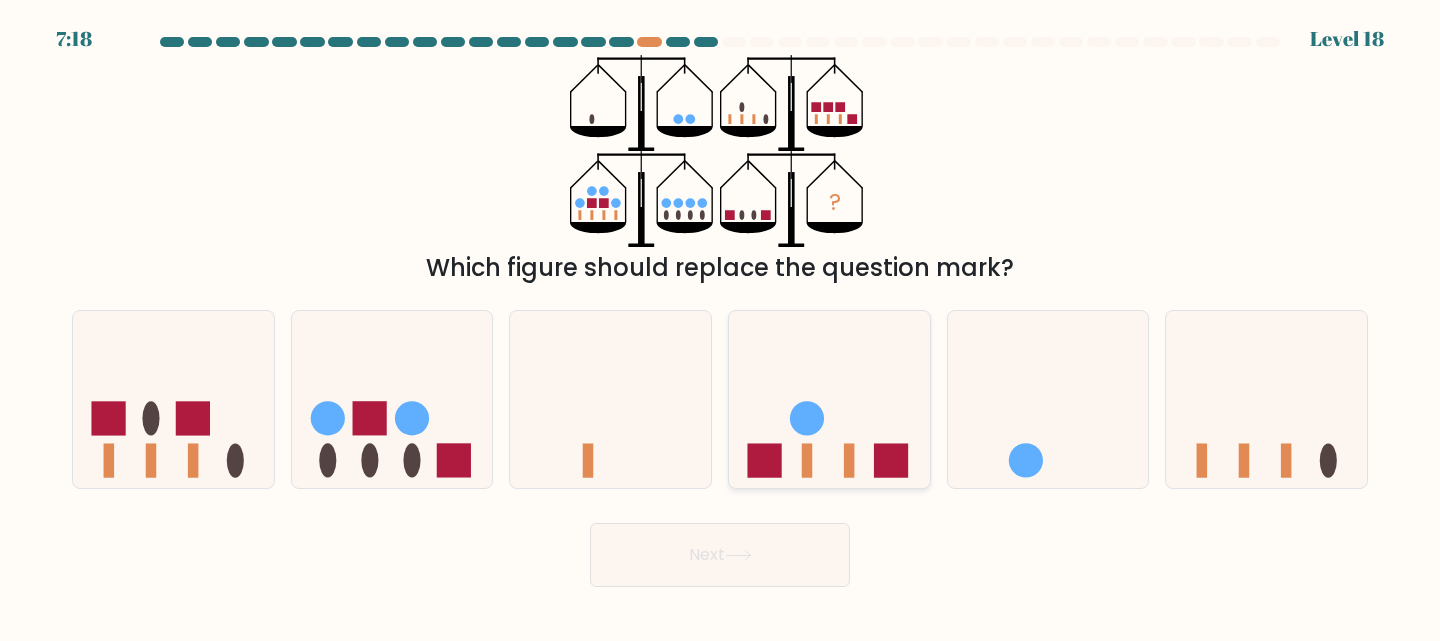 click at bounding box center [829, 400] 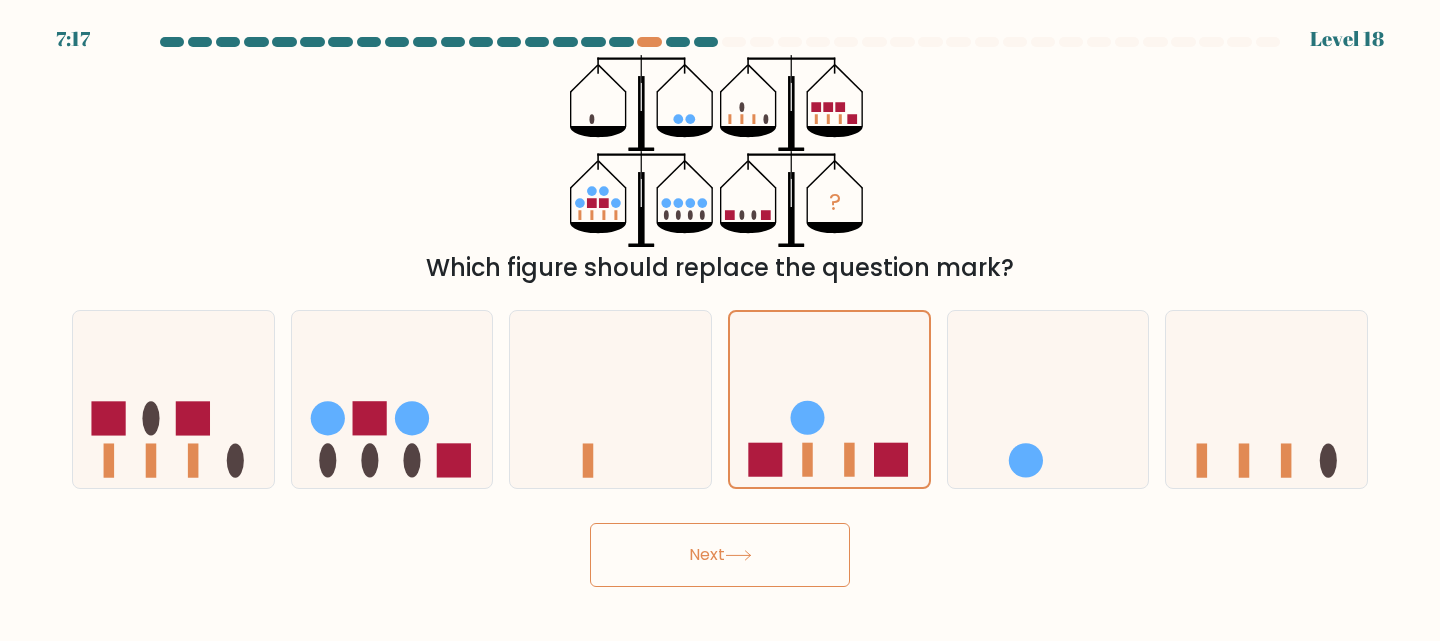 click on "Next" at bounding box center [720, 555] 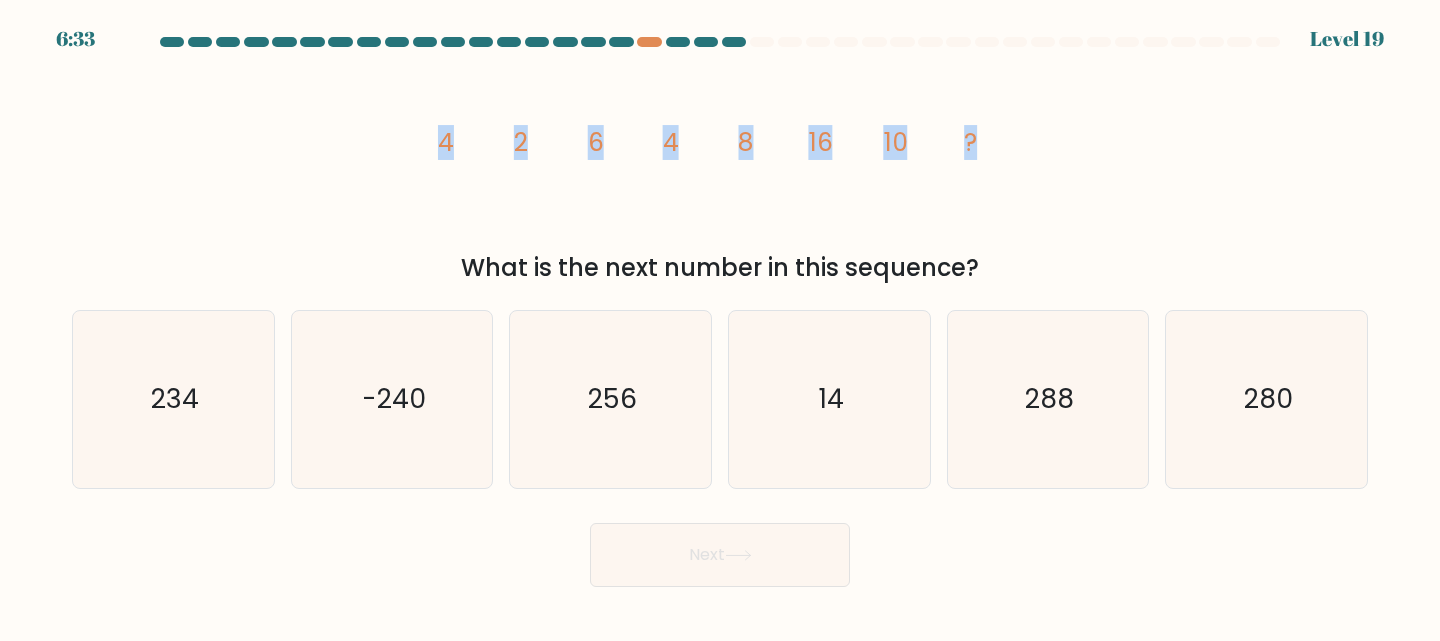 drag, startPoint x: 431, startPoint y: 140, endPoint x: 1082, endPoint y: 186, distance: 652.62317 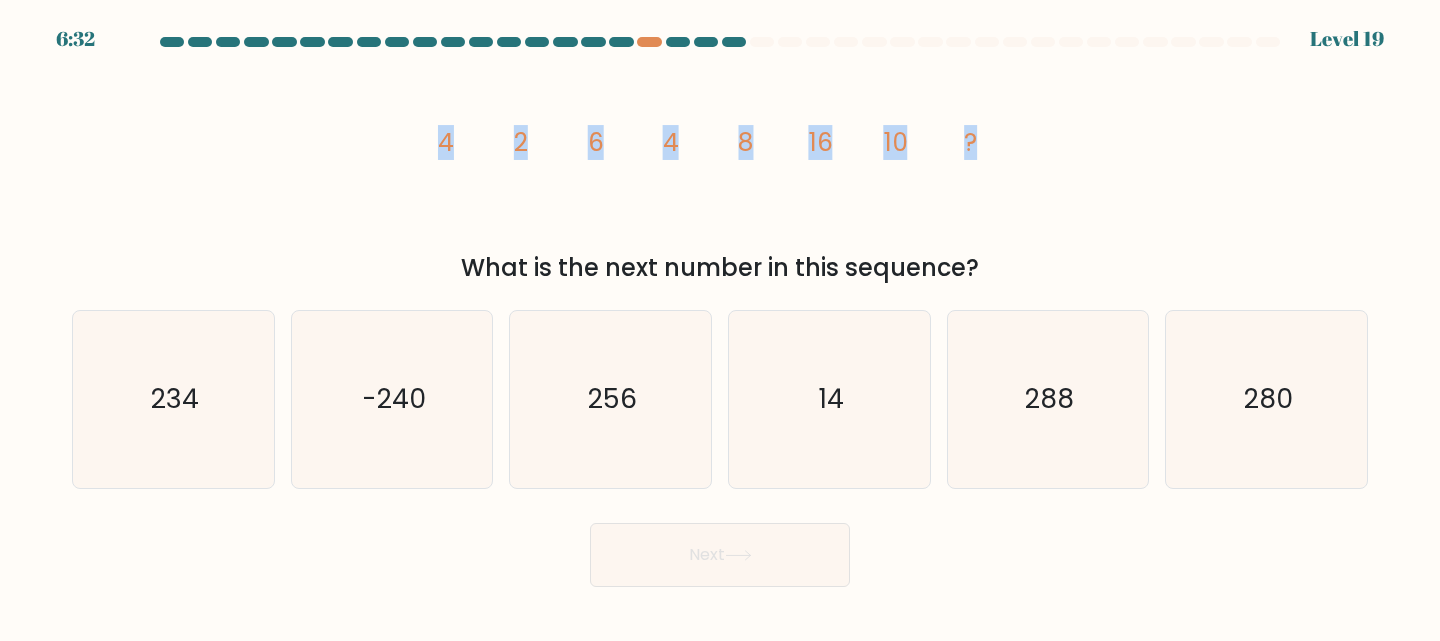 click on "image/svg+xml
4
2
6
4
8
16
10
?
What is the next number in this sequence?" at bounding box center (720, 170) 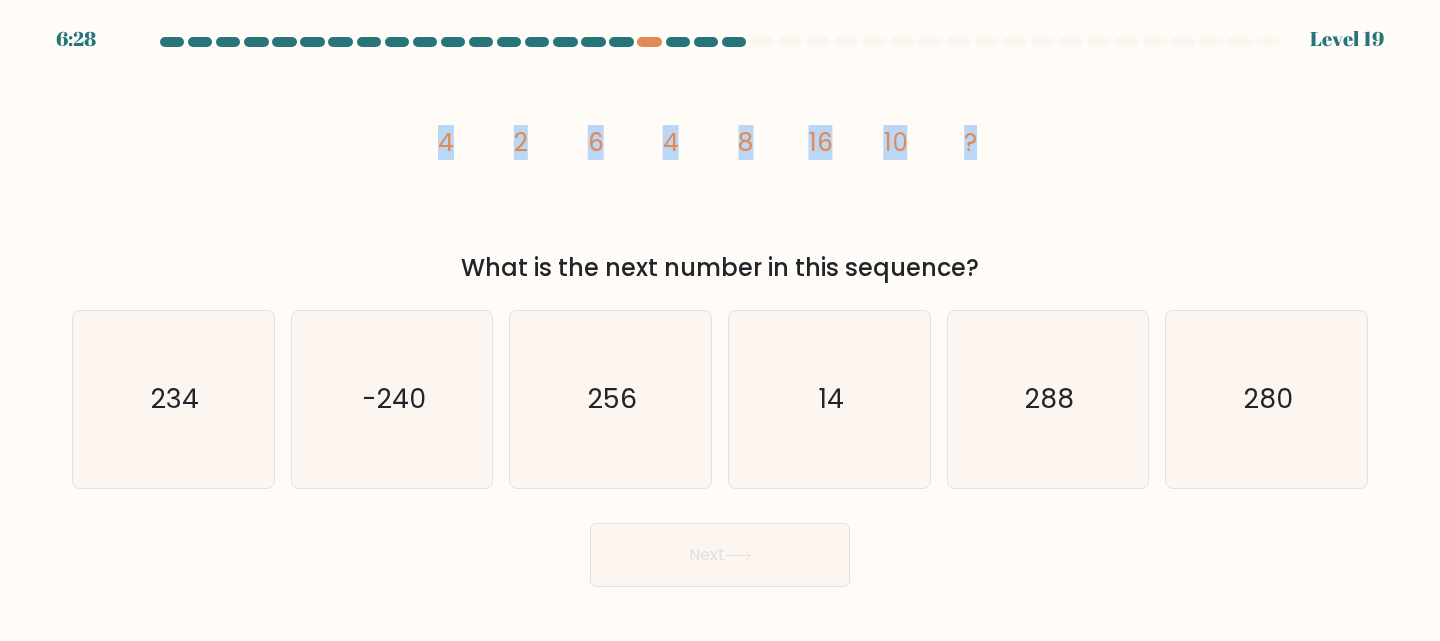 drag, startPoint x: 425, startPoint y: 147, endPoint x: 979, endPoint y: 156, distance: 554.0731 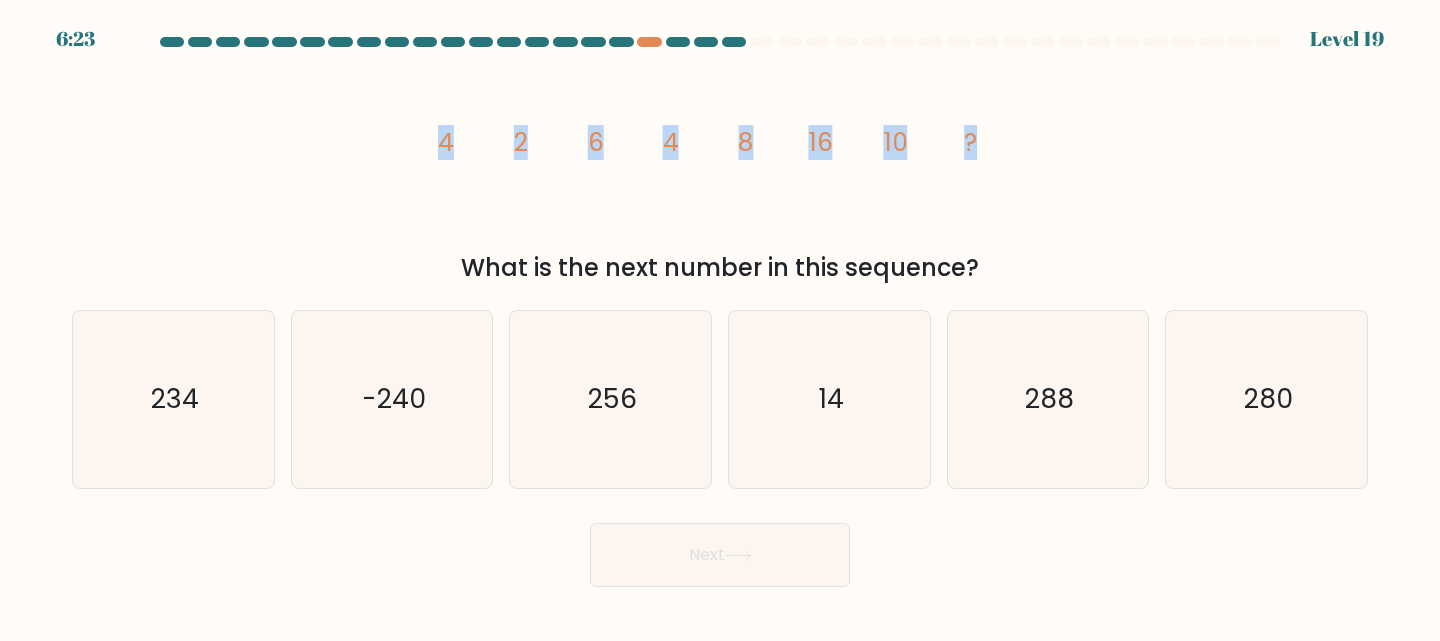 click on "image/svg+xml
4
2
6
4
8
16
10
?" at bounding box center [720, 151] 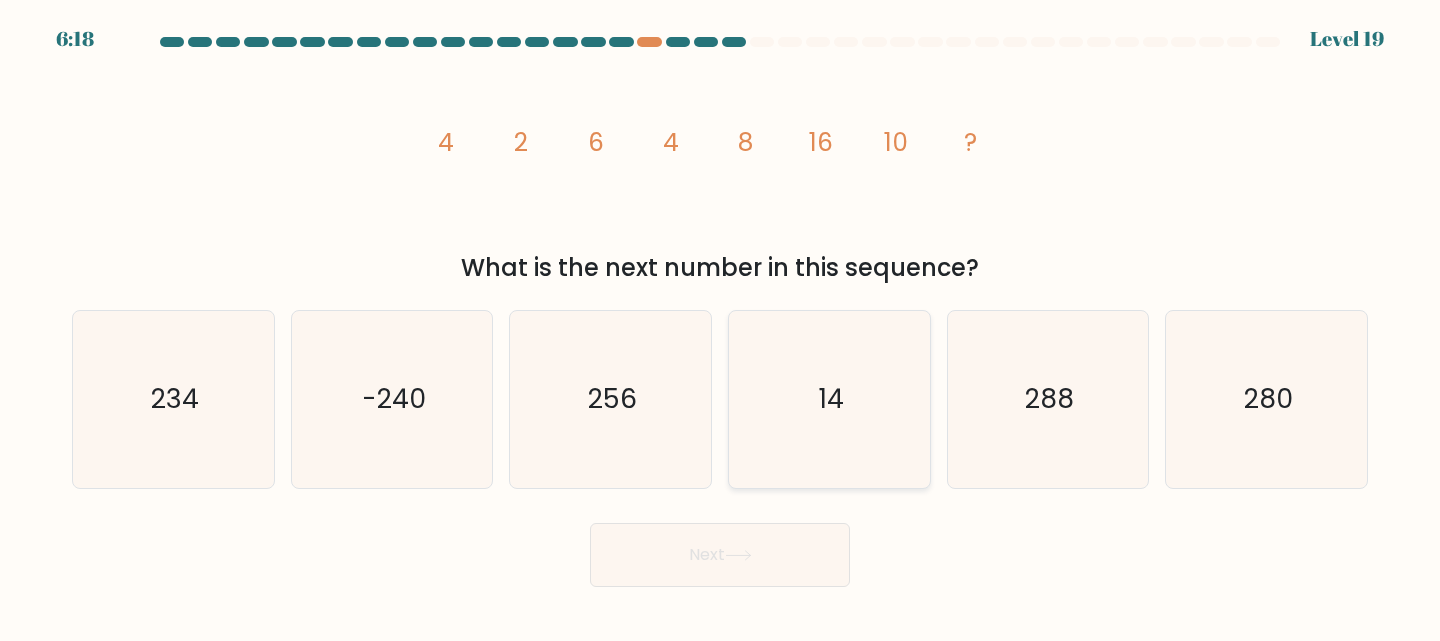 click on "14" at bounding box center (829, 399) 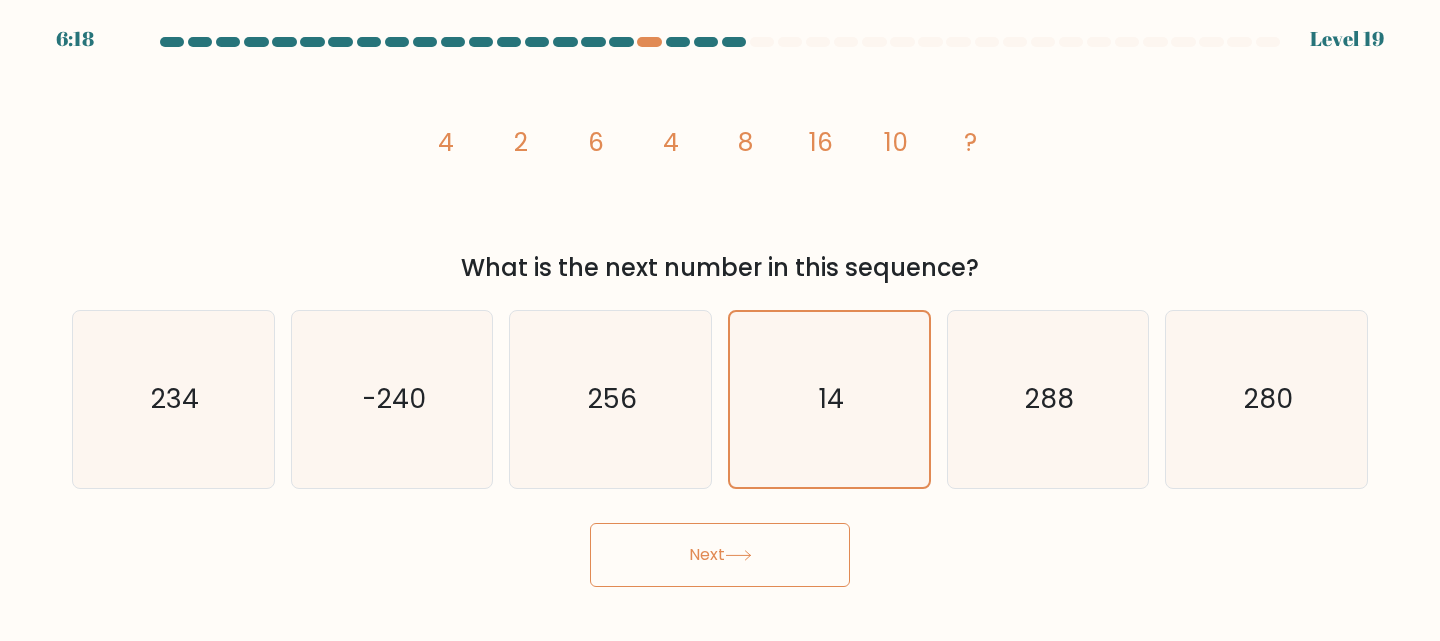 click on "Next" at bounding box center [720, 555] 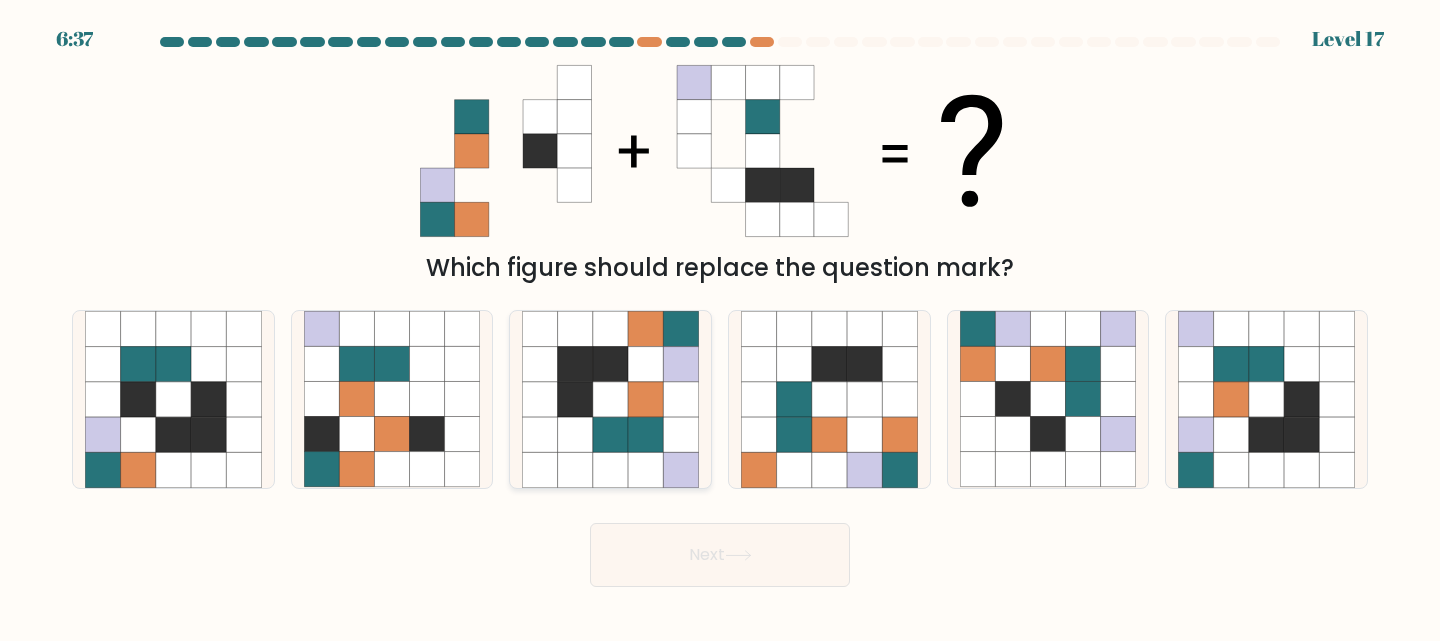 click at bounding box center (645, 434) 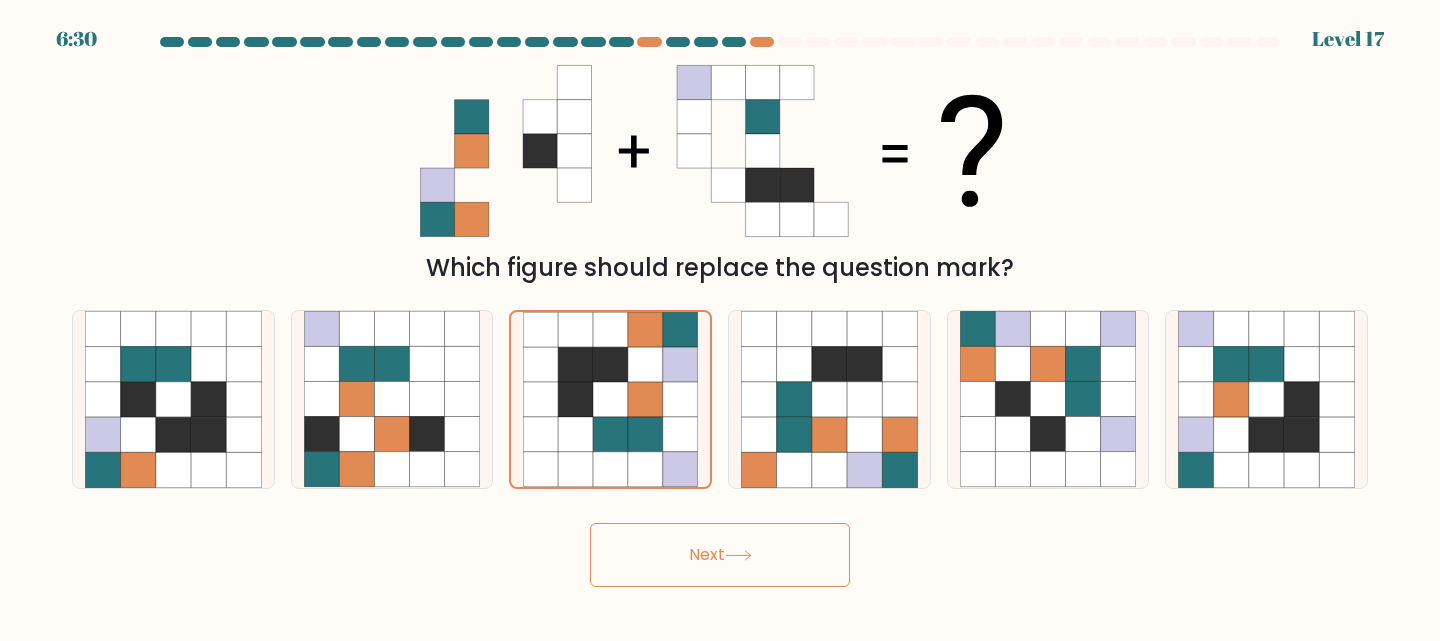 click on "Next" at bounding box center [720, 555] 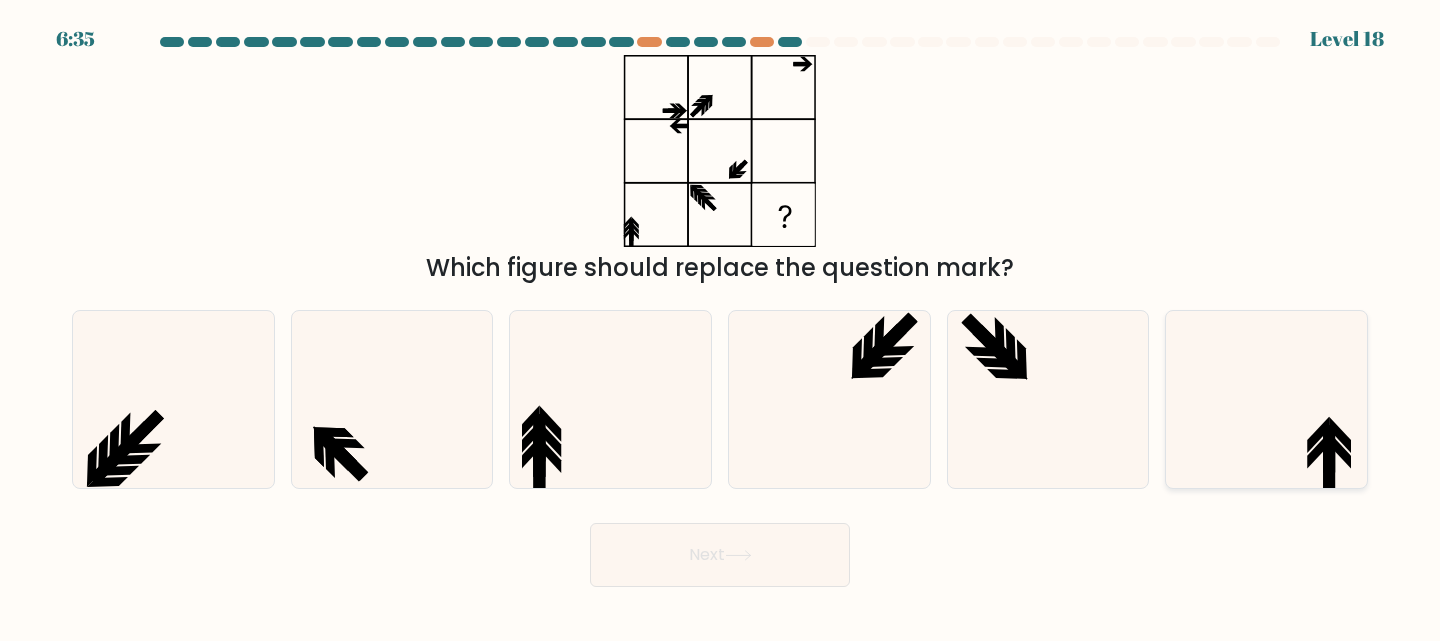 click at bounding box center (1266, 399) 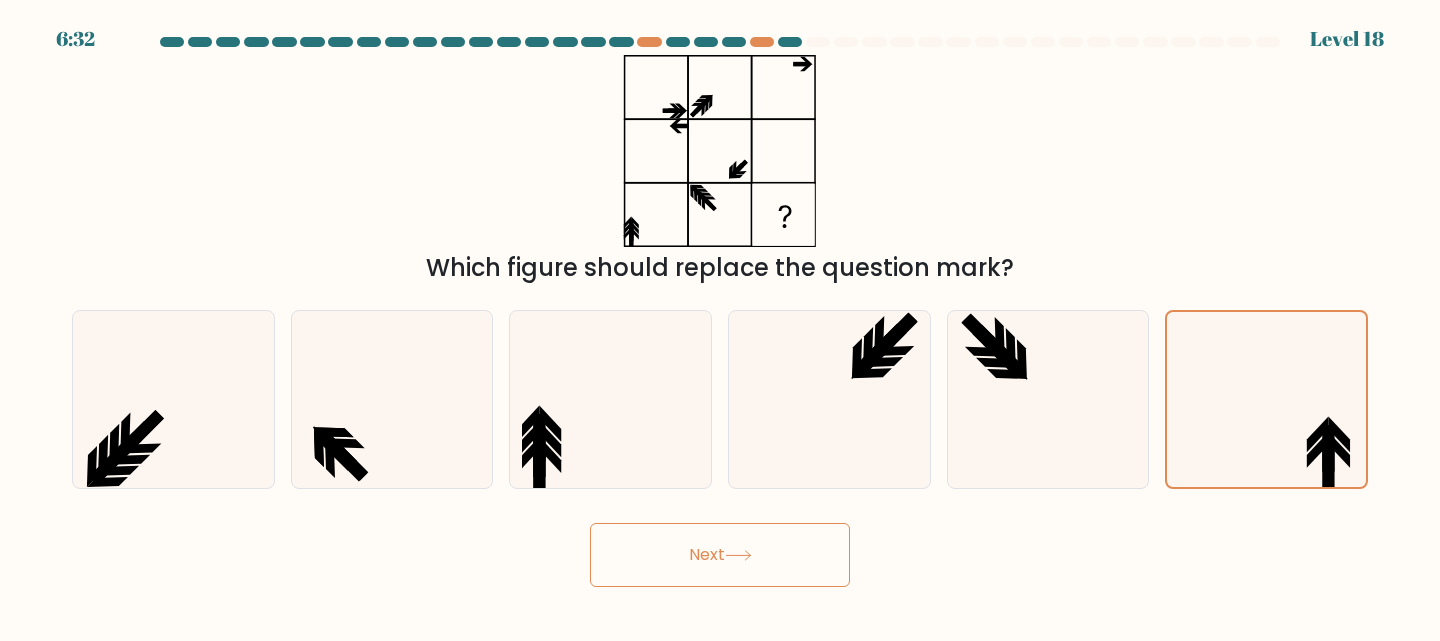 click on "6:32
Level 18" at bounding box center (720, 320) 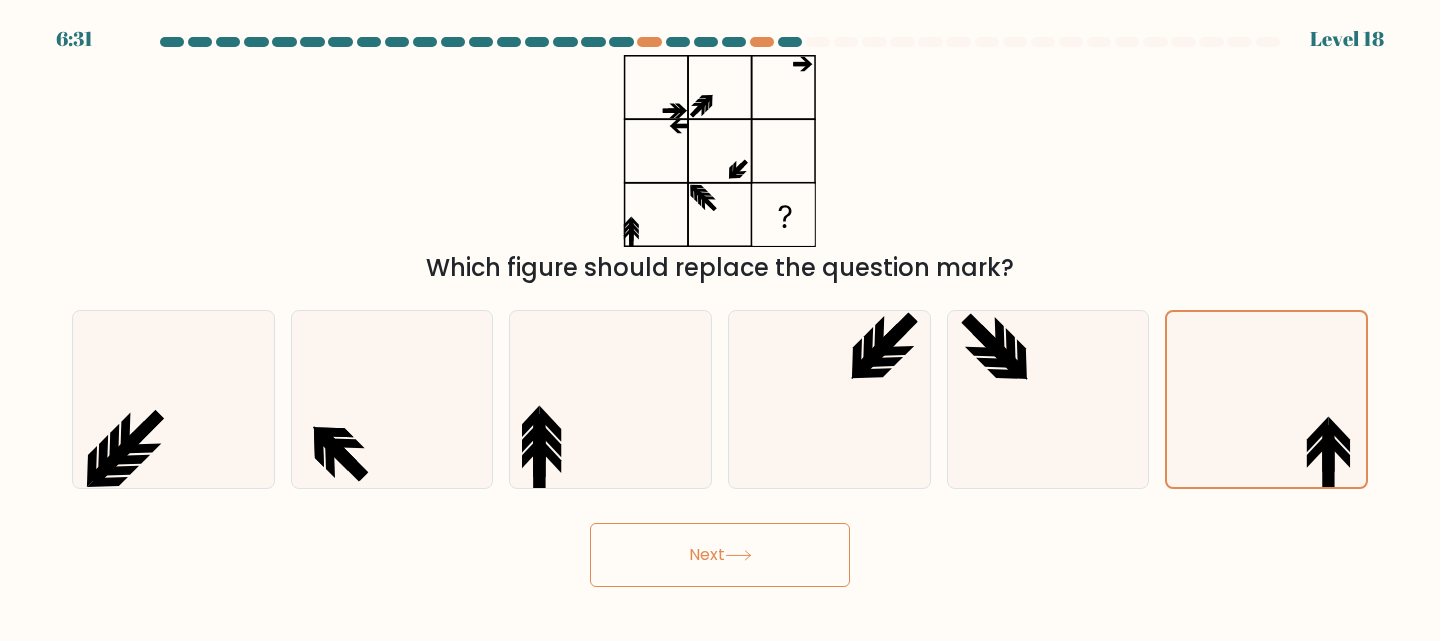 click on "Next" at bounding box center [720, 555] 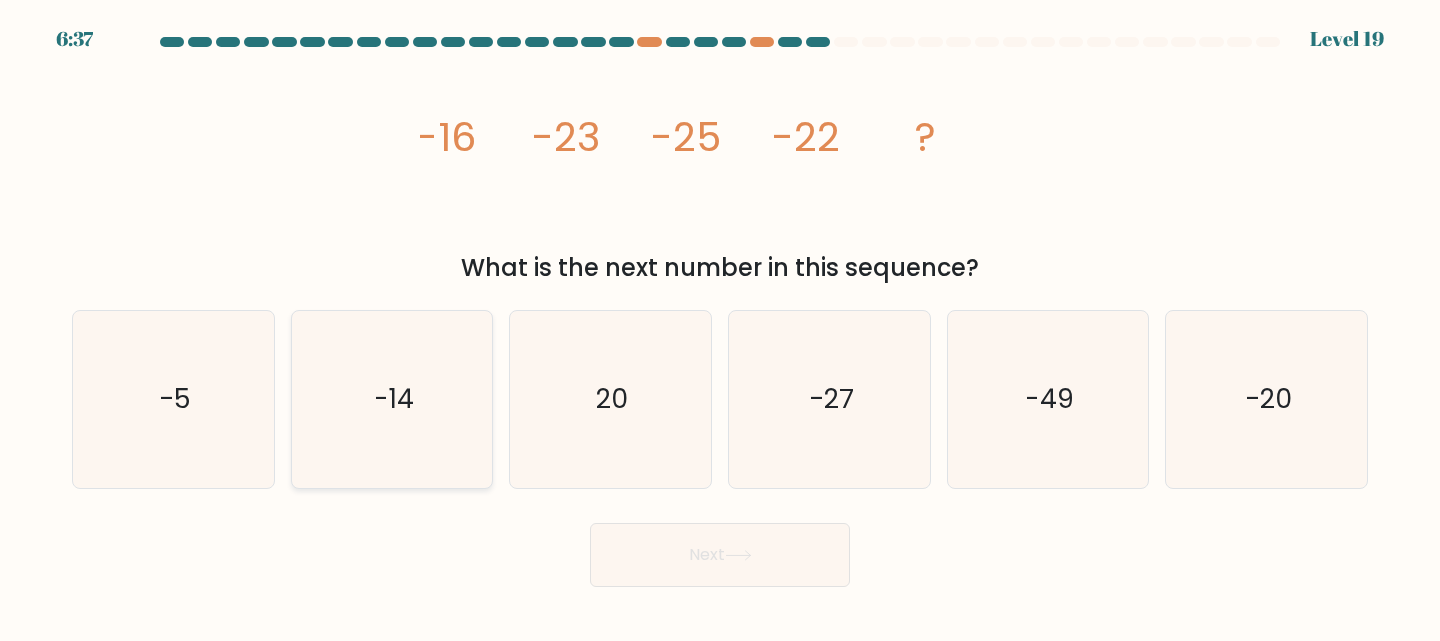 click on "-14" at bounding box center (392, 399) 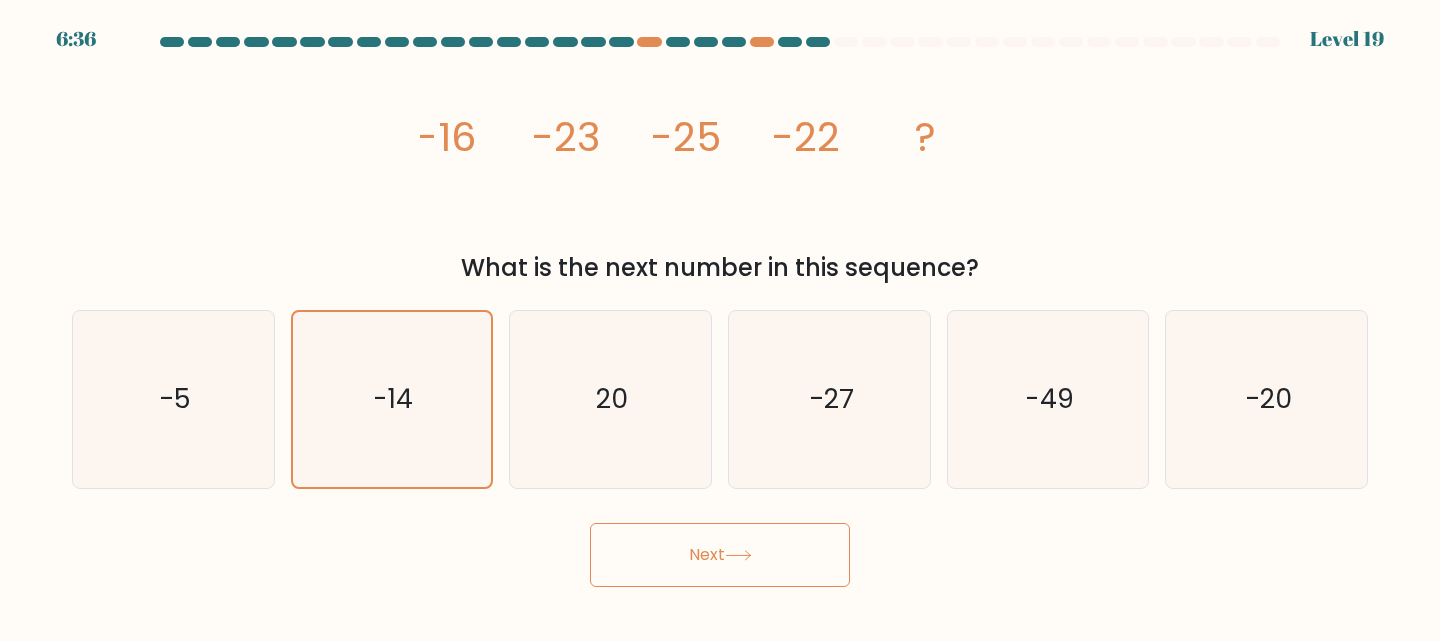 click on "Next" at bounding box center [720, 555] 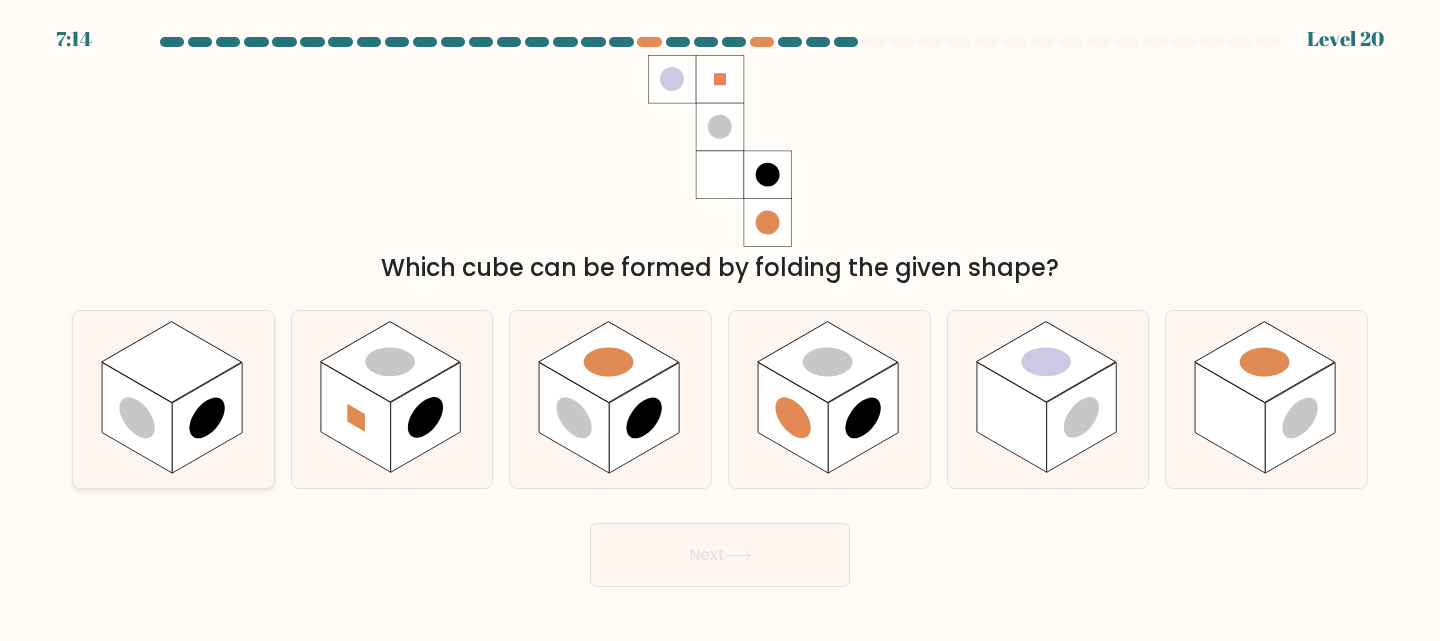 click at bounding box center [172, 362] 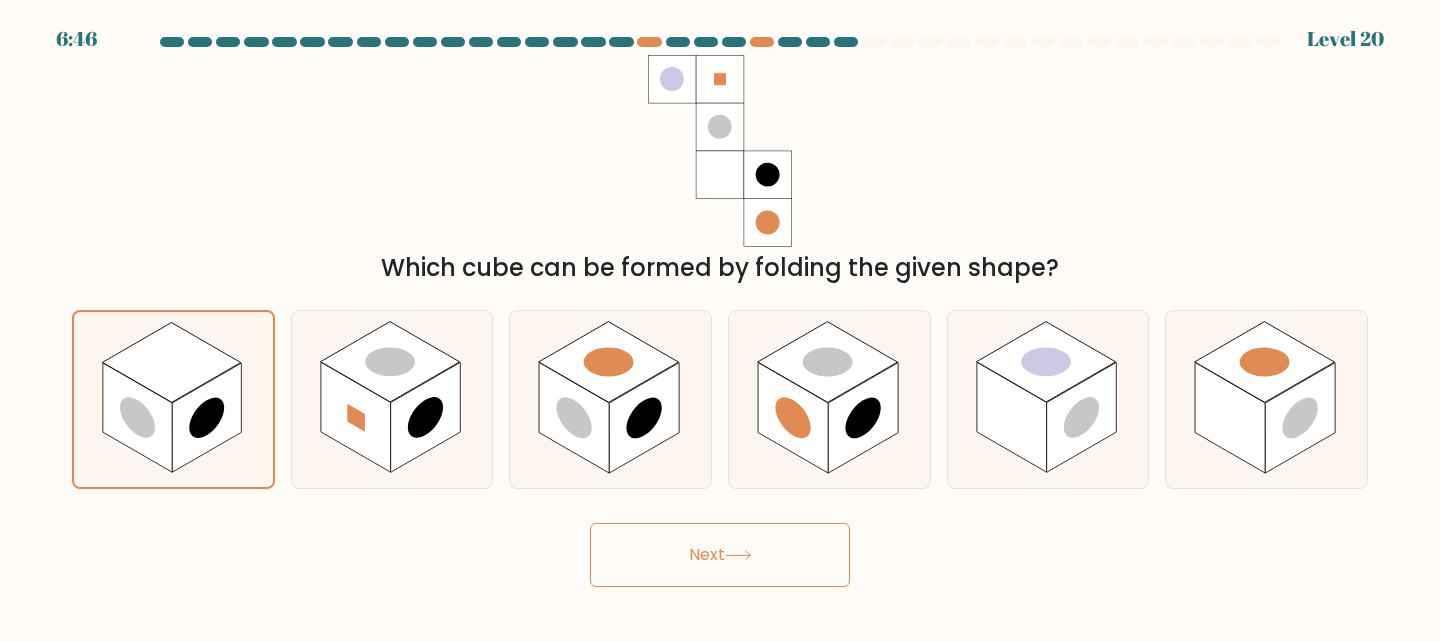 click on "Next" at bounding box center (720, 555) 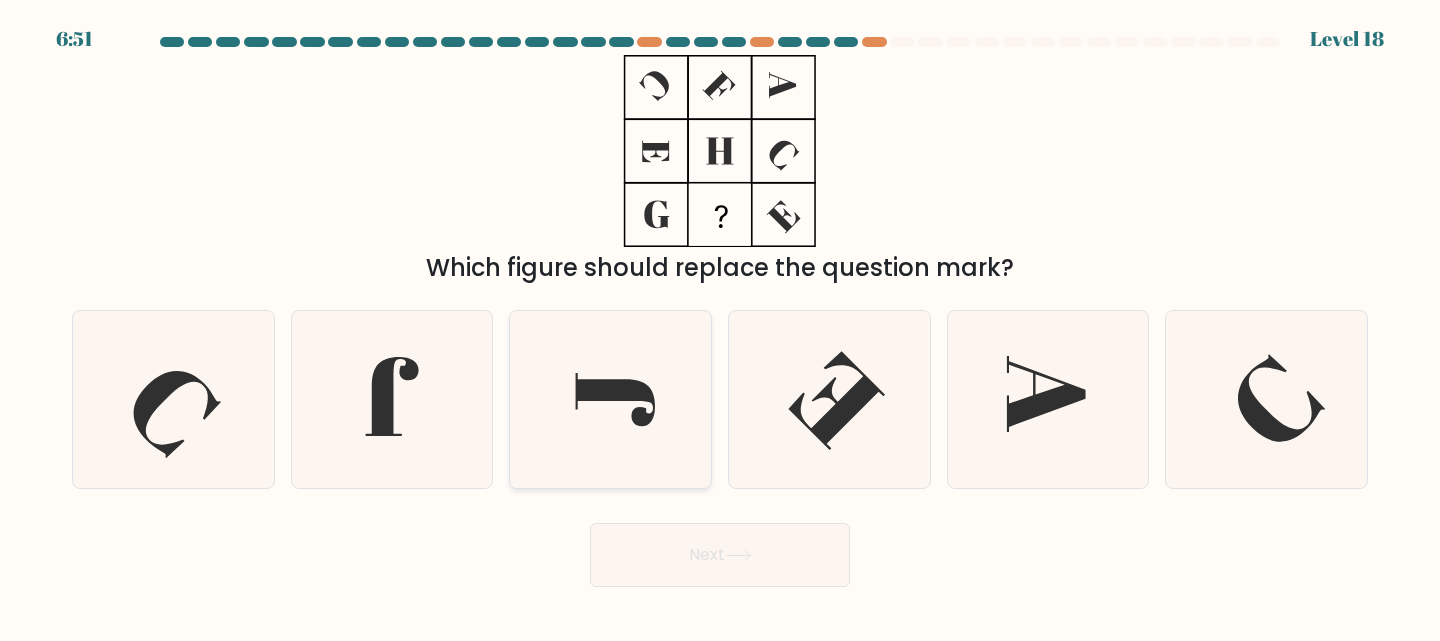 click at bounding box center [610, 399] 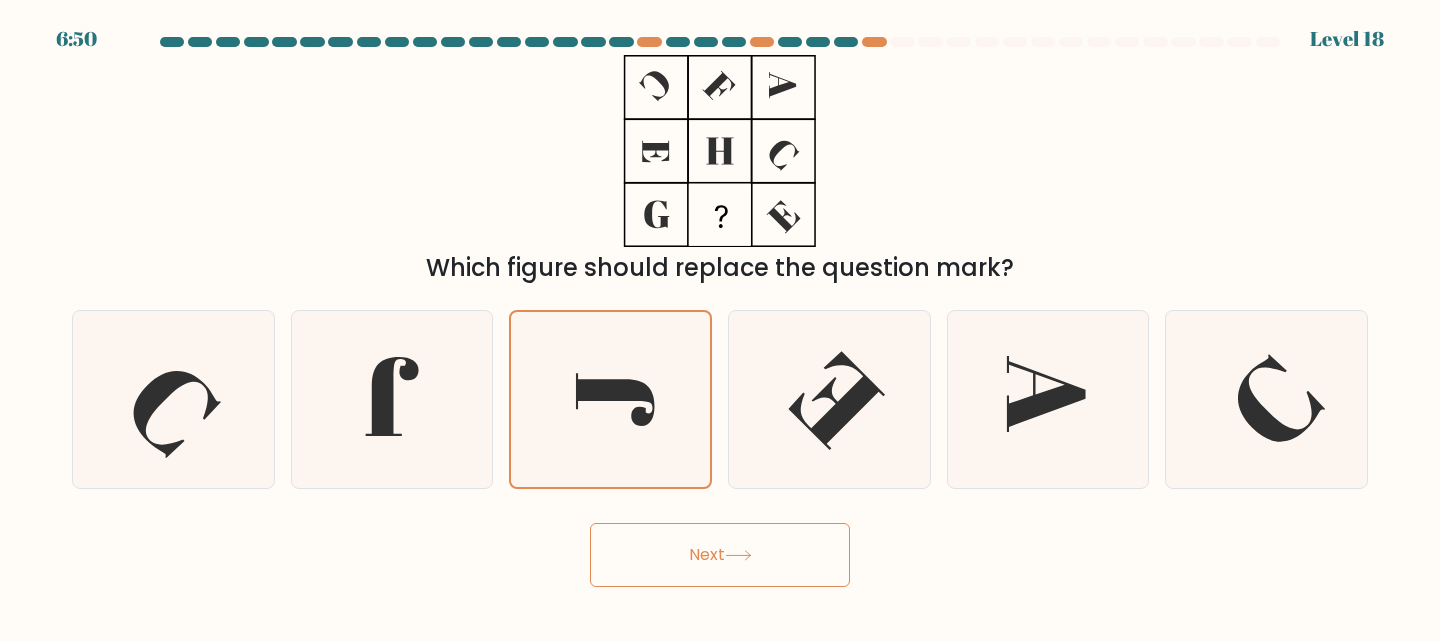 click on "Next" at bounding box center (720, 555) 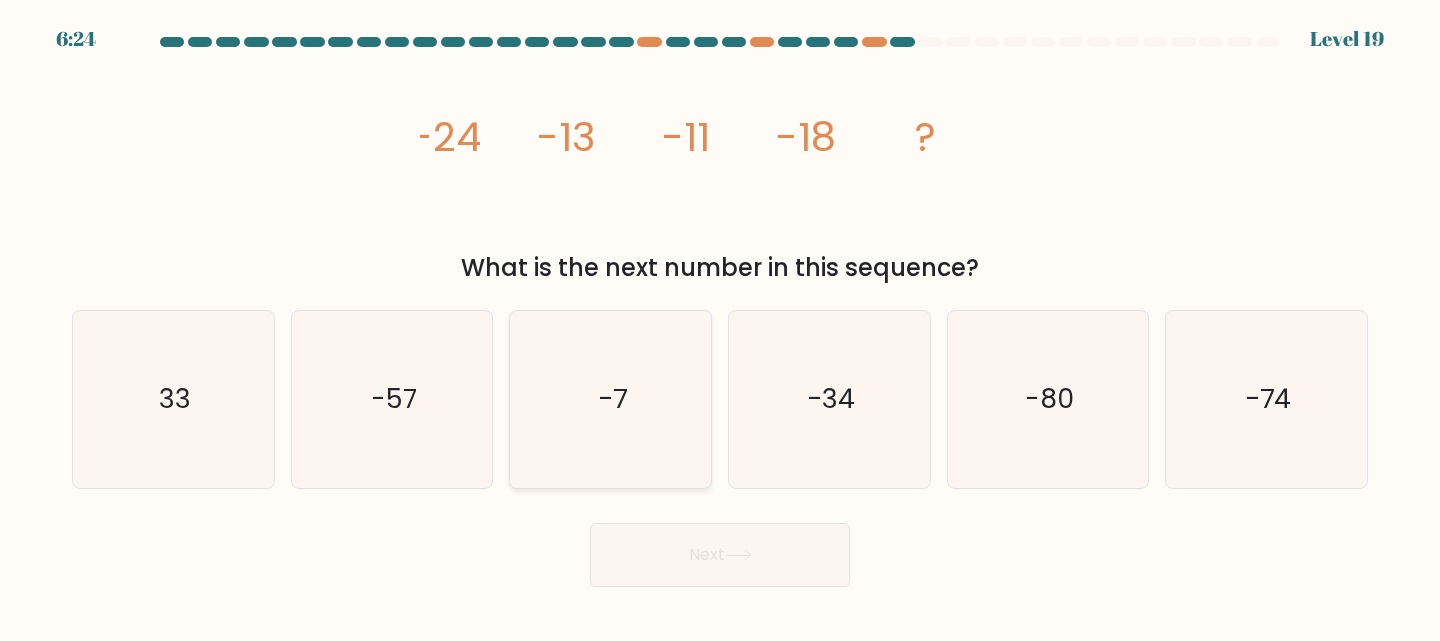 click on "-7" at bounding box center [610, 399] 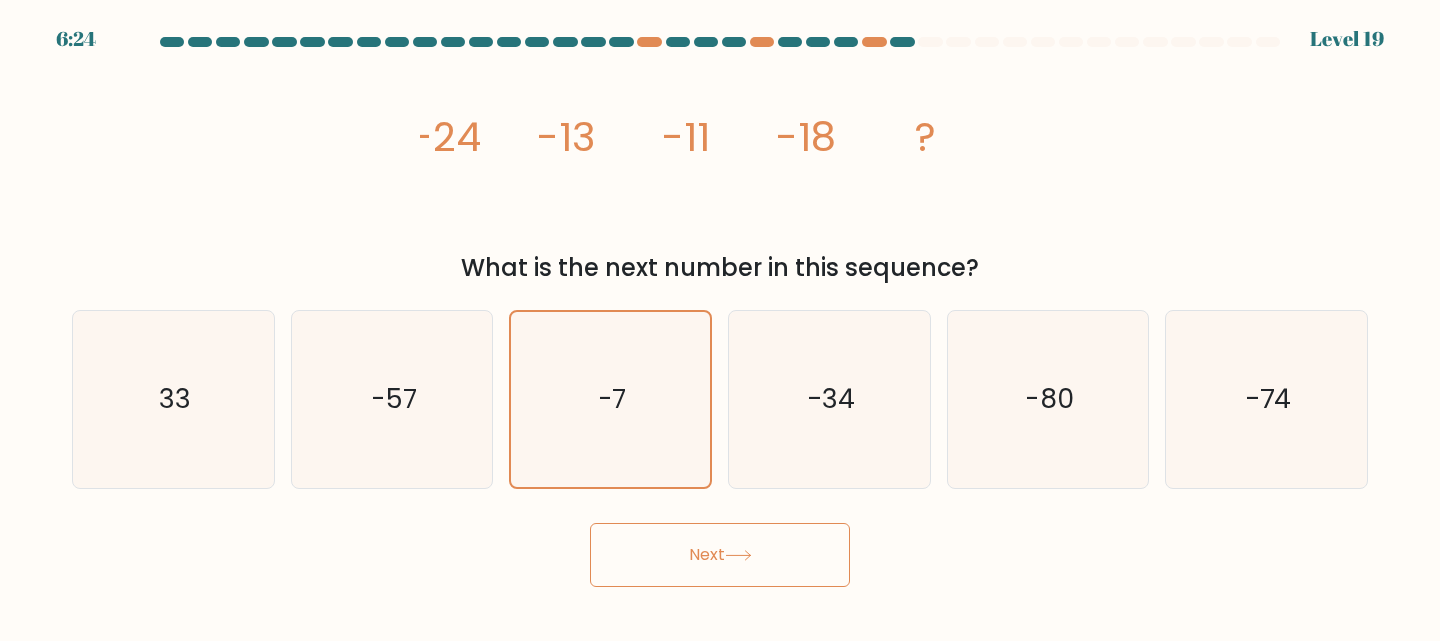click on "Next" at bounding box center (720, 555) 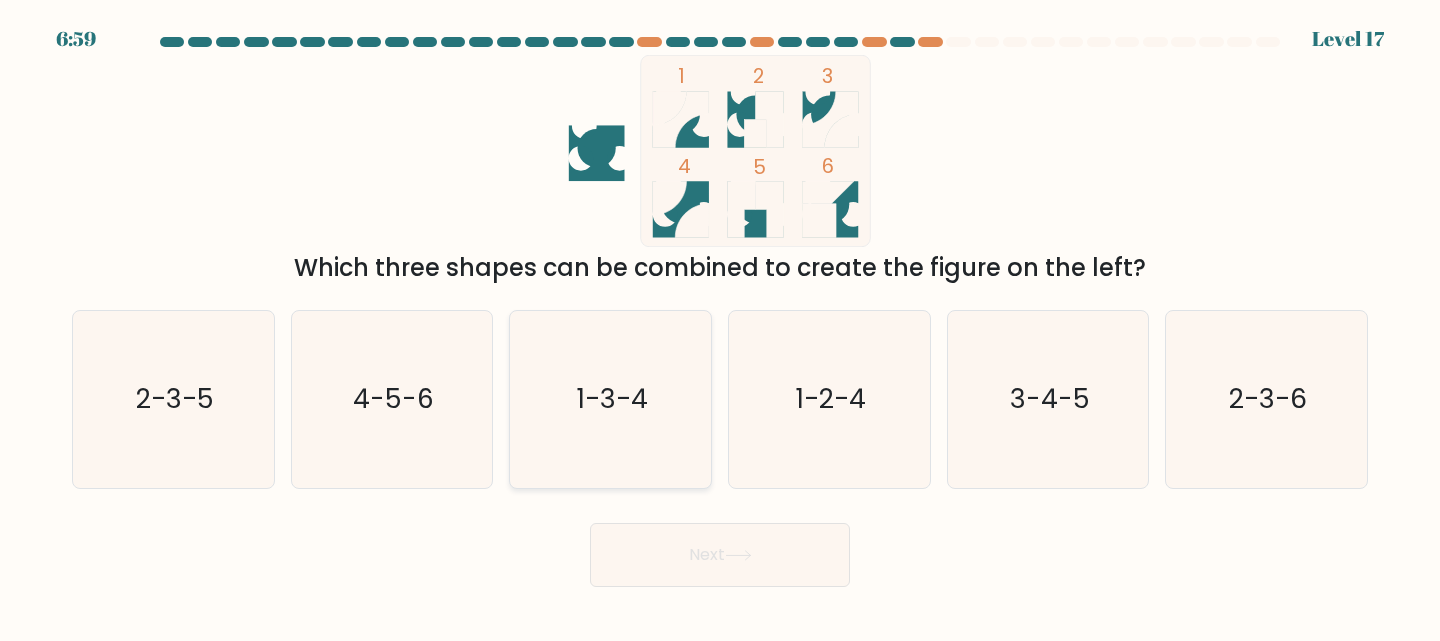 click on "1-3-4" at bounding box center (610, 399) 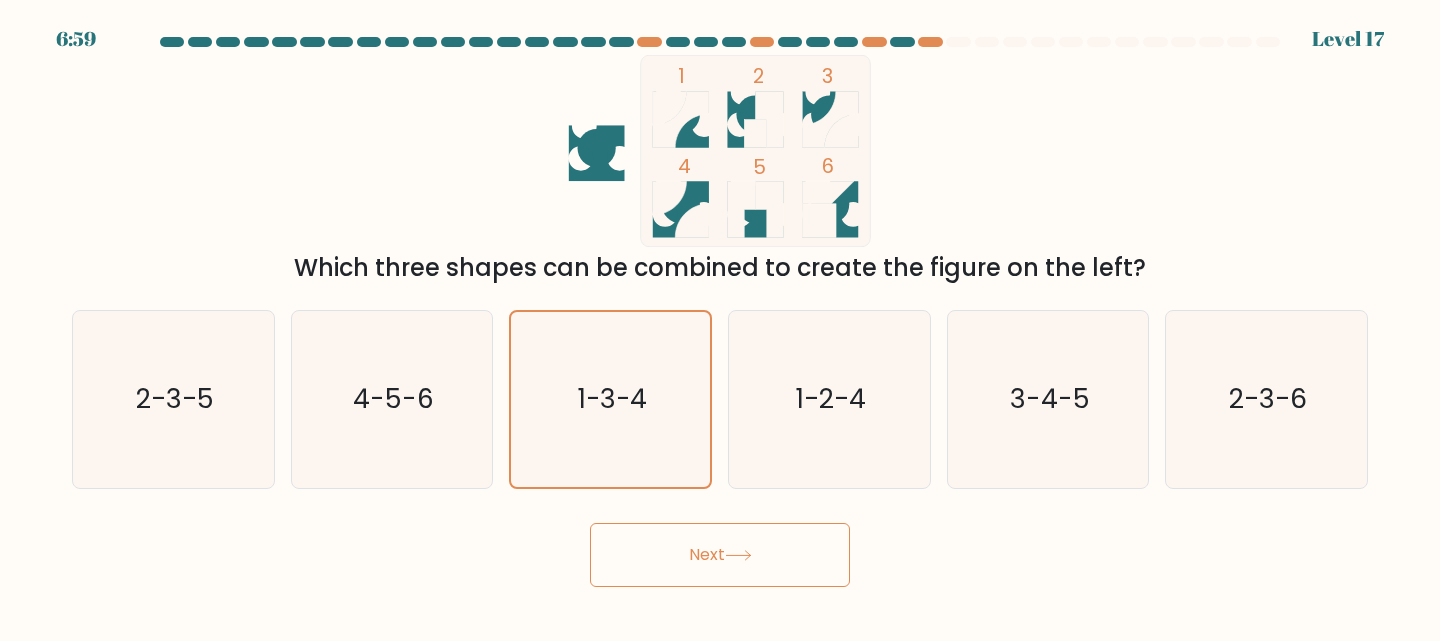 click on "Next" at bounding box center [720, 555] 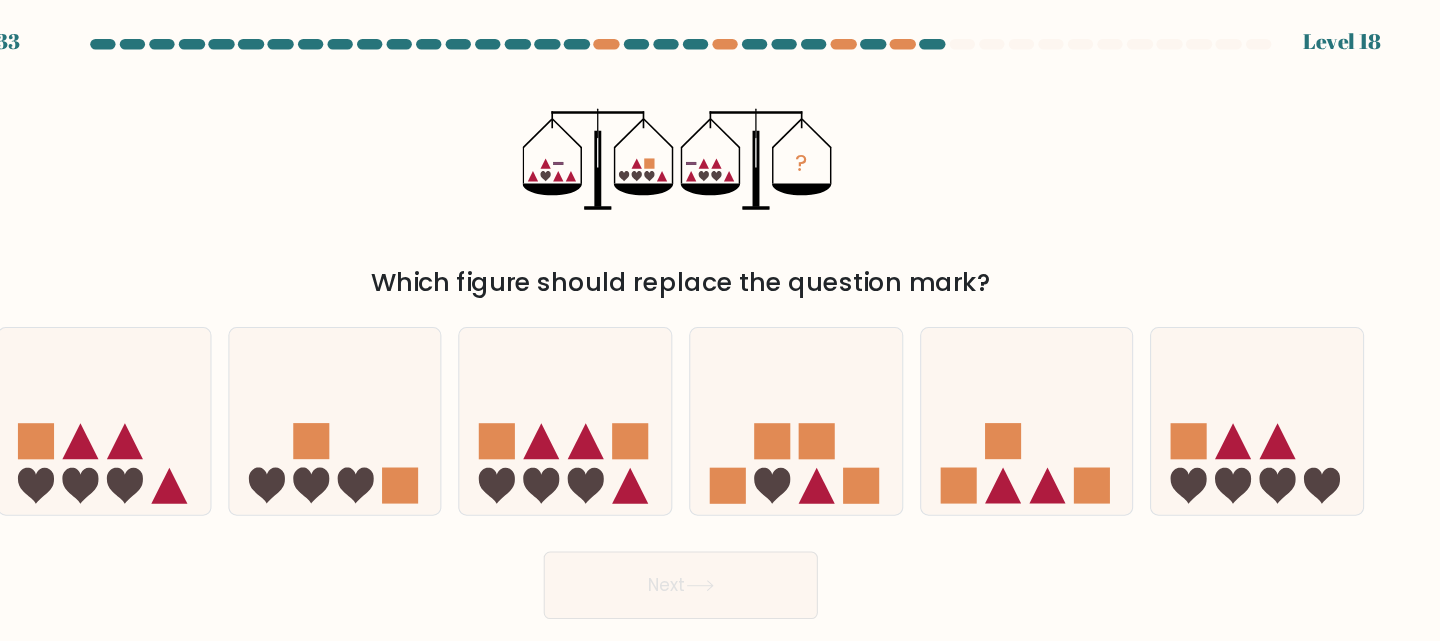 scroll, scrollTop: 0, scrollLeft: 0, axis: both 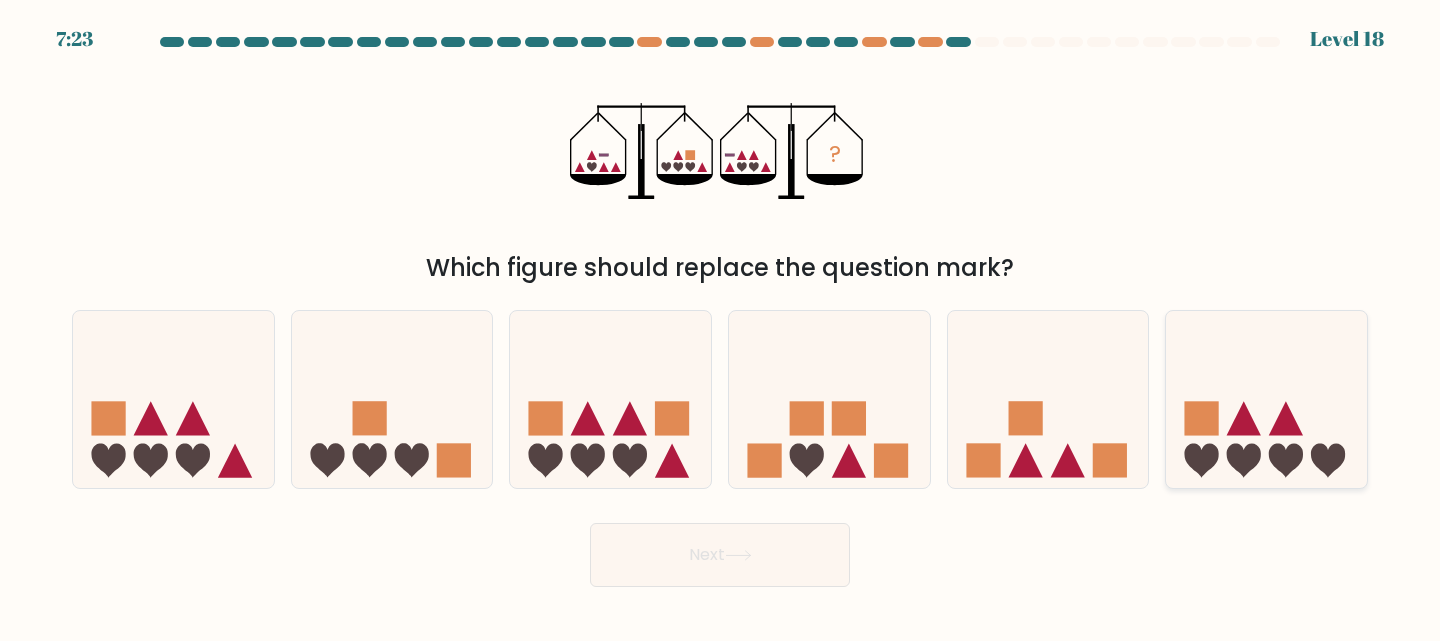 click at bounding box center [1266, 400] 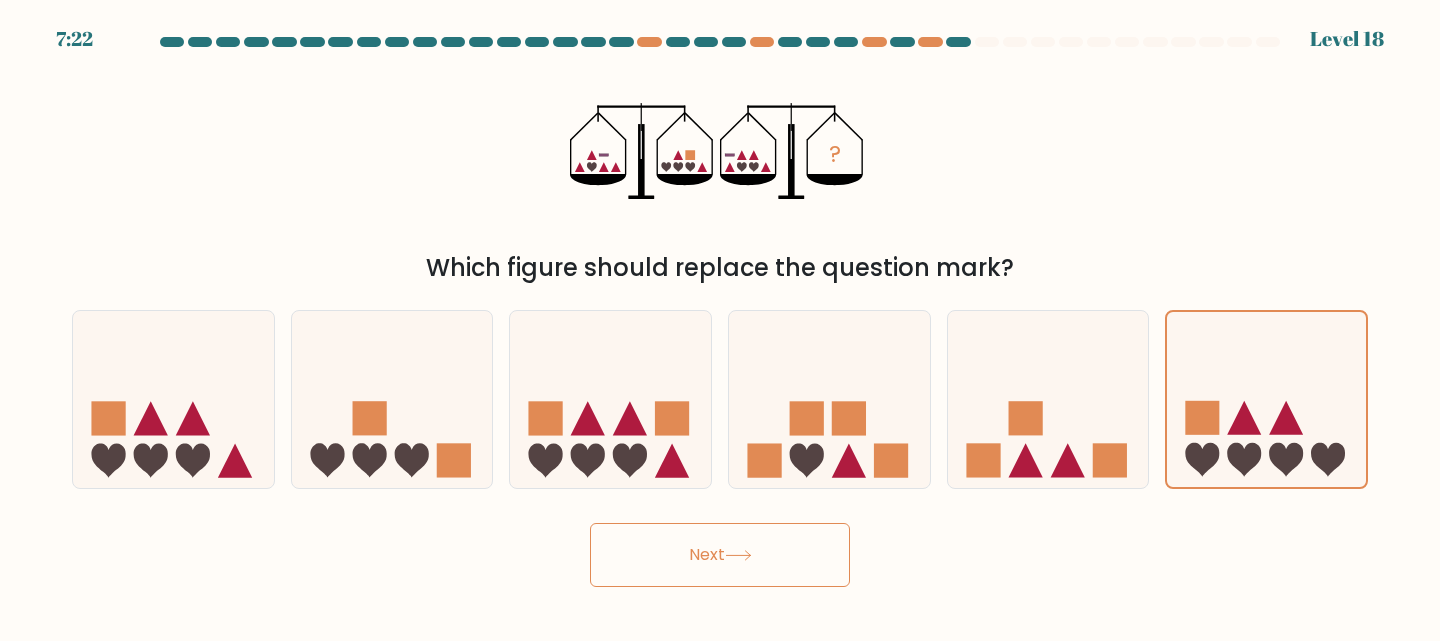 click on "Next" at bounding box center [720, 555] 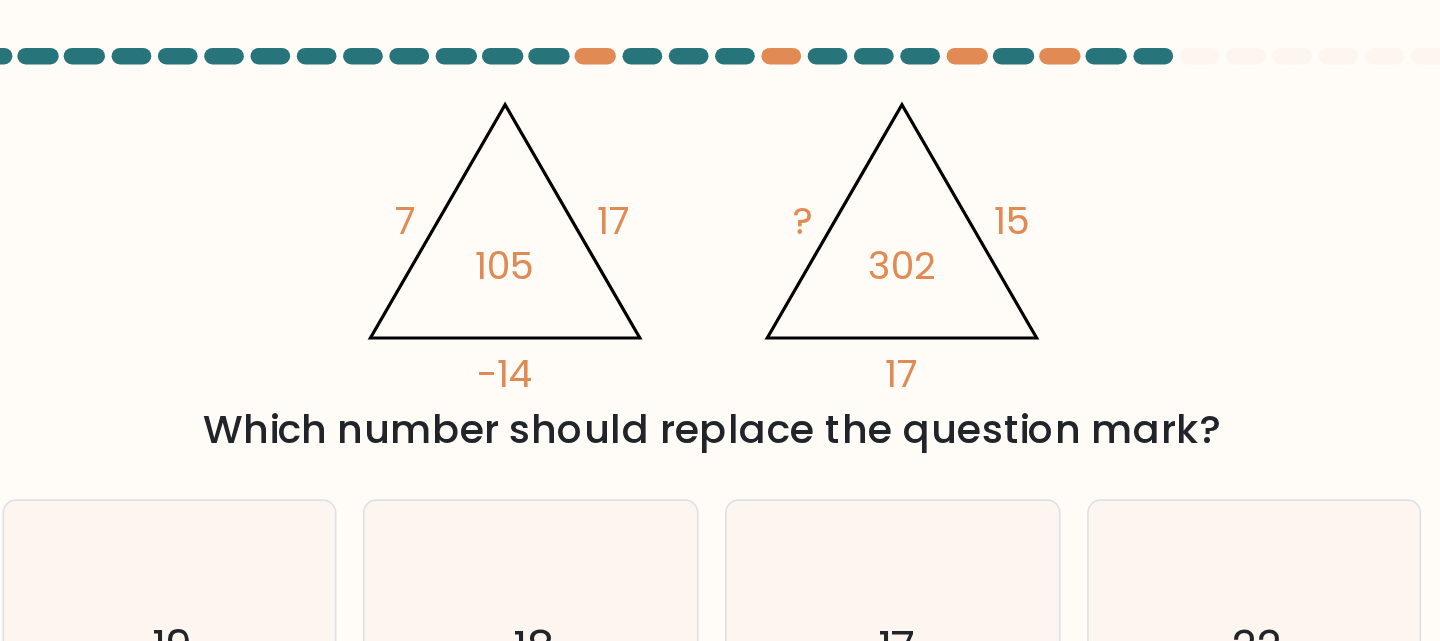click on "@import url('https://fonts.googleapis.com/css?family=Abril+Fatface:400,100,100italic,300,300italic,400italic,500,500italic,700,700italic,900,900italic');                        7       17       -14       105                                       @import url('https://fonts.googleapis.com/css?family=Abril+Fatface:400,100,100italic,300,300italic,400italic,500,500italic,700,700italic,900,900italic');                        ?       15       17       302" at bounding box center [720, 151] 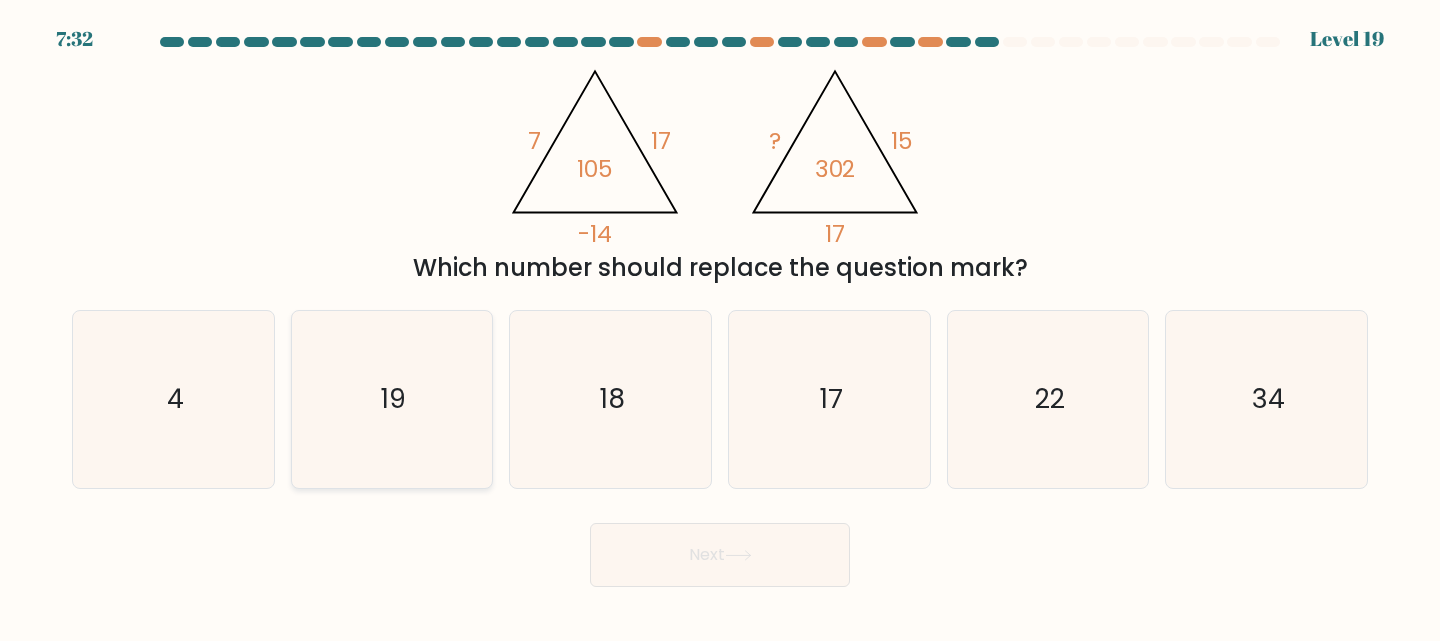 click on "19" at bounding box center (392, 399) 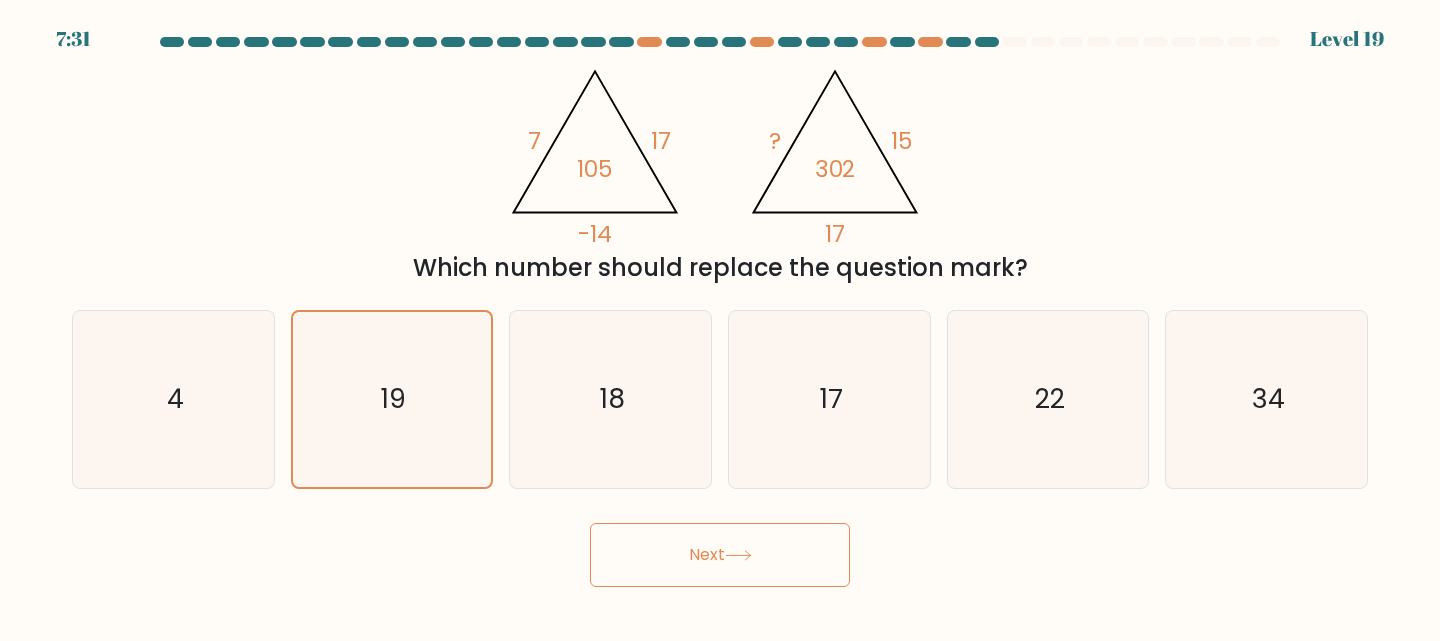 click on "Next" at bounding box center [720, 555] 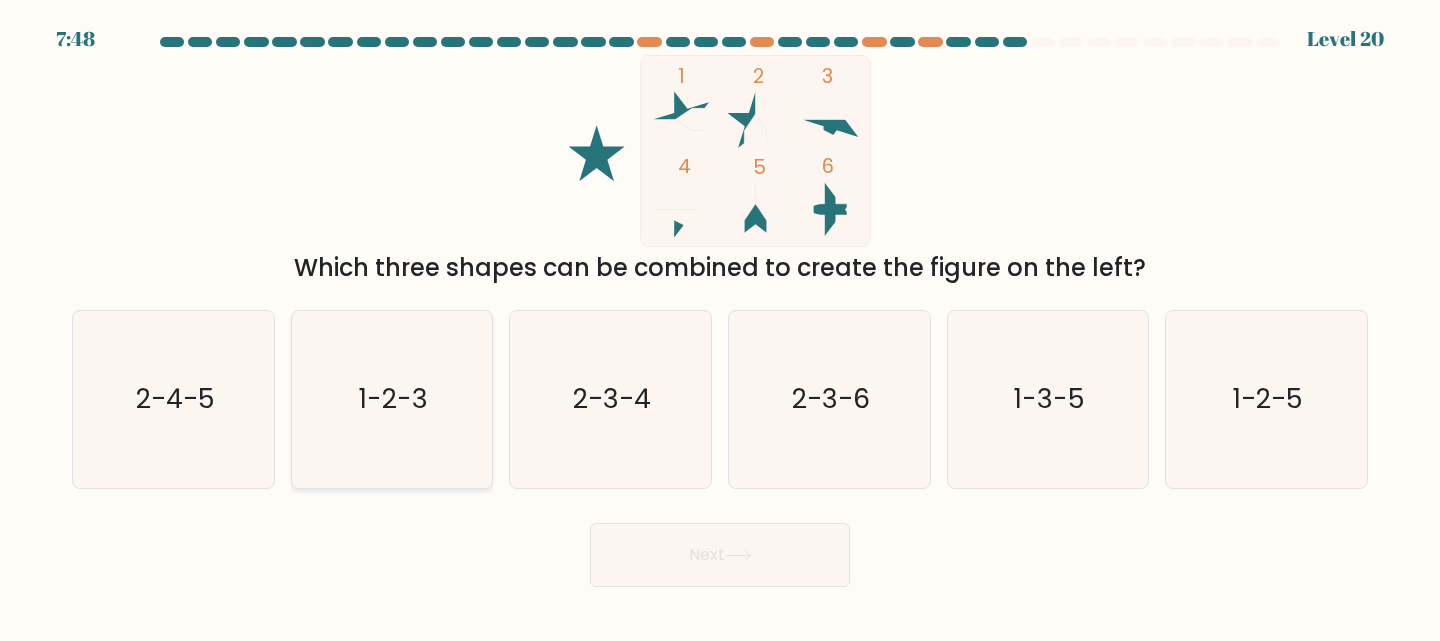 click on "1-2-3" at bounding box center (393, 399) 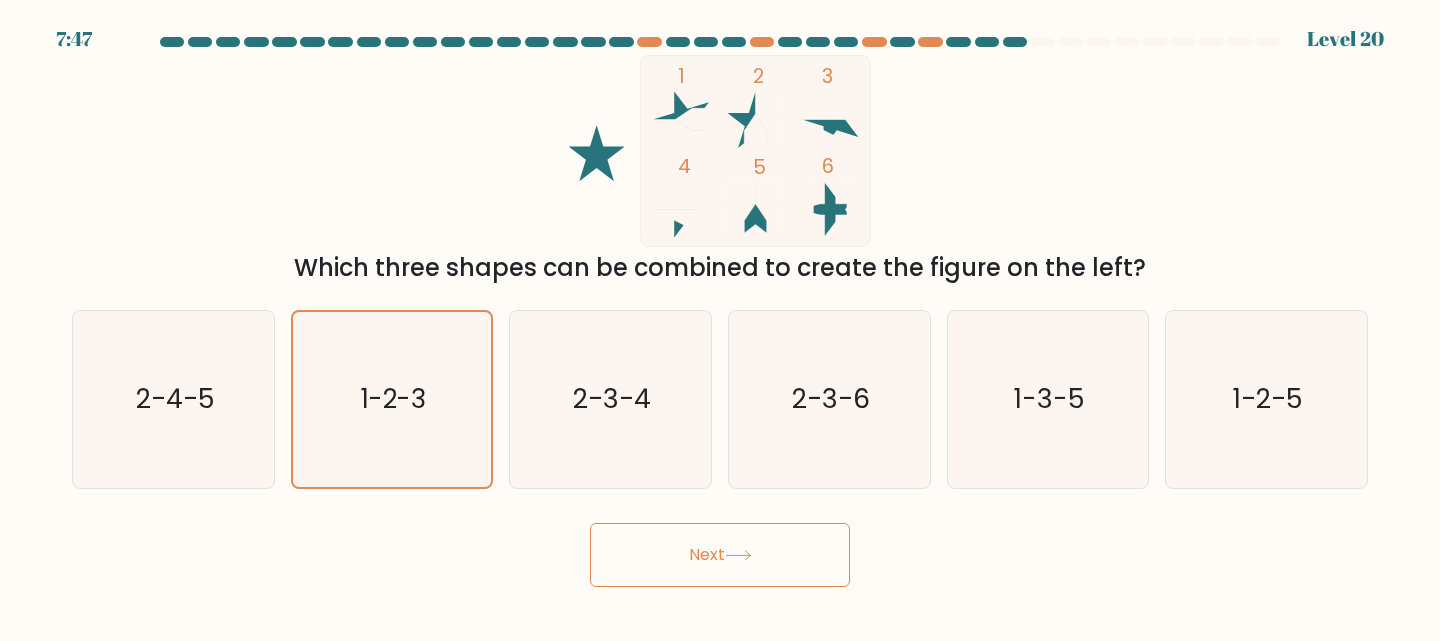 click on "Next" at bounding box center [720, 555] 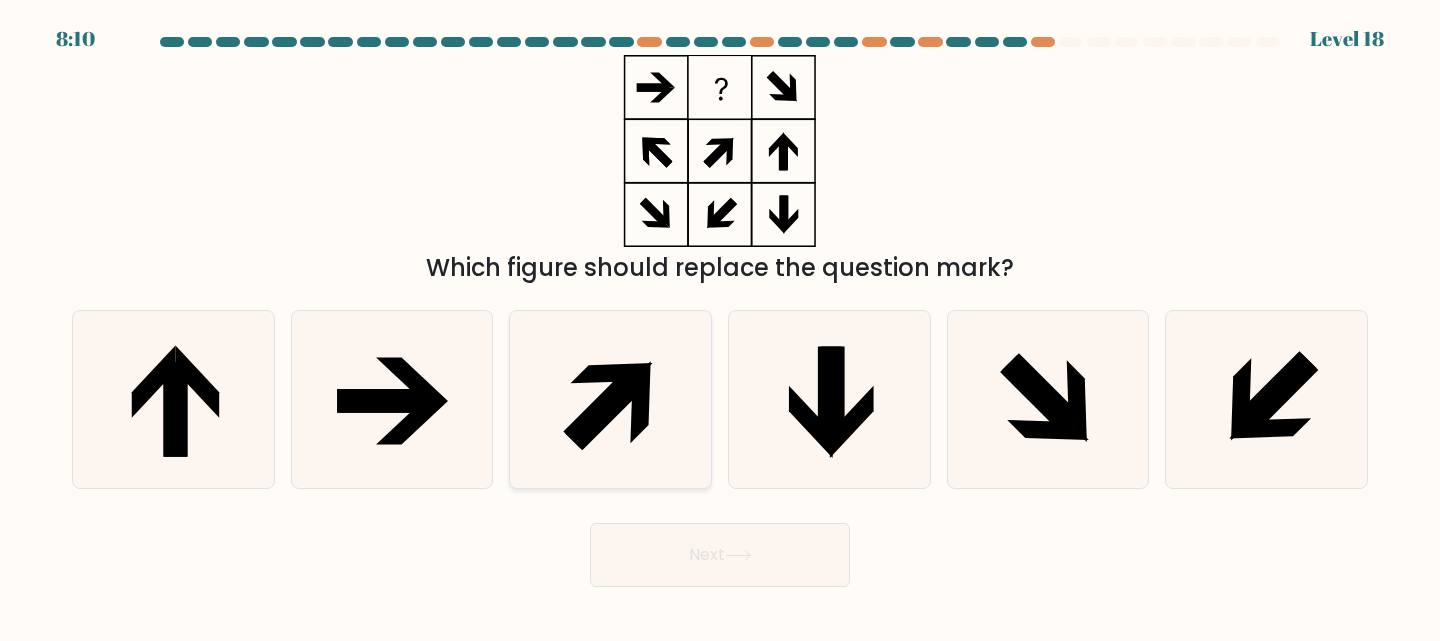 click at bounding box center [610, 399] 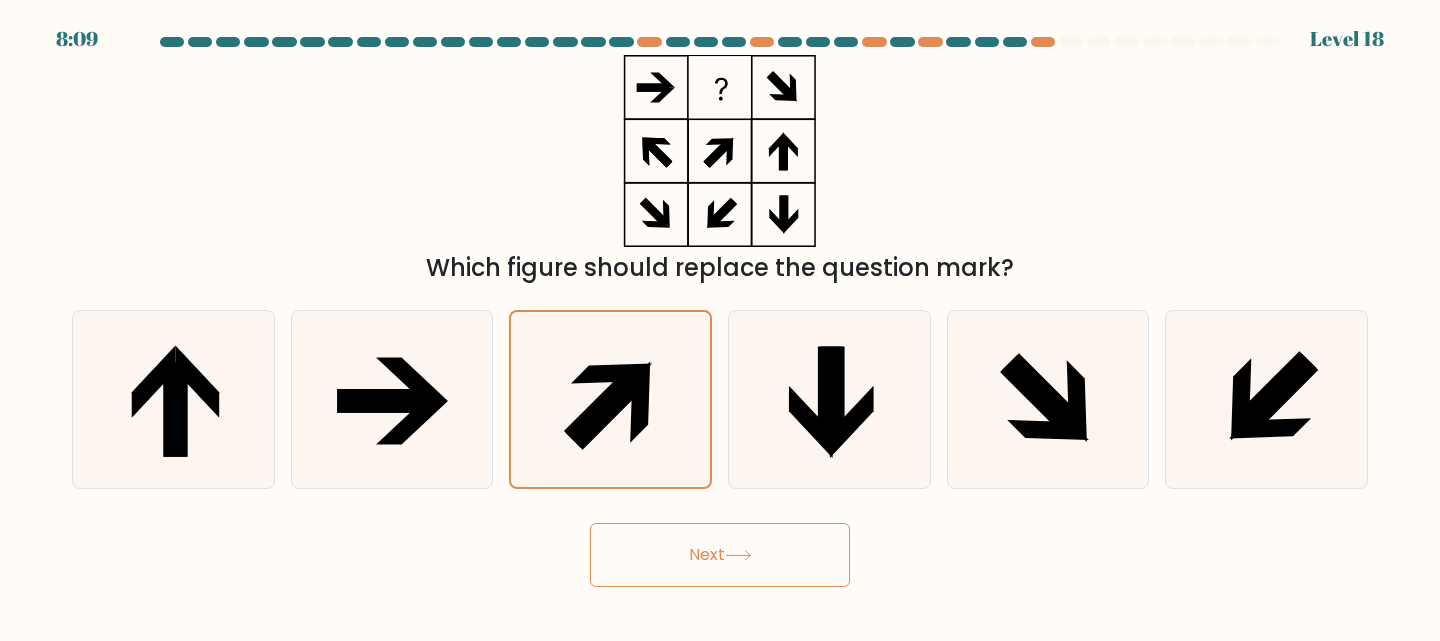 click at bounding box center (738, 555) 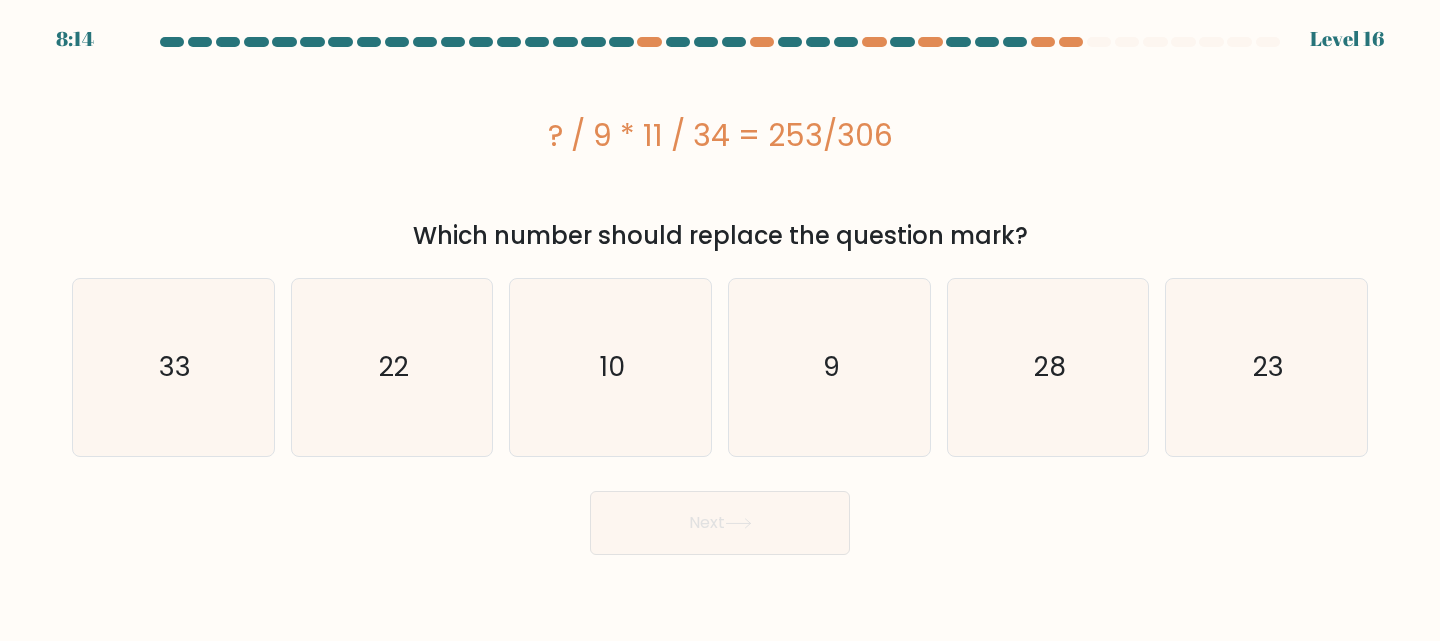 click on "? / 9 * 11 / 34 = 253/306" at bounding box center (720, 135) 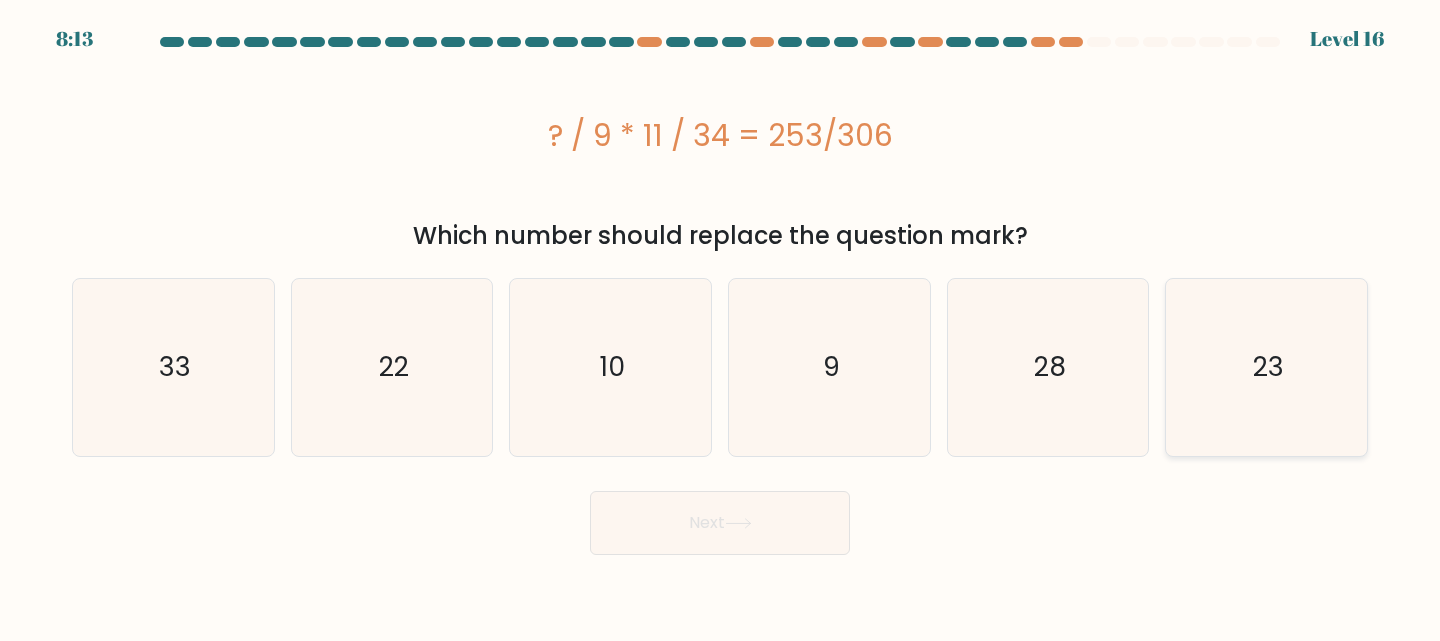 click on "23" at bounding box center [1266, 367] 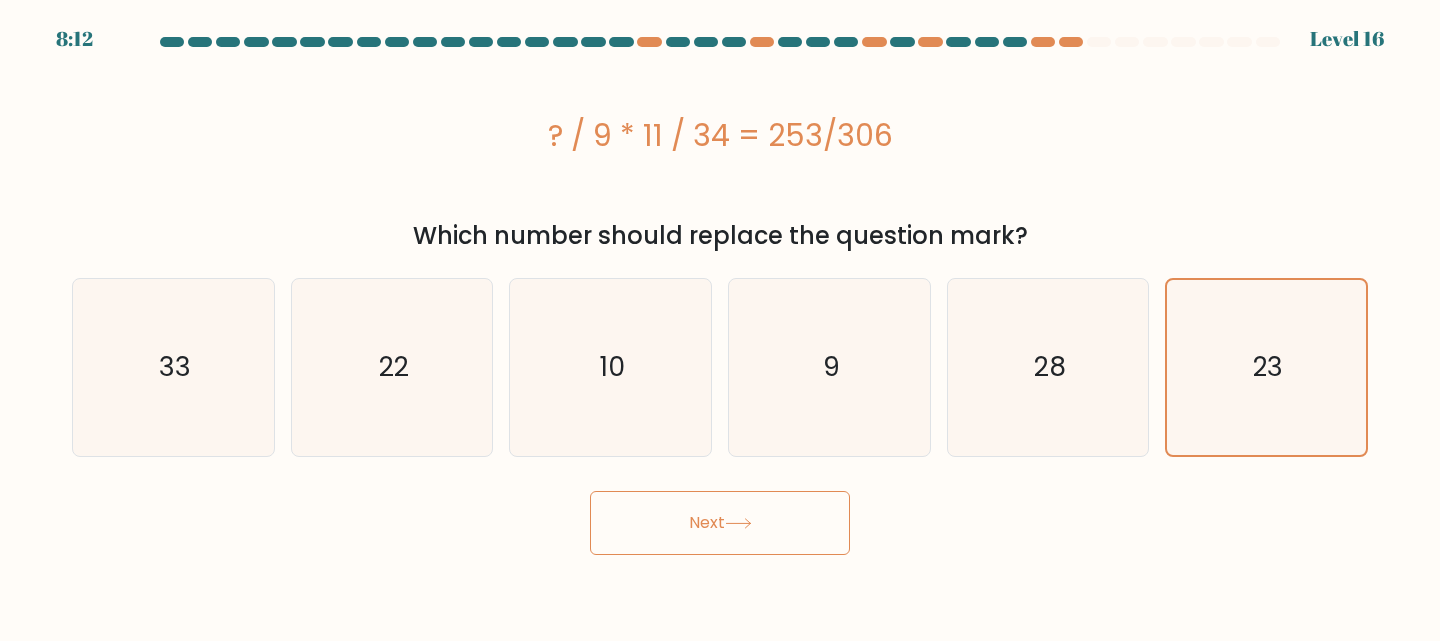 click on "Next" at bounding box center [720, 523] 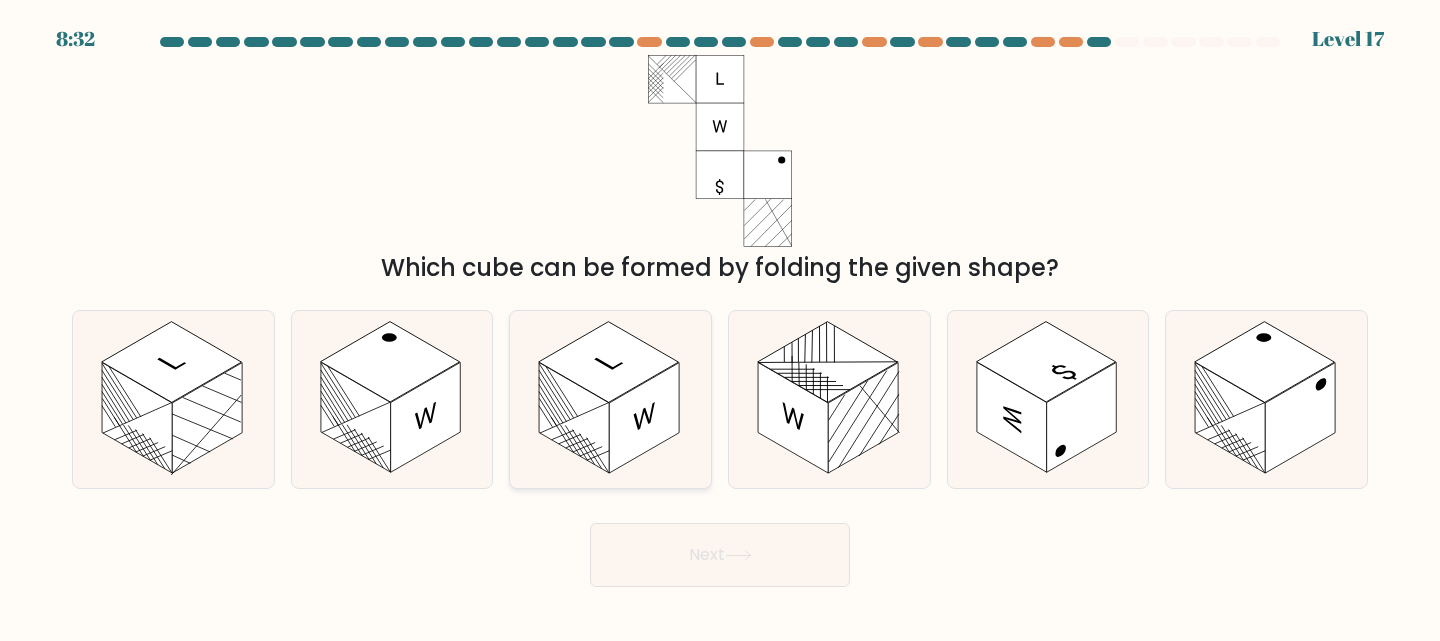 click at bounding box center (644, 418) 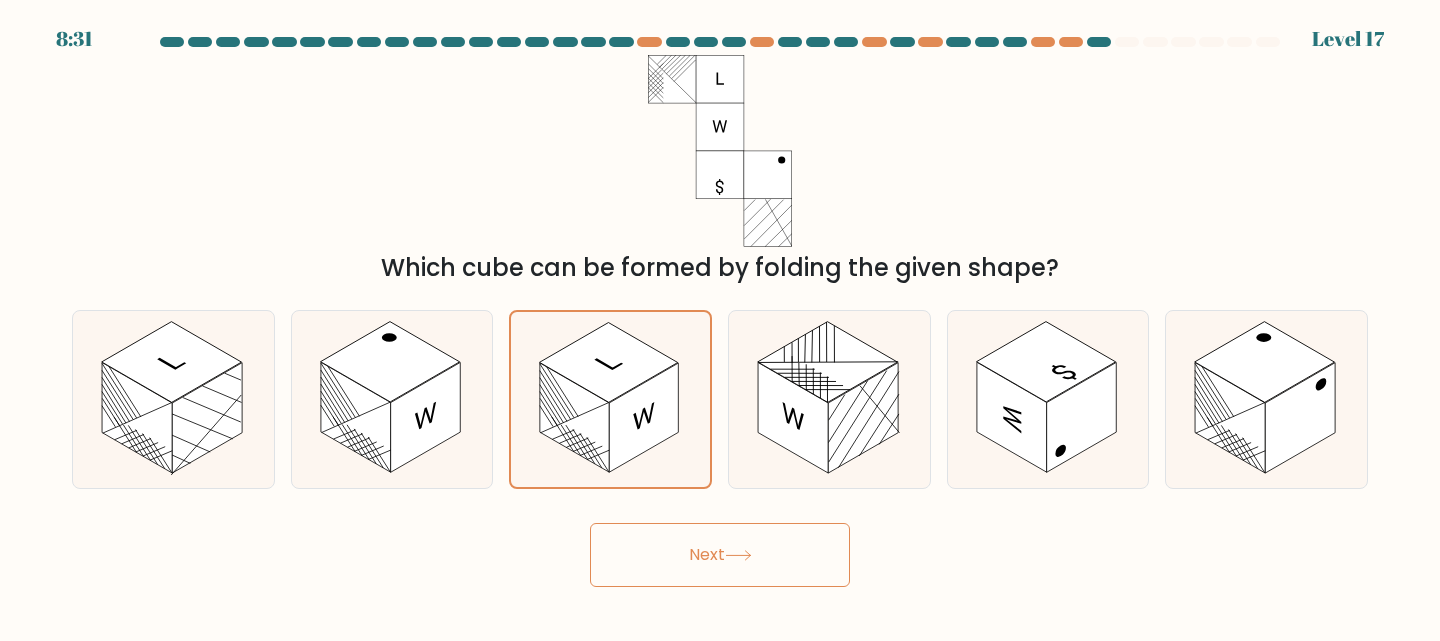 click on "Next" at bounding box center [720, 555] 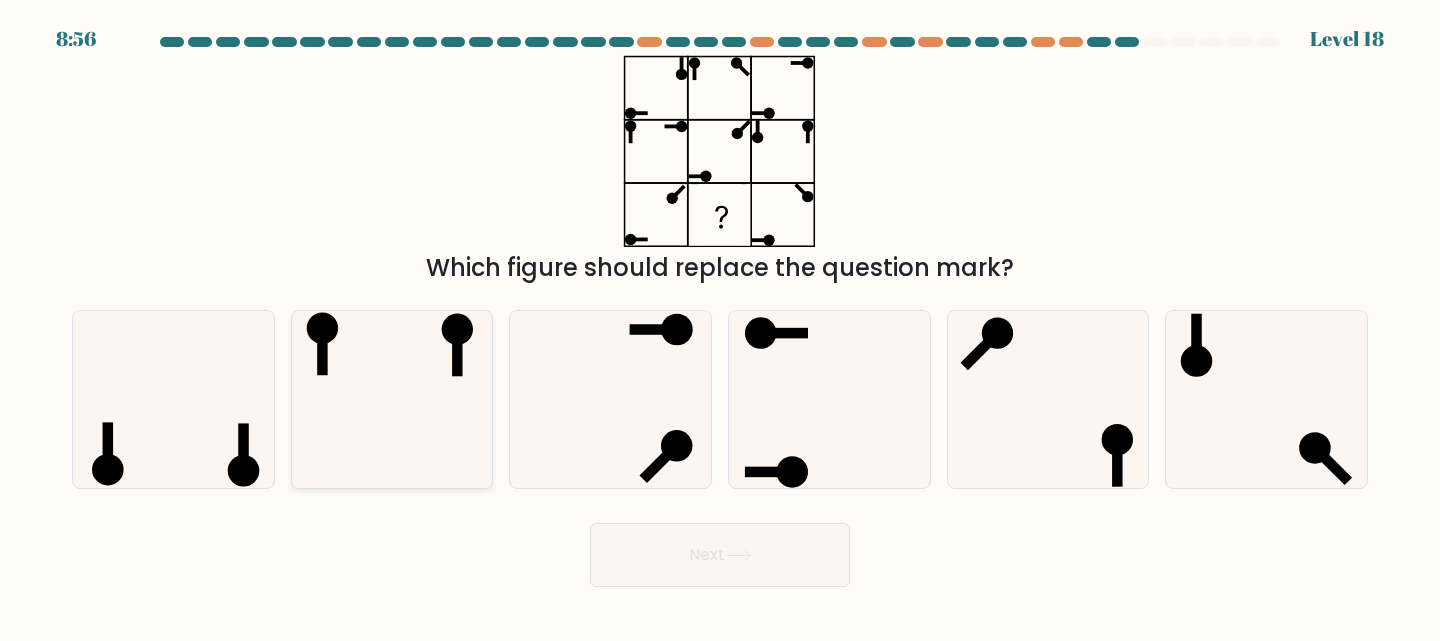 click at bounding box center [392, 399] 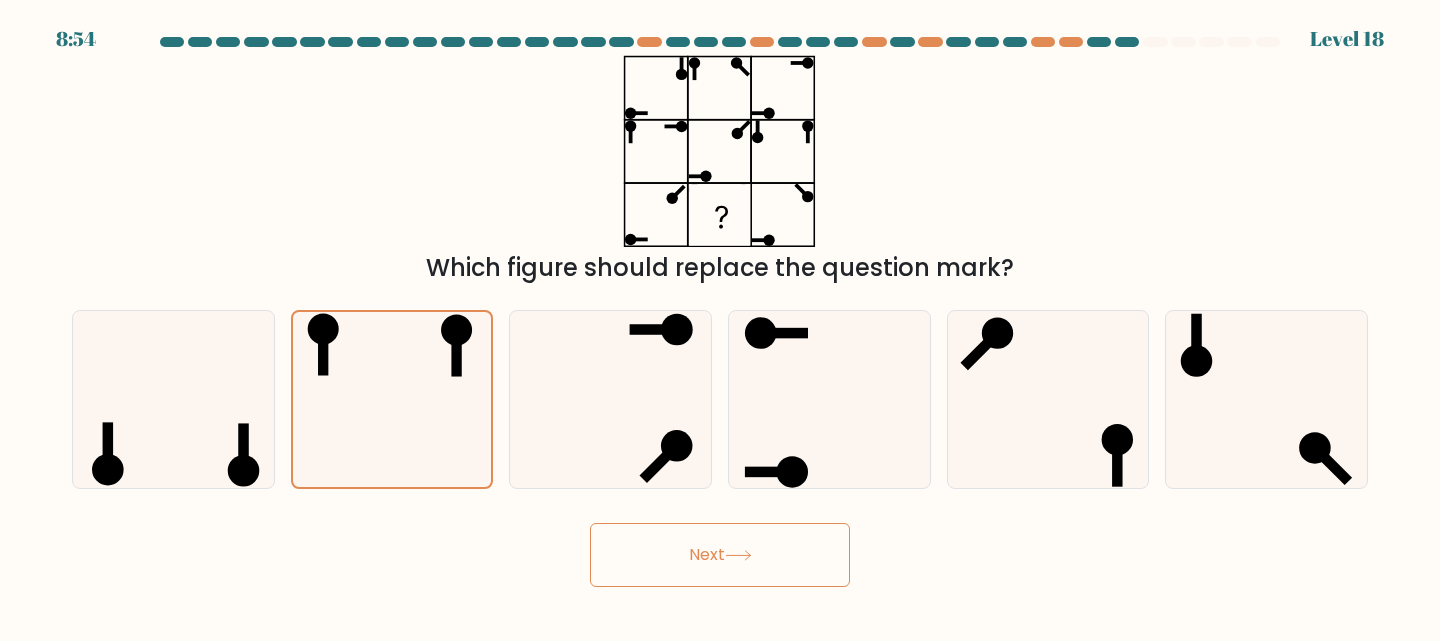 click on "Next" at bounding box center (720, 555) 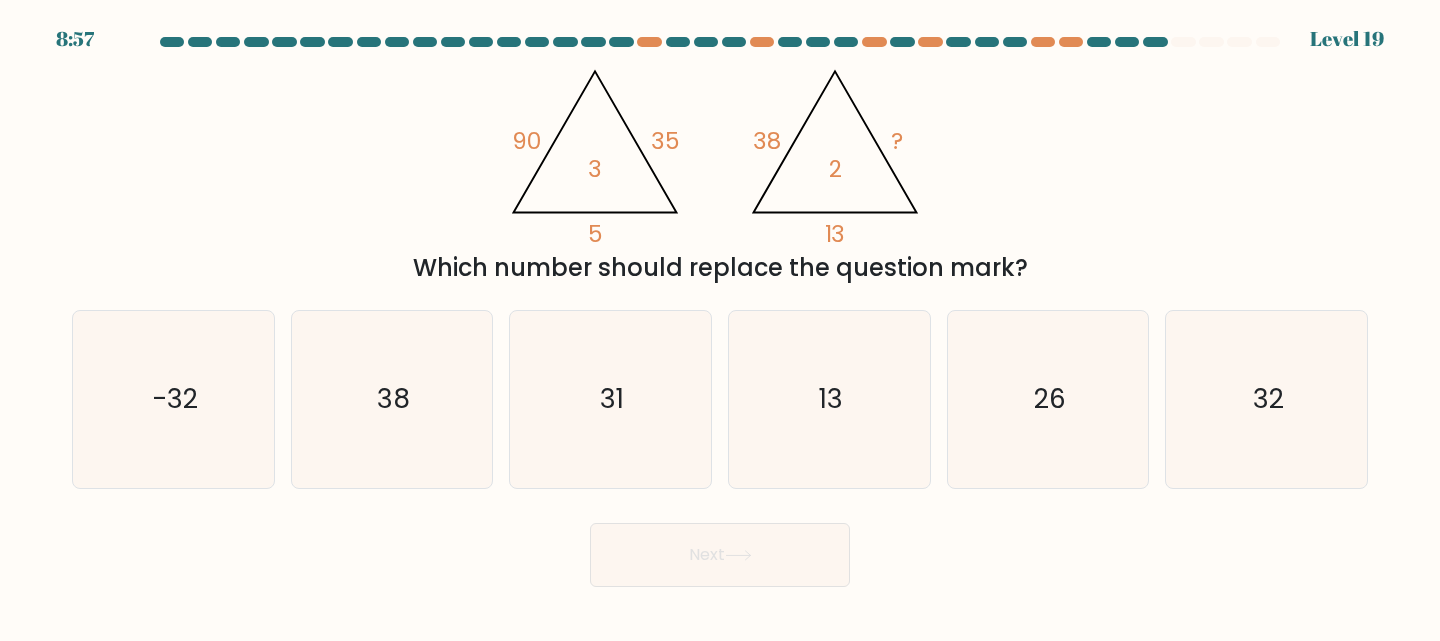 click on "@import url('https://fonts.googleapis.com/css?family=Abril+Fatface:400,100,100italic,300,300italic,400italic,500,500italic,700,700italic,900,900italic');                        90       35       5       3                                       @import url('https://fonts.googleapis.com/css?family=Abril+Fatface:400,100,100italic,300,300italic,400italic,500,500italic,700,700italic,900,900italic');                        38       ?       13       2
Which number should replace the question mark?" at bounding box center (720, 170) 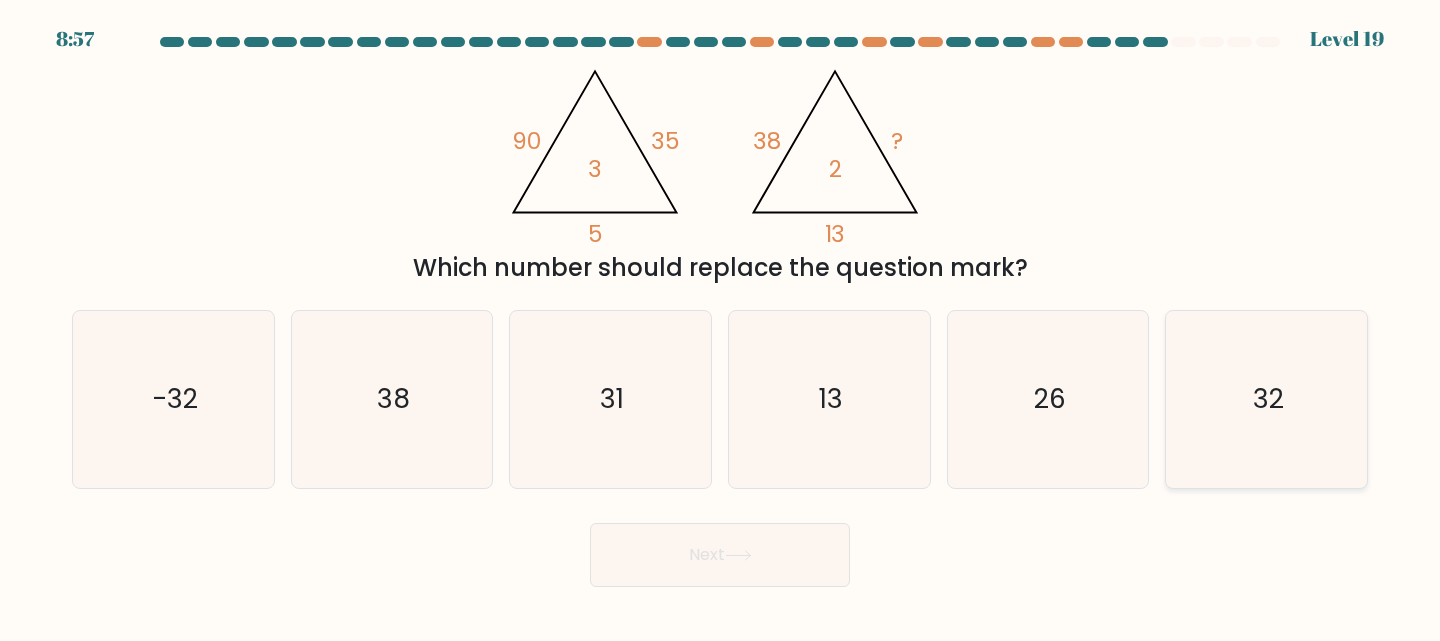 click on "32" at bounding box center [1266, 399] 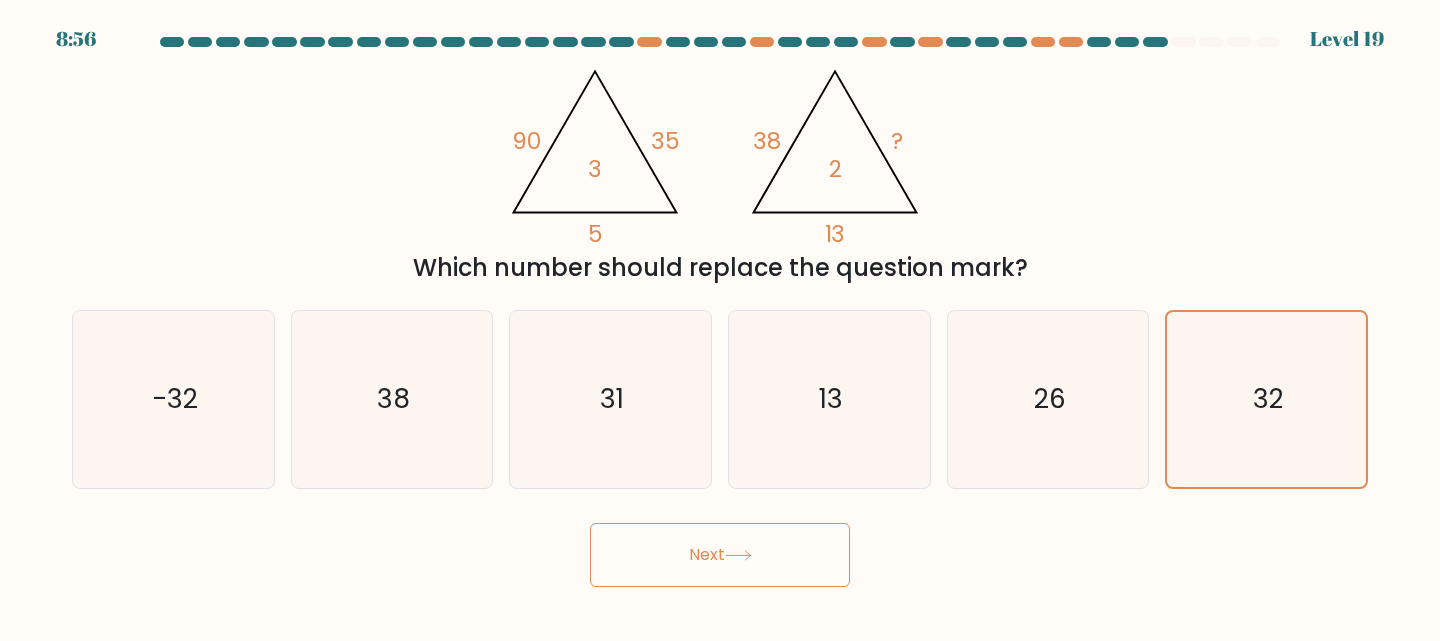 click on "Next" at bounding box center (720, 555) 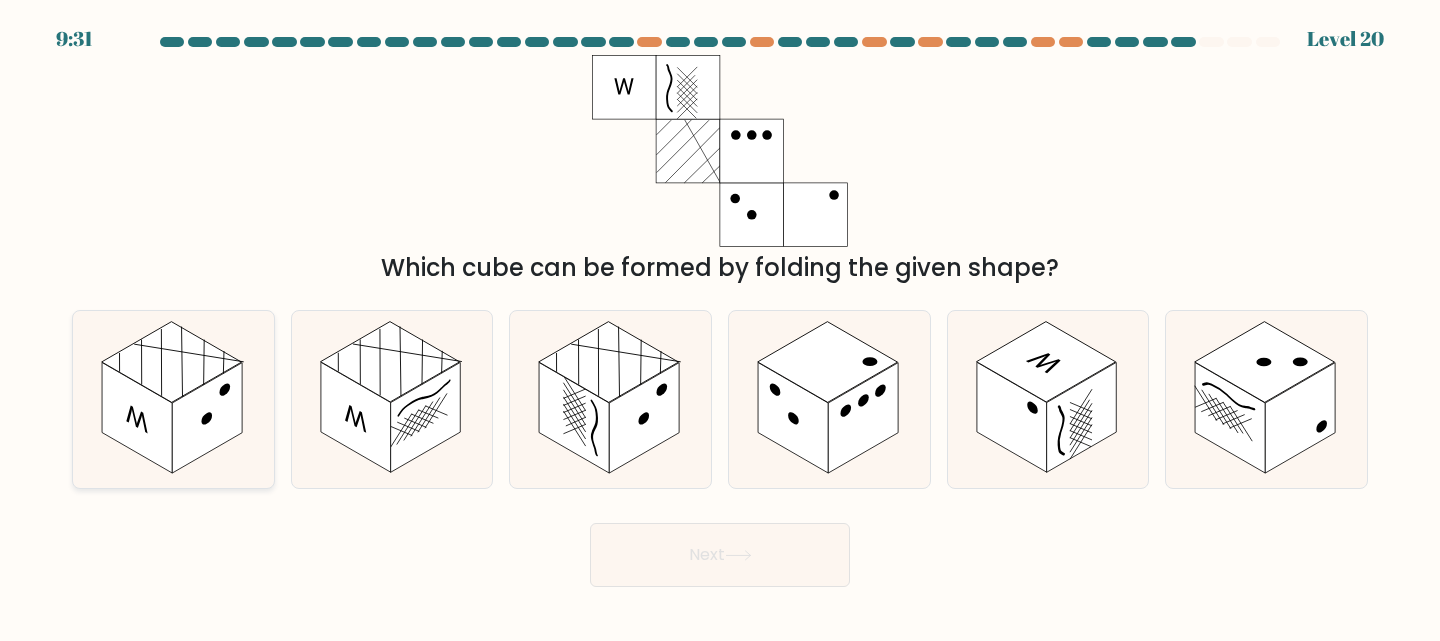 click at bounding box center (207, 418) 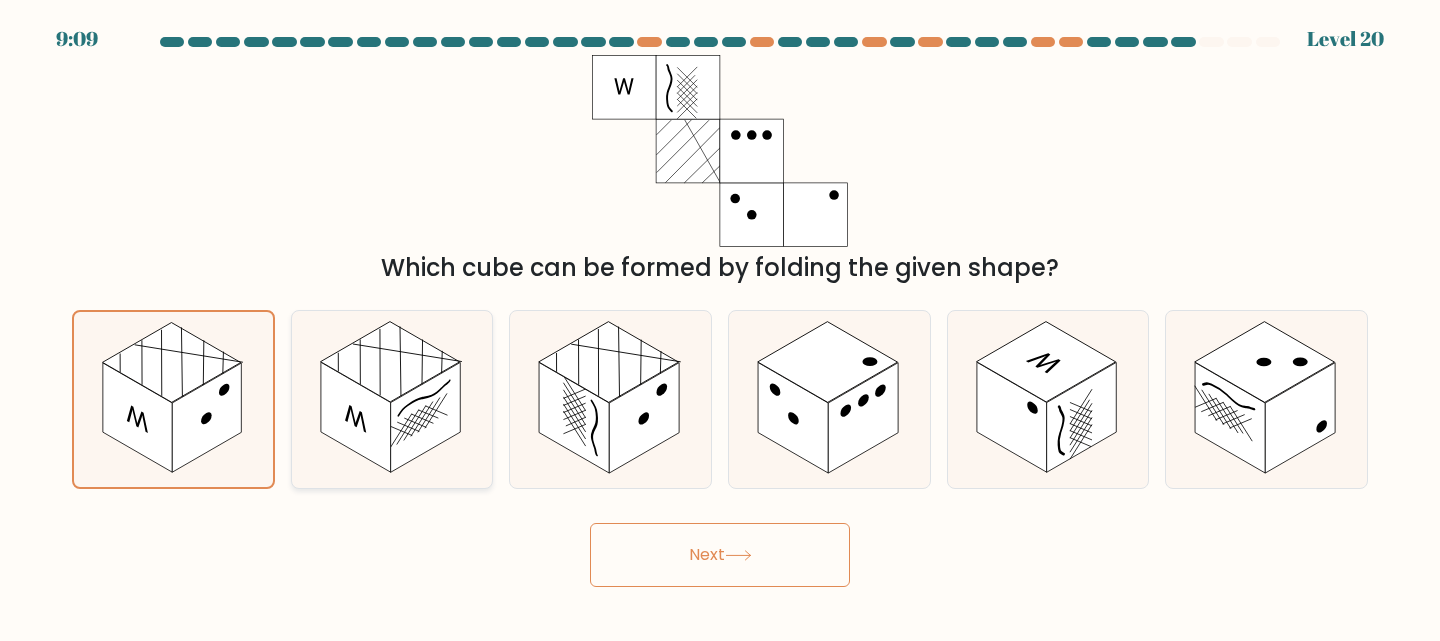 drag, startPoint x: 439, startPoint y: 378, endPoint x: 363, endPoint y: 371, distance: 76.321686 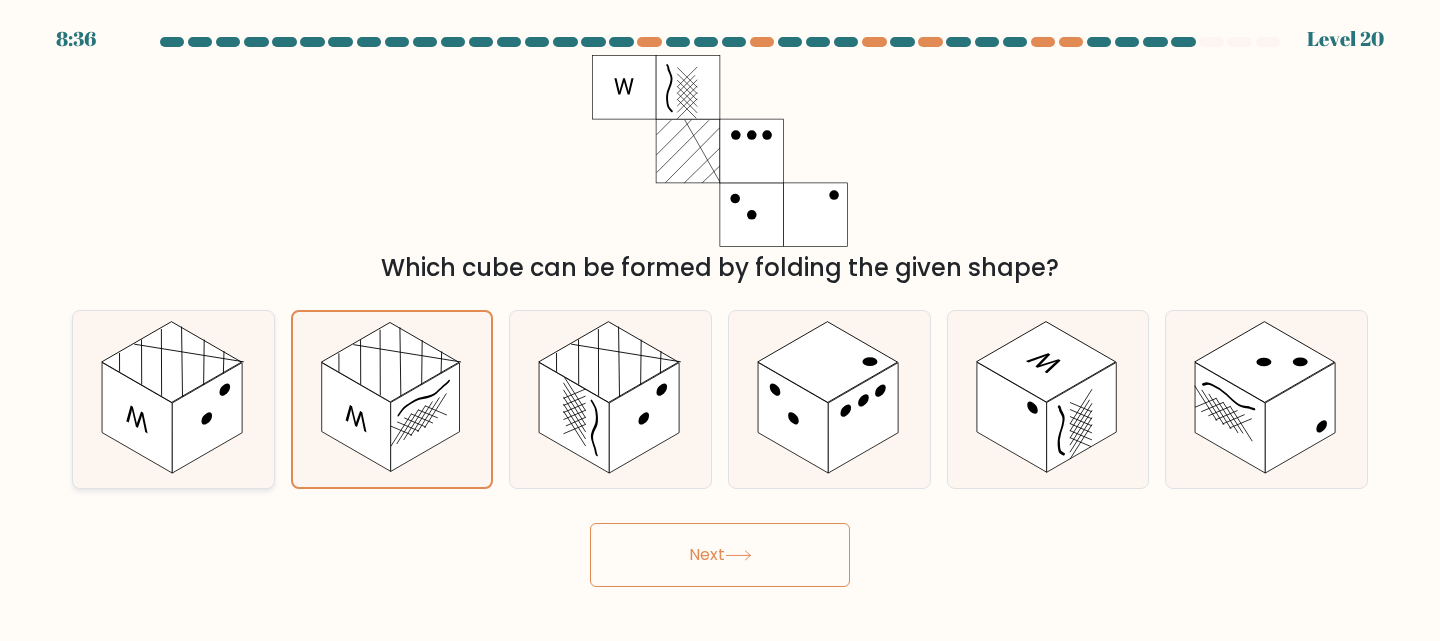 click at bounding box center [207, 418] 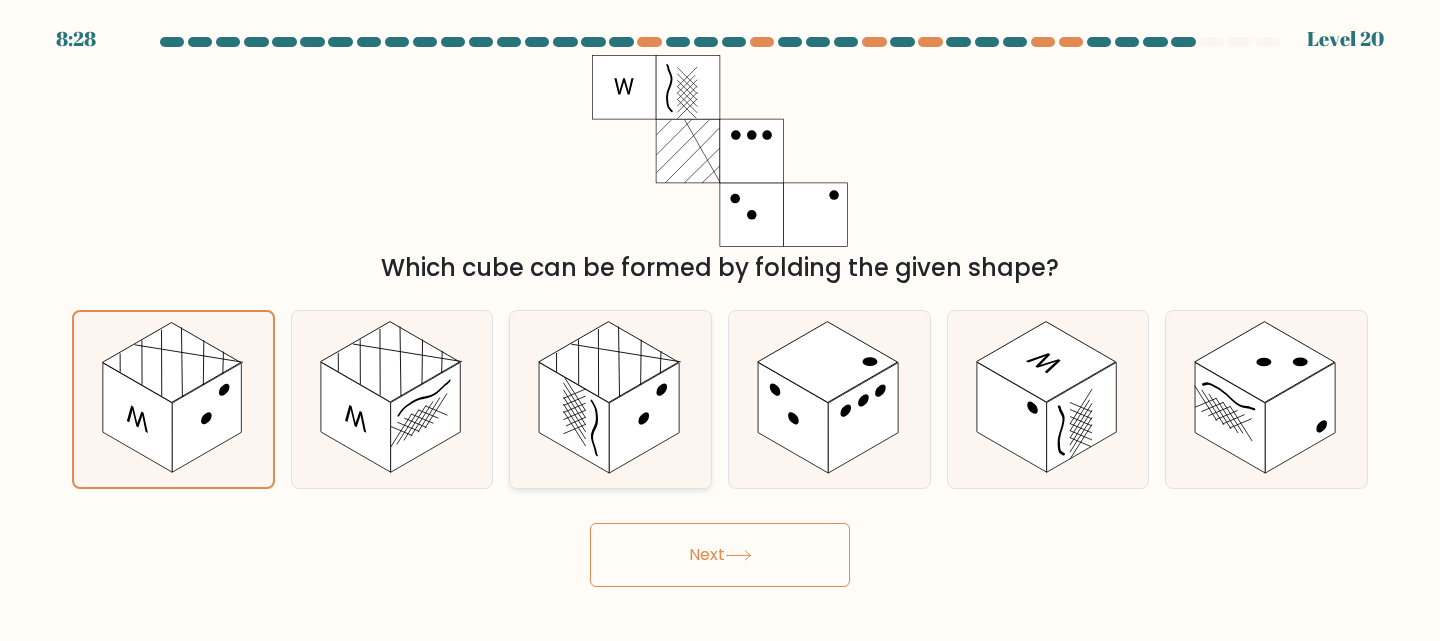 click at bounding box center [644, 418] 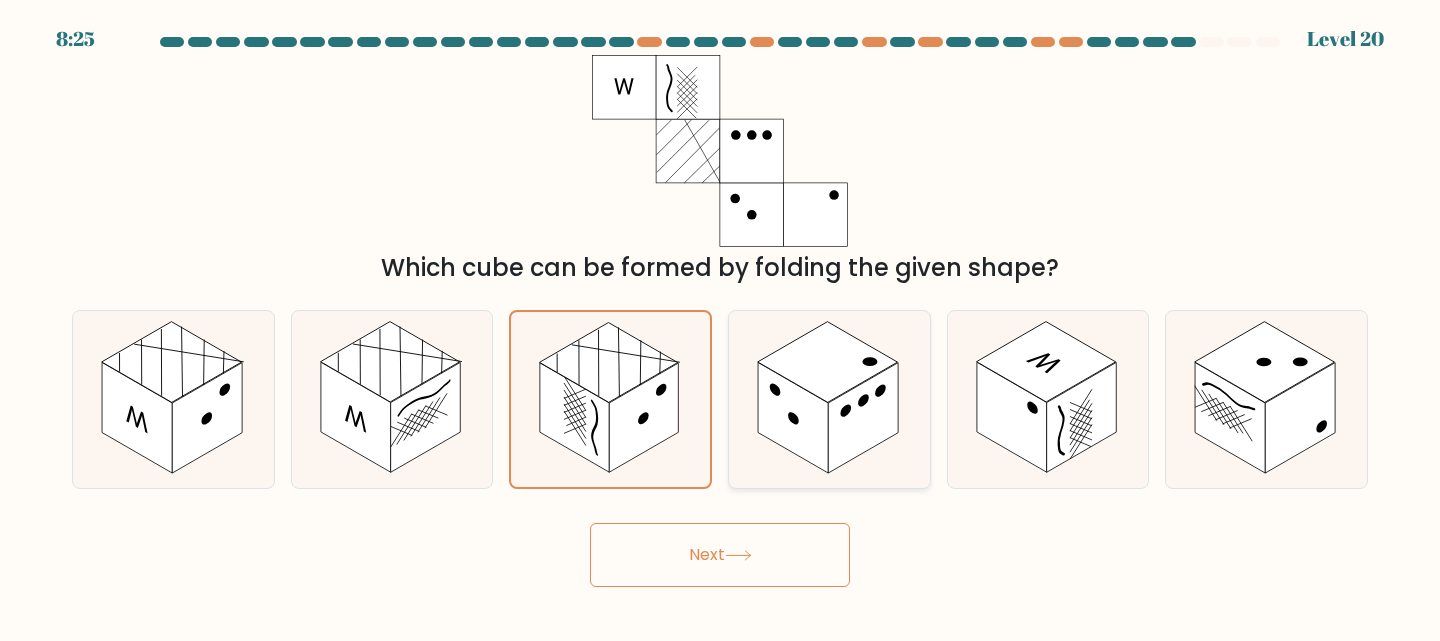 click at bounding box center [828, 362] 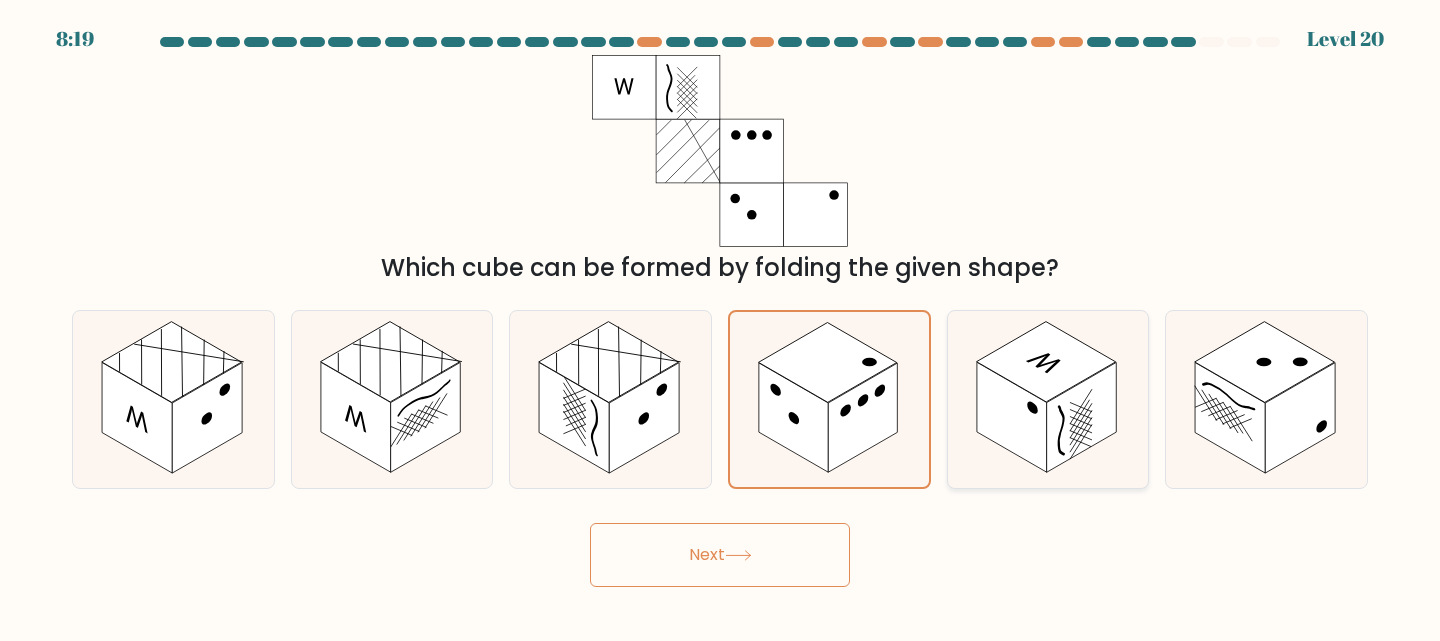 click at bounding box center (1046, 362) 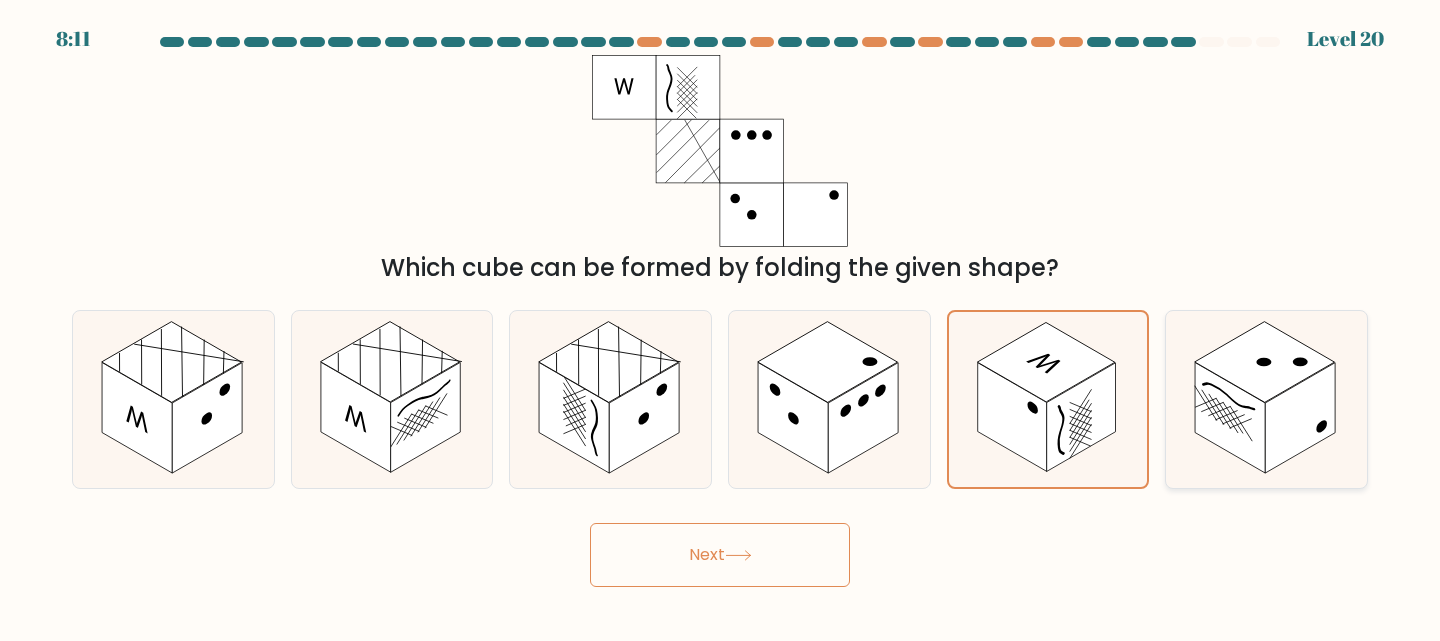 click at bounding box center [1265, 362] 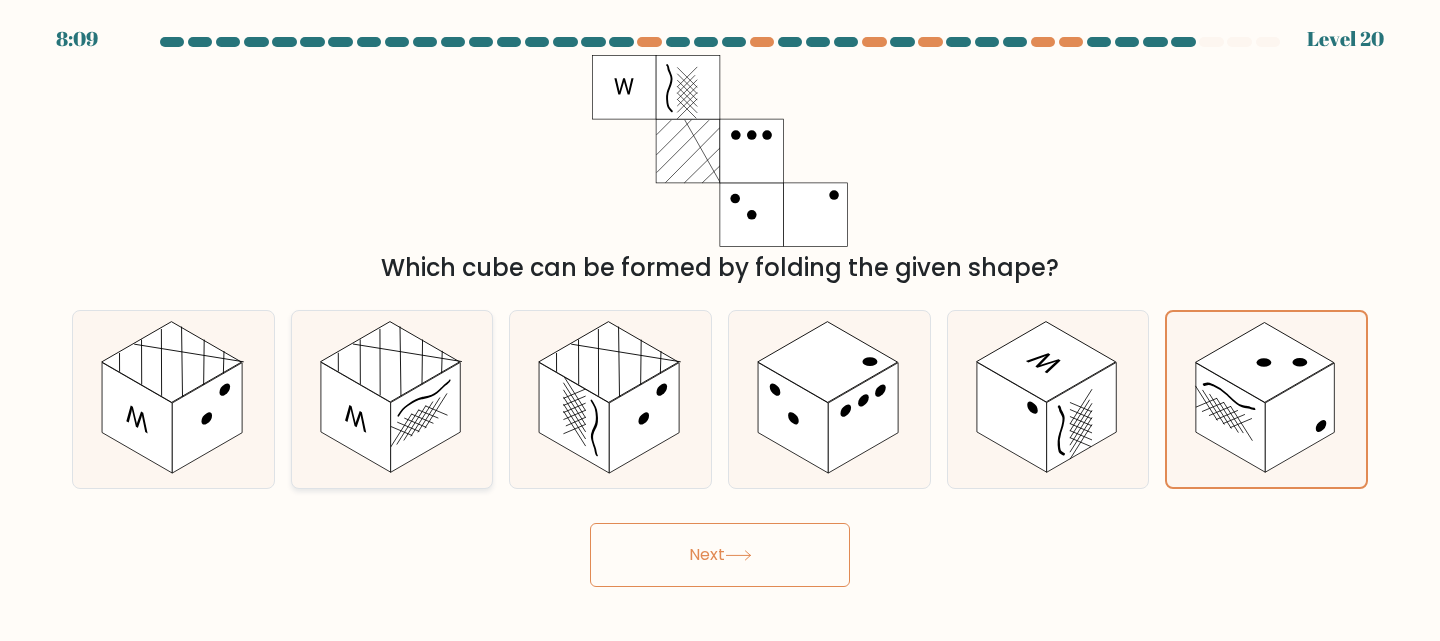 click at bounding box center [392, 399] 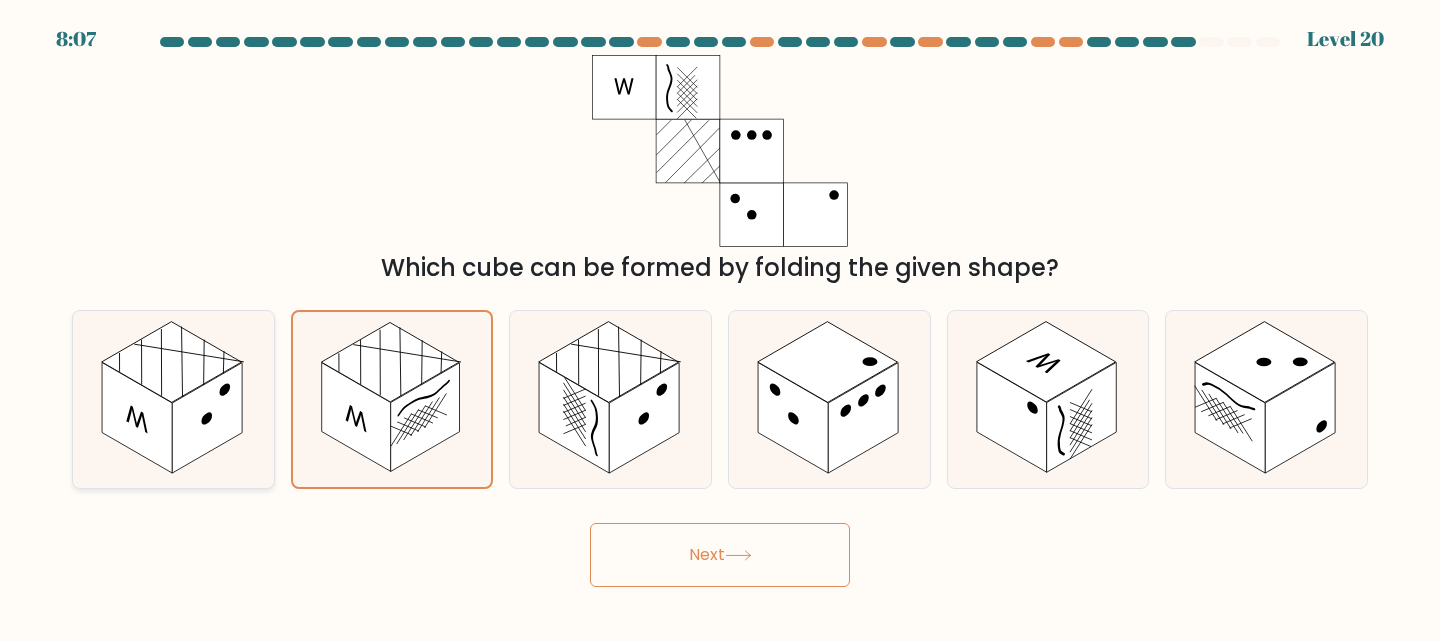 click at bounding box center [137, 418] 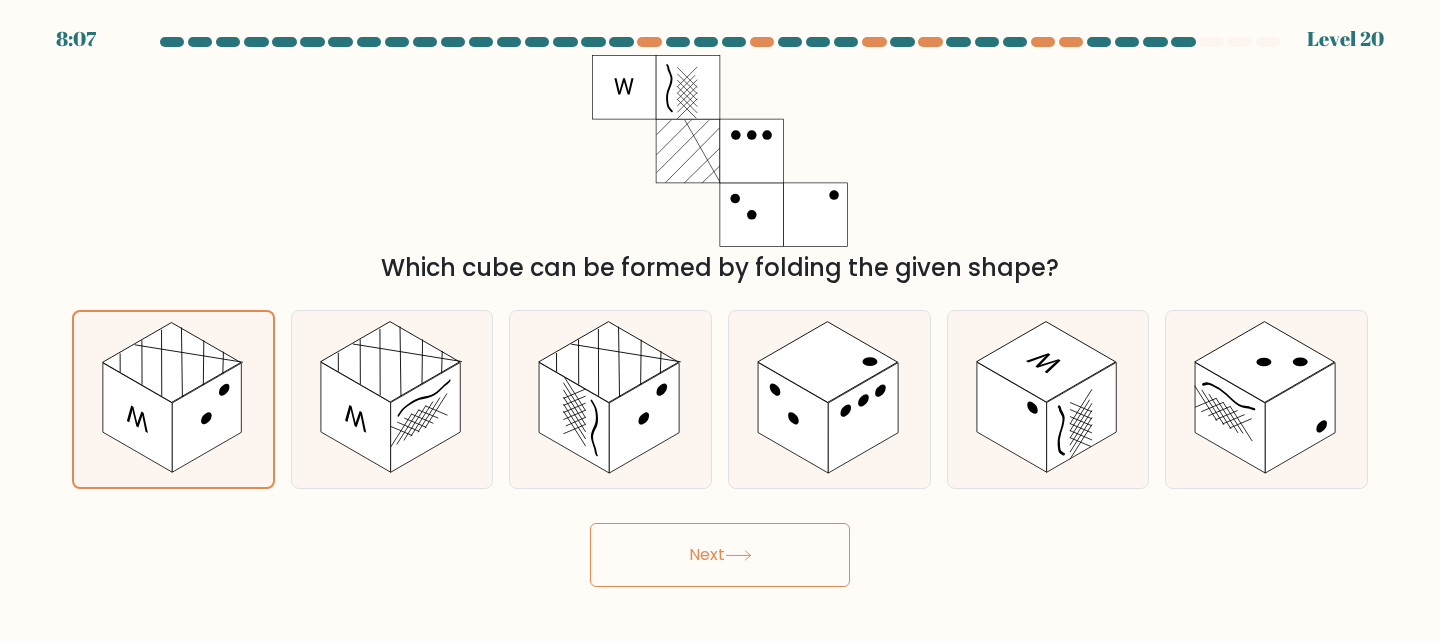 click on "Next" at bounding box center (720, 555) 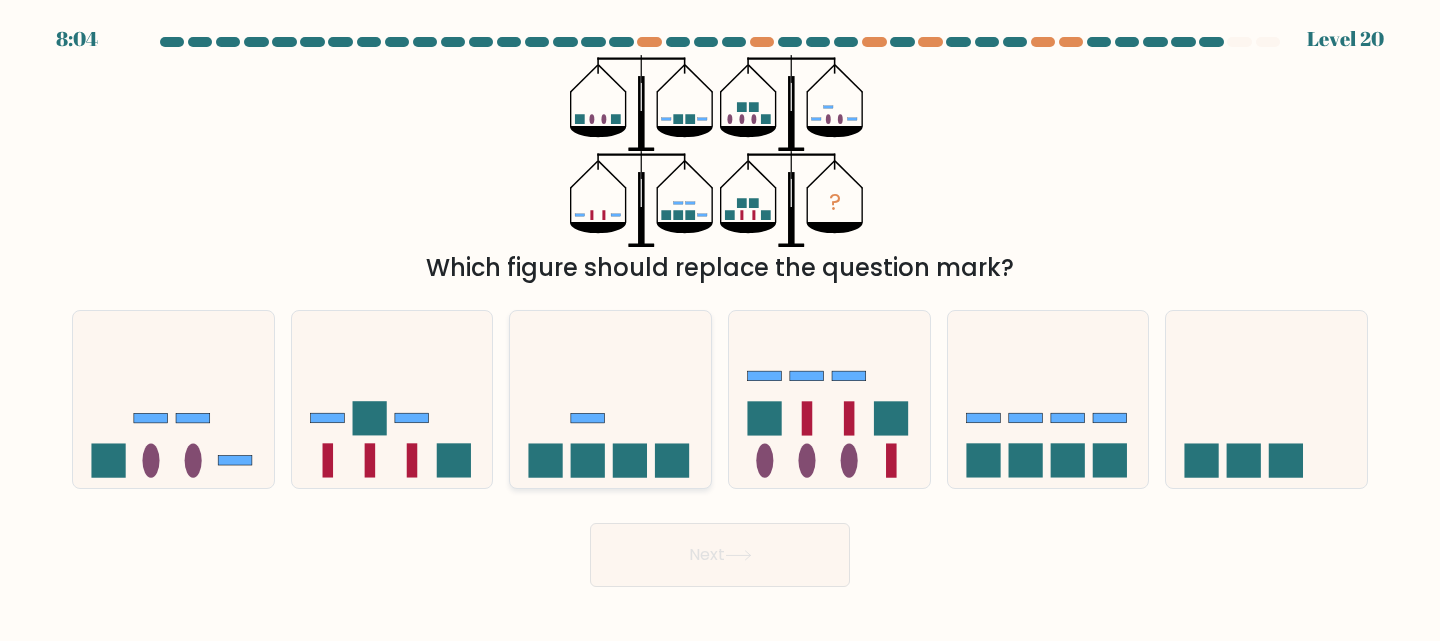 click at bounding box center (588, 460) 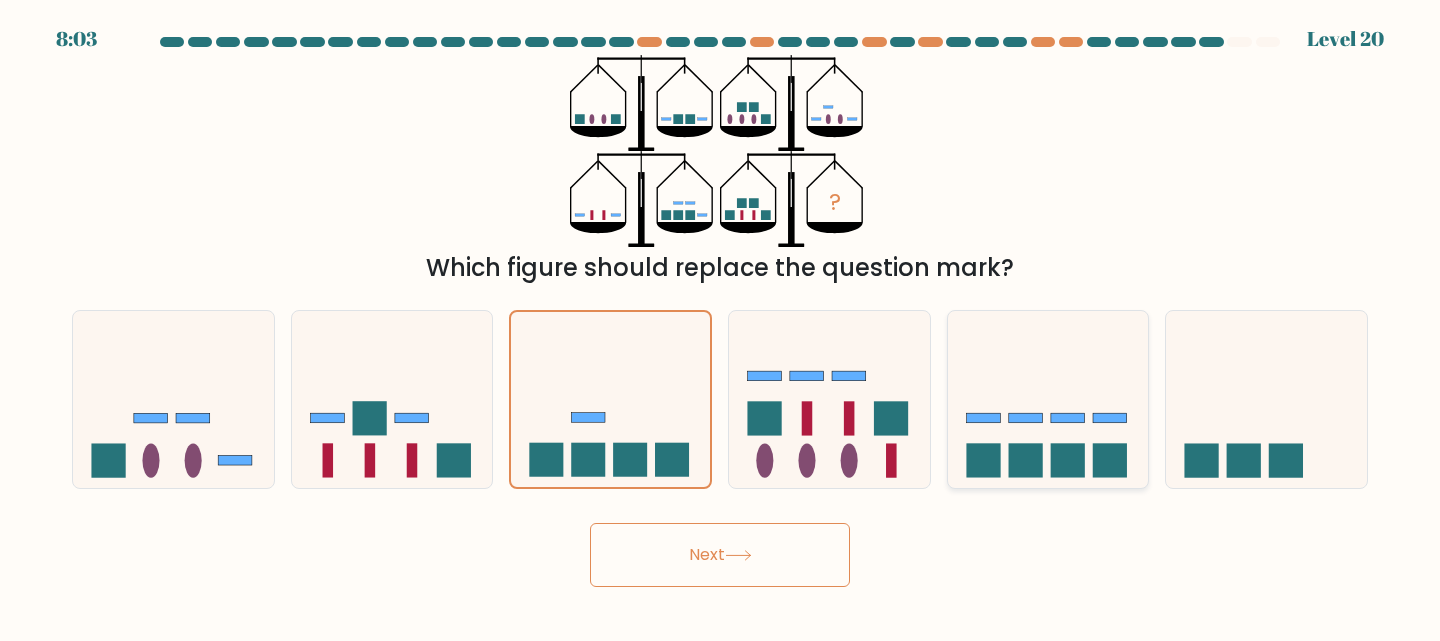 click at bounding box center [1048, 400] 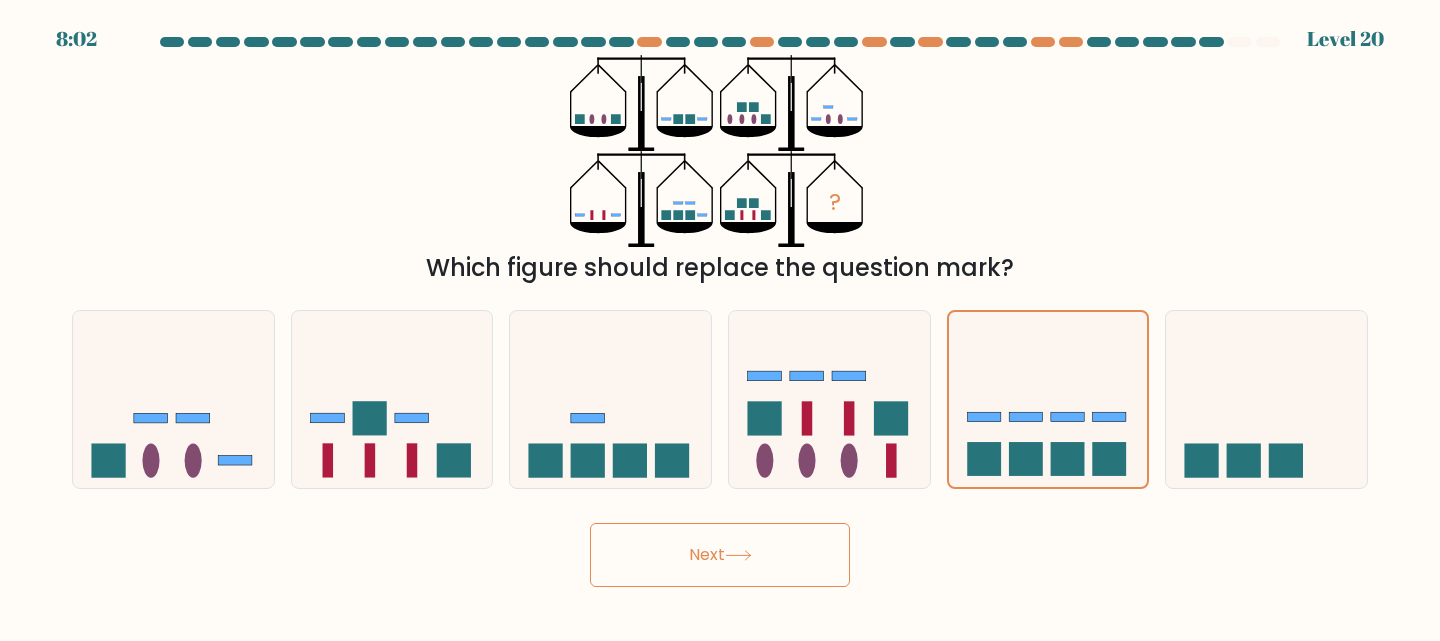 click on "Next" at bounding box center [720, 555] 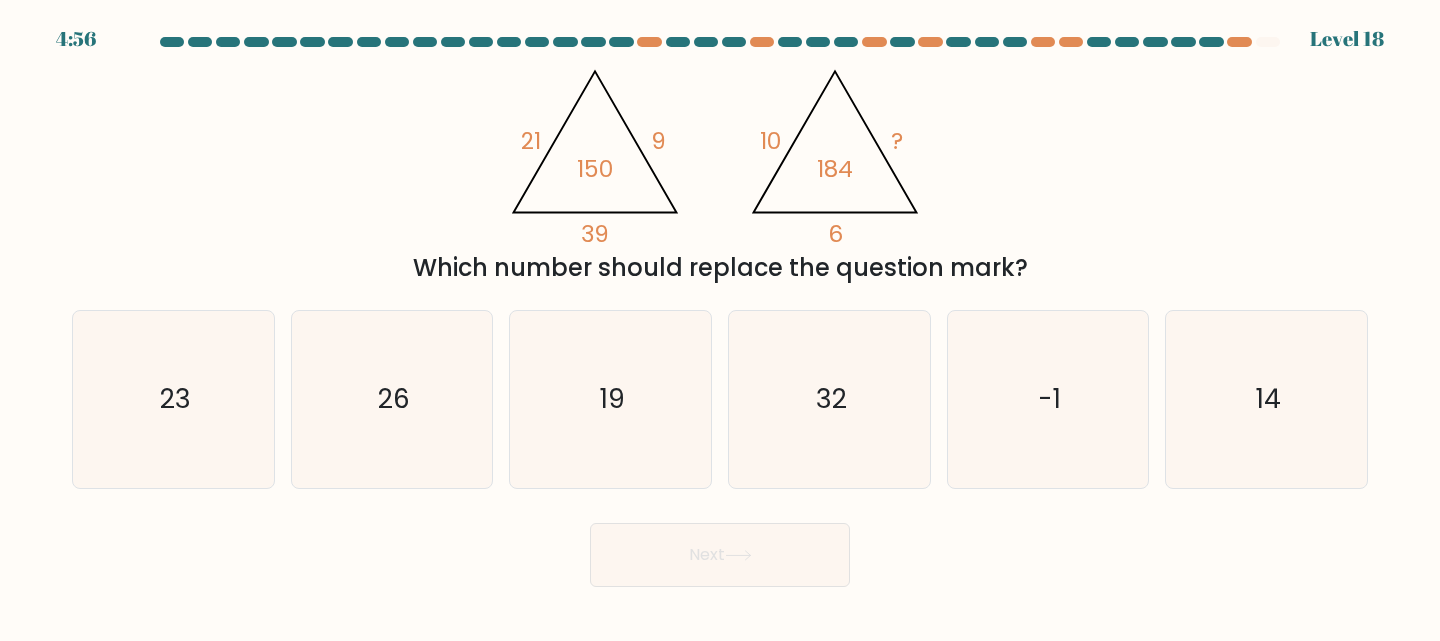 click on "@import url('https://fonts.googleapis.com/css?family=Abril+Fatface:400,100,100italic,300,300italic,400italic,500,500italic,700,700italic,900,900italic');                        21       9       39       150                                       @import url('https://fonts.googleapis.com/css?family=Abril+Fatface:400,100,100italic,300,300italic,400italic,500,500italic,700,700italic,900,900italic');                        10       ?       6       184
Which number should replace the question mark?" at bounding box center [720, 170] 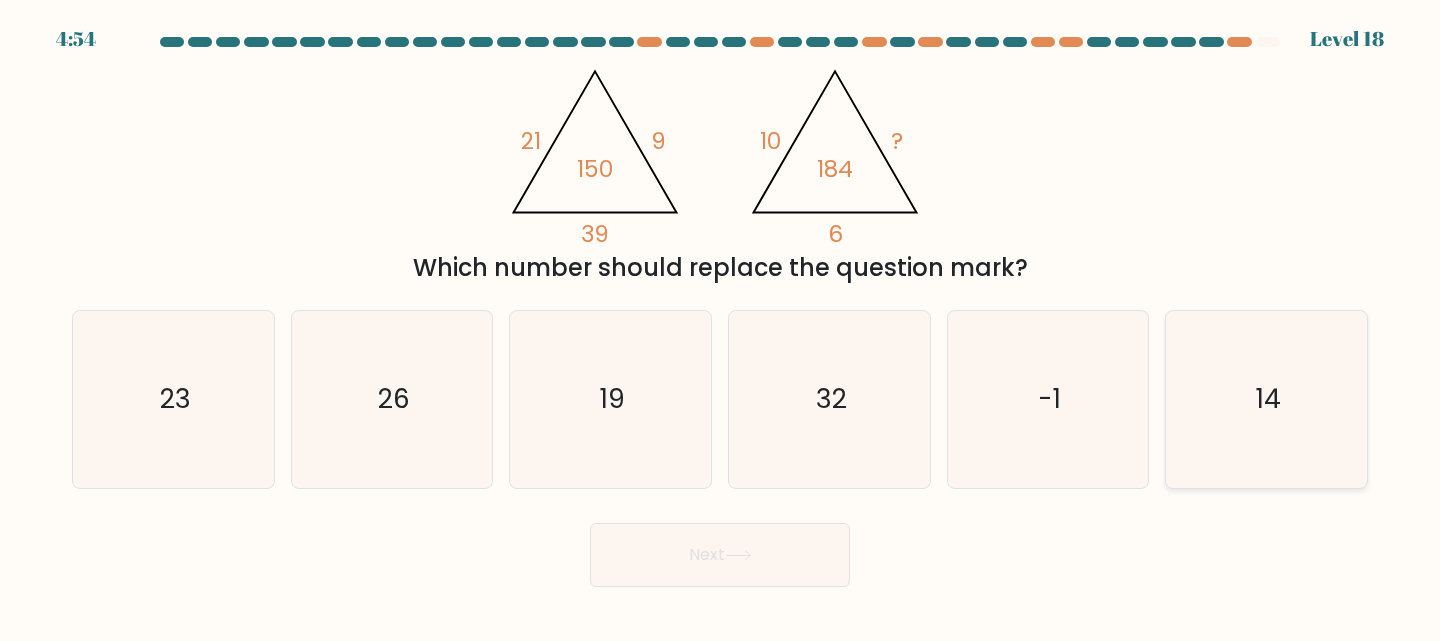 click on "14" at bounding box center (1266, 399) 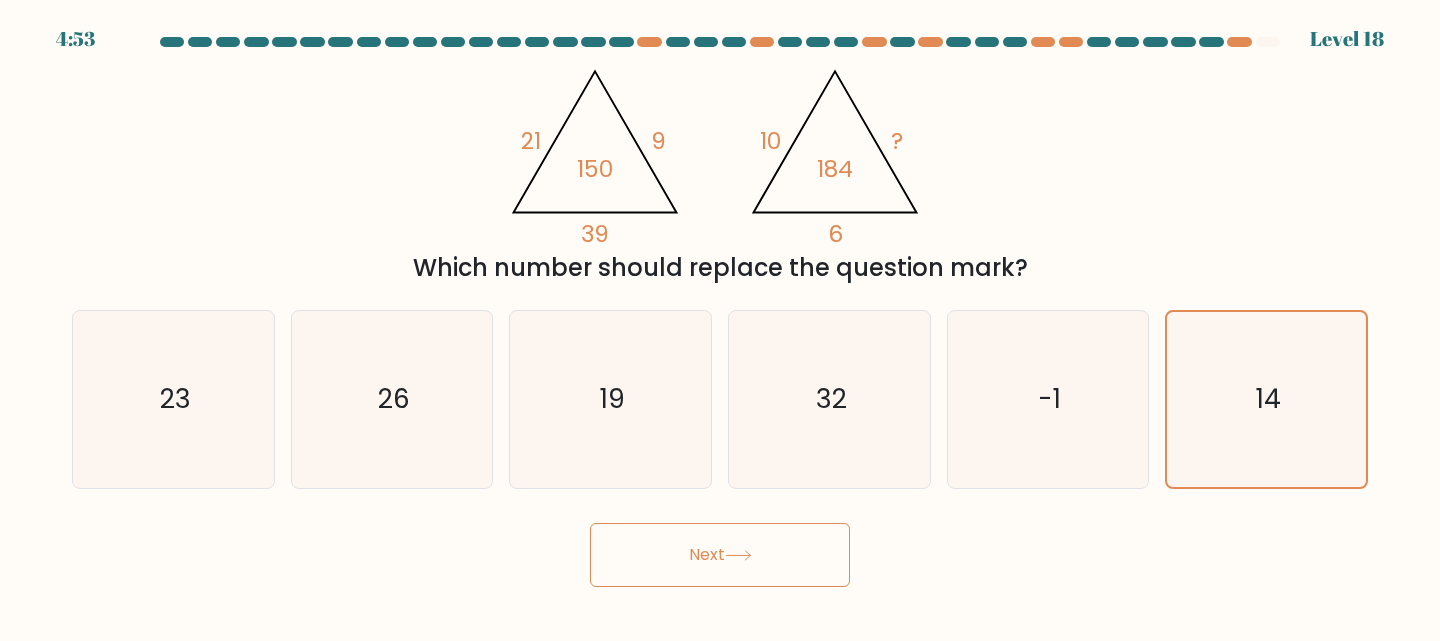 click on "Next" at bounding box center (720, 555) 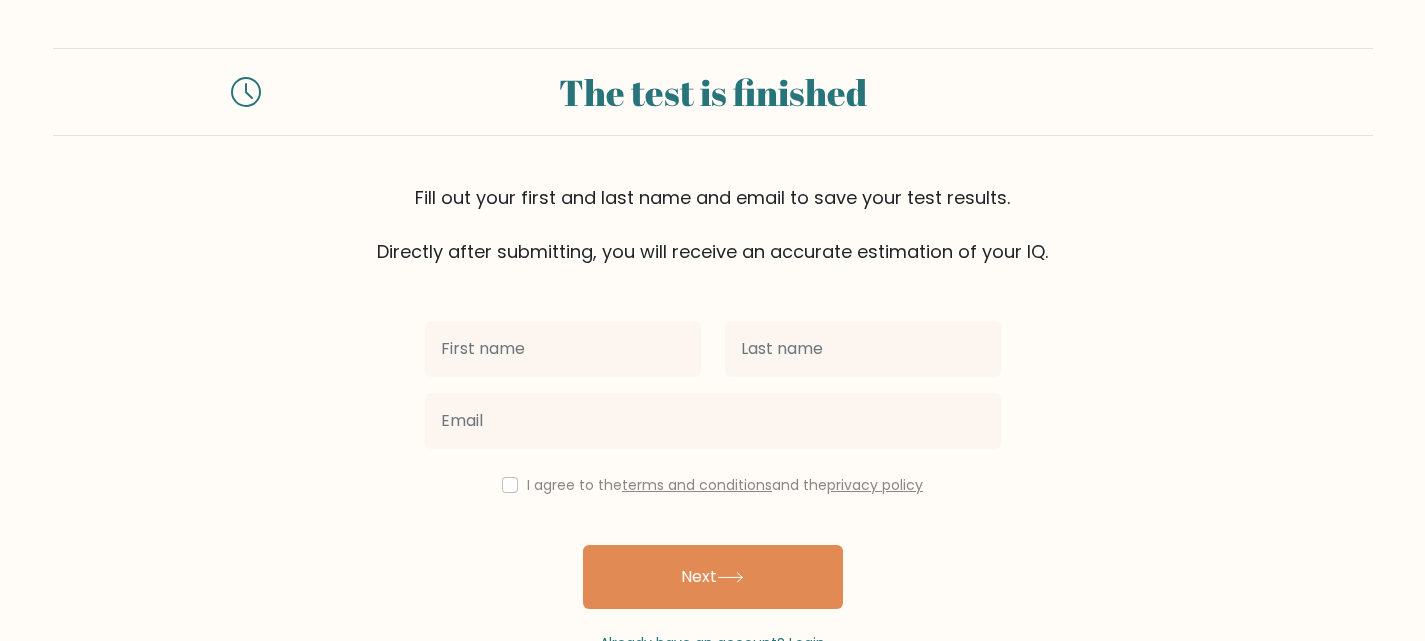 scroll, scrollTop: 0, scrollLeft: 0, axis: both 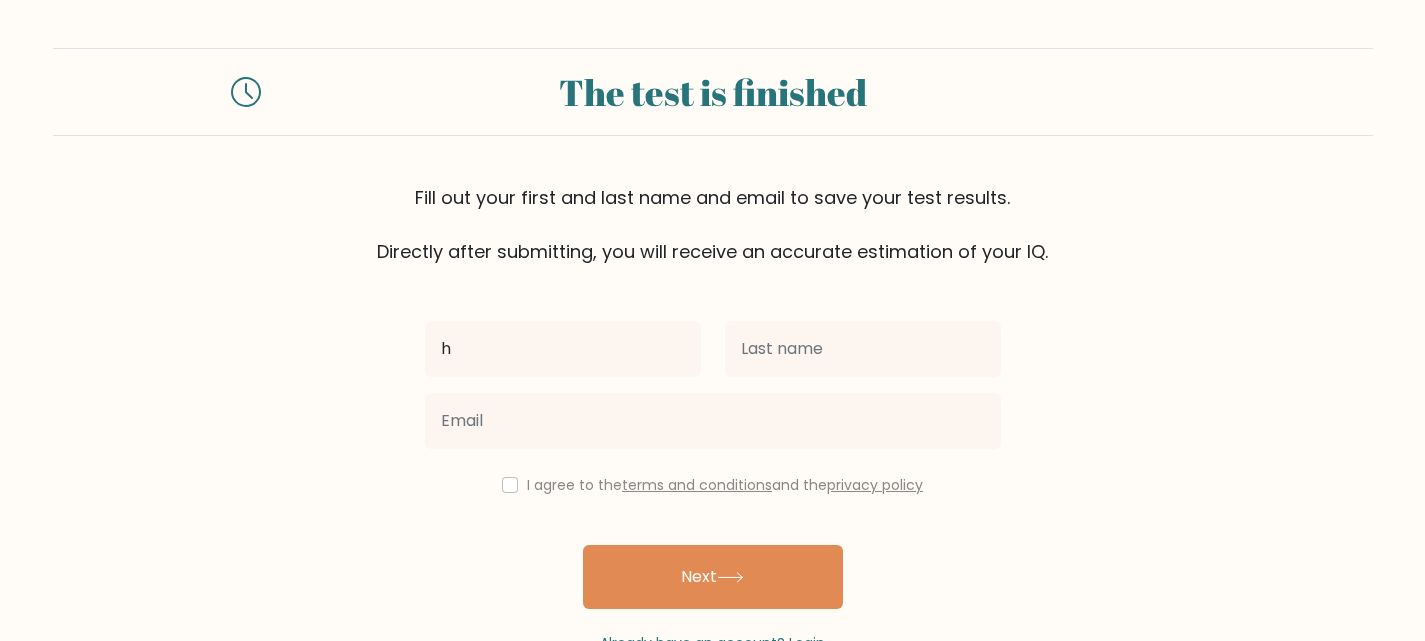 type on "h" 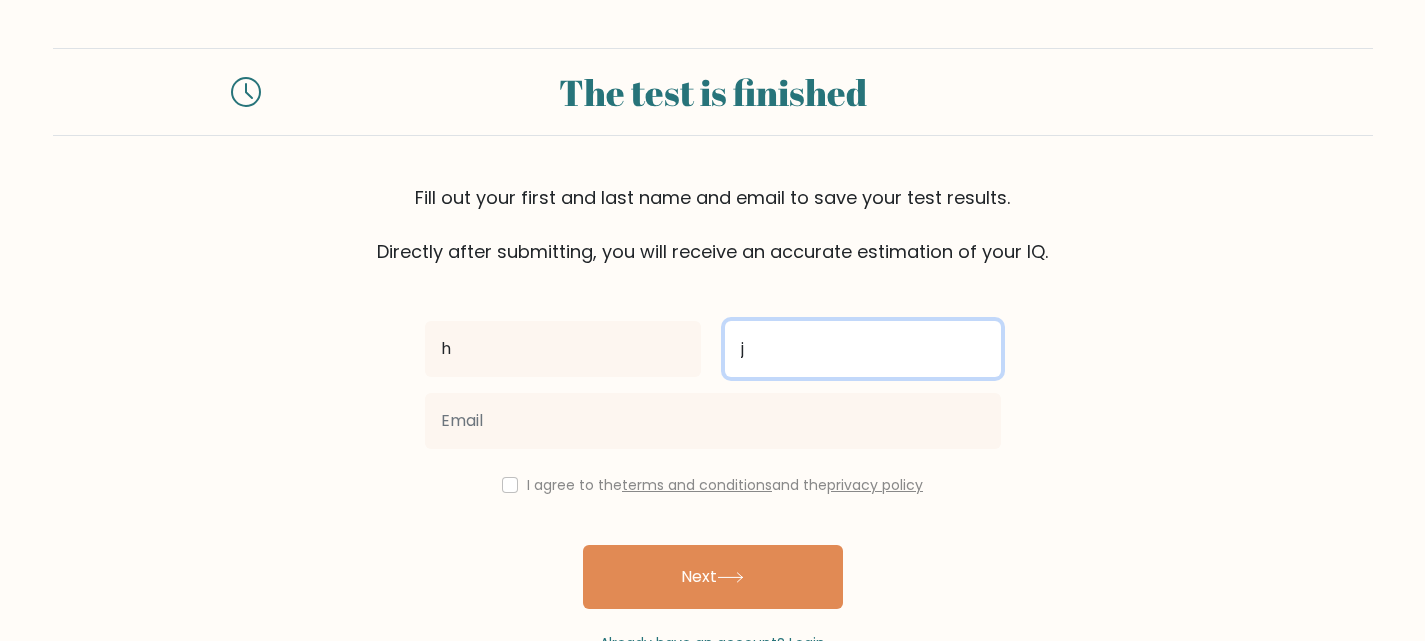 type on "j" 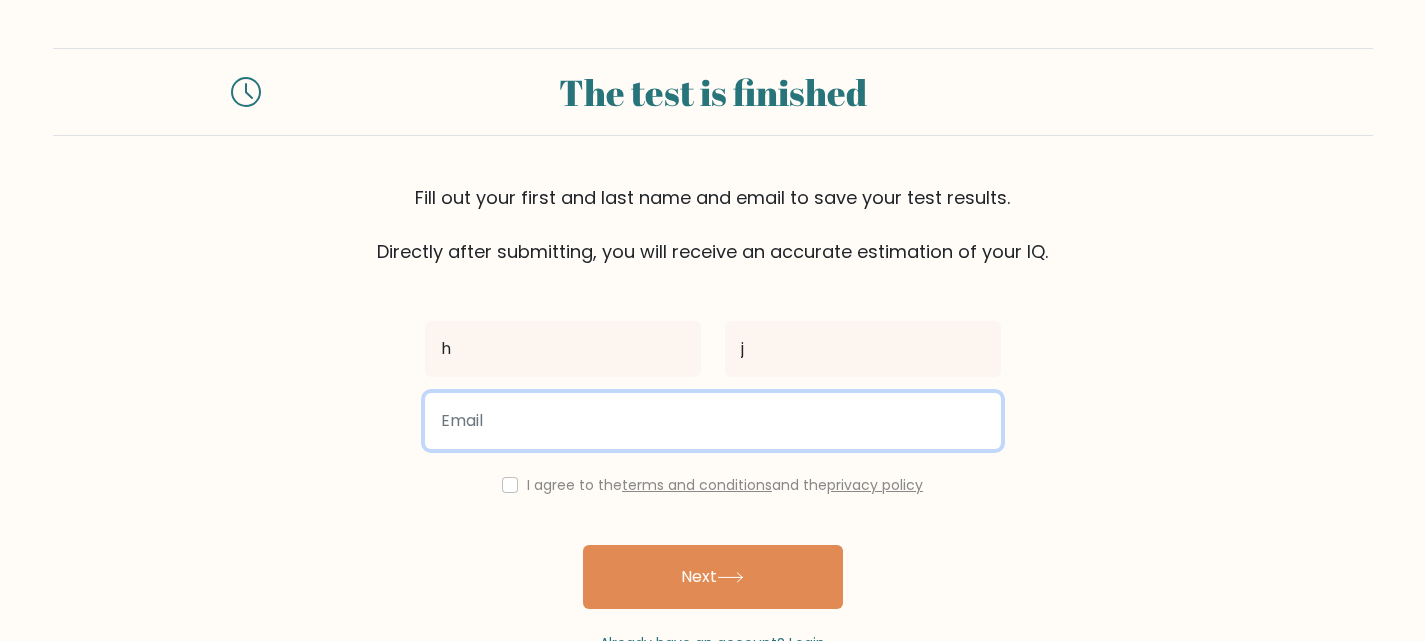 click at bounding box center [713, 421] 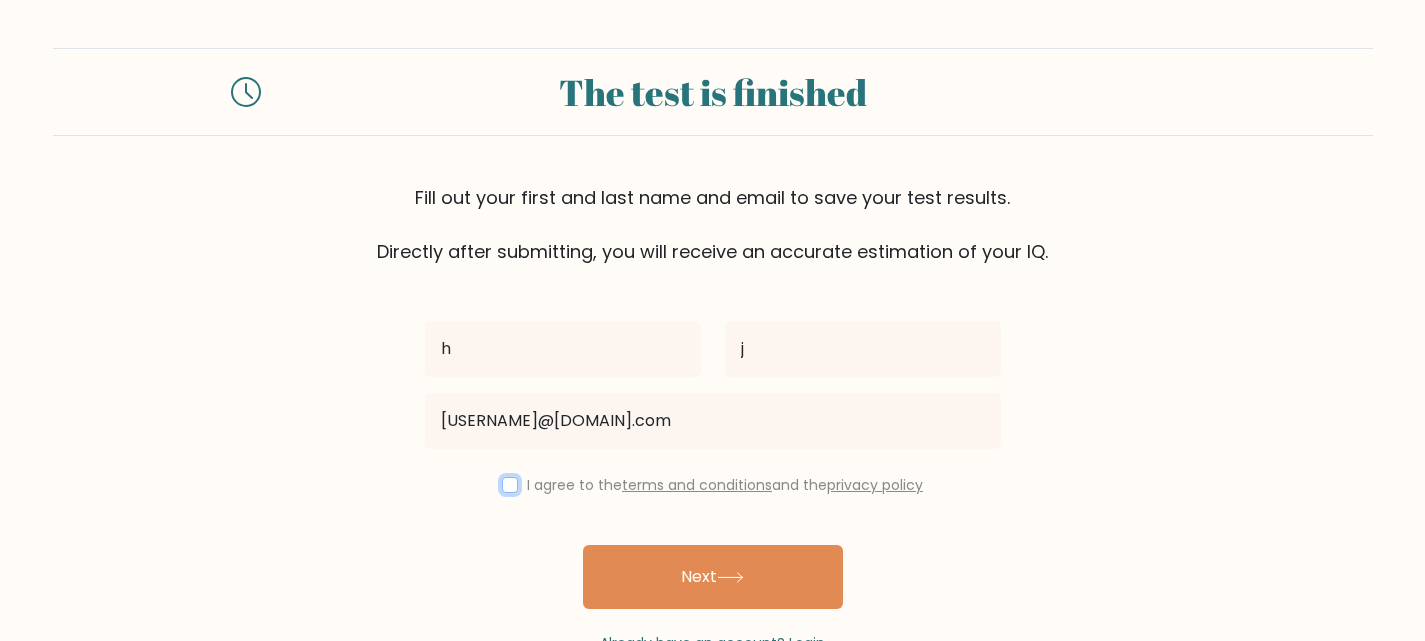 click at bounding box center (510, 485) 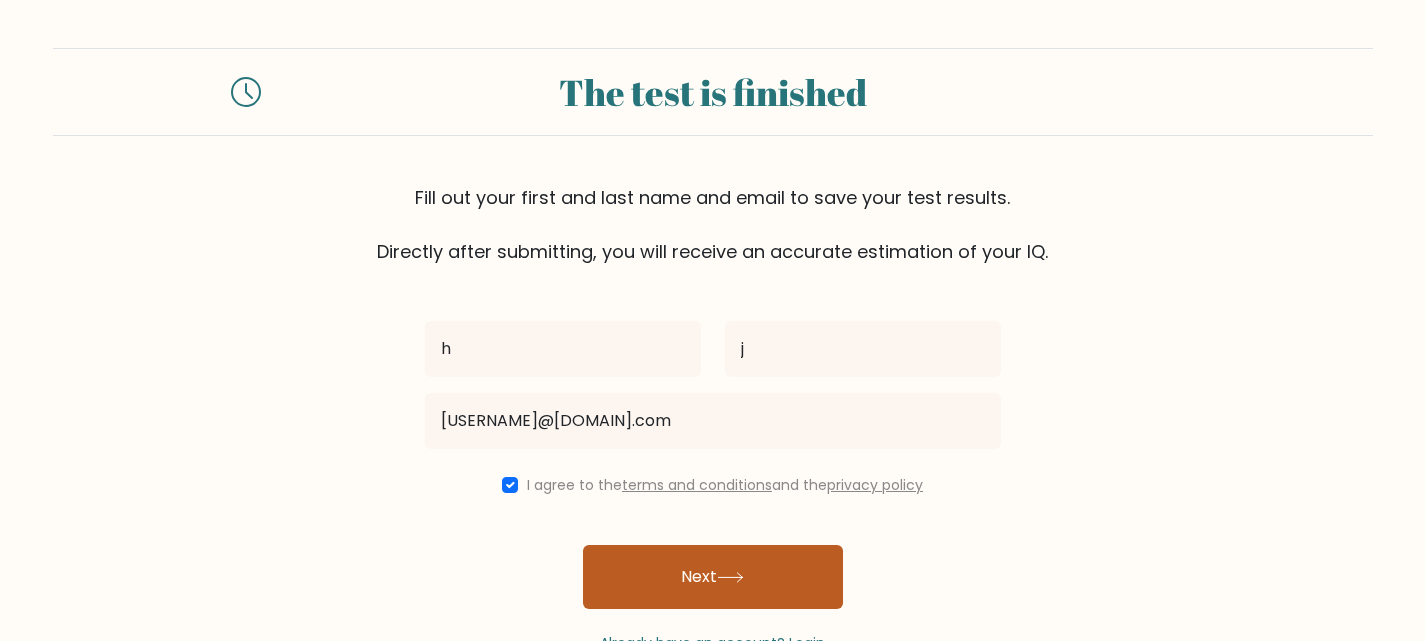 click on "Next" at bounding box center (713, 577) 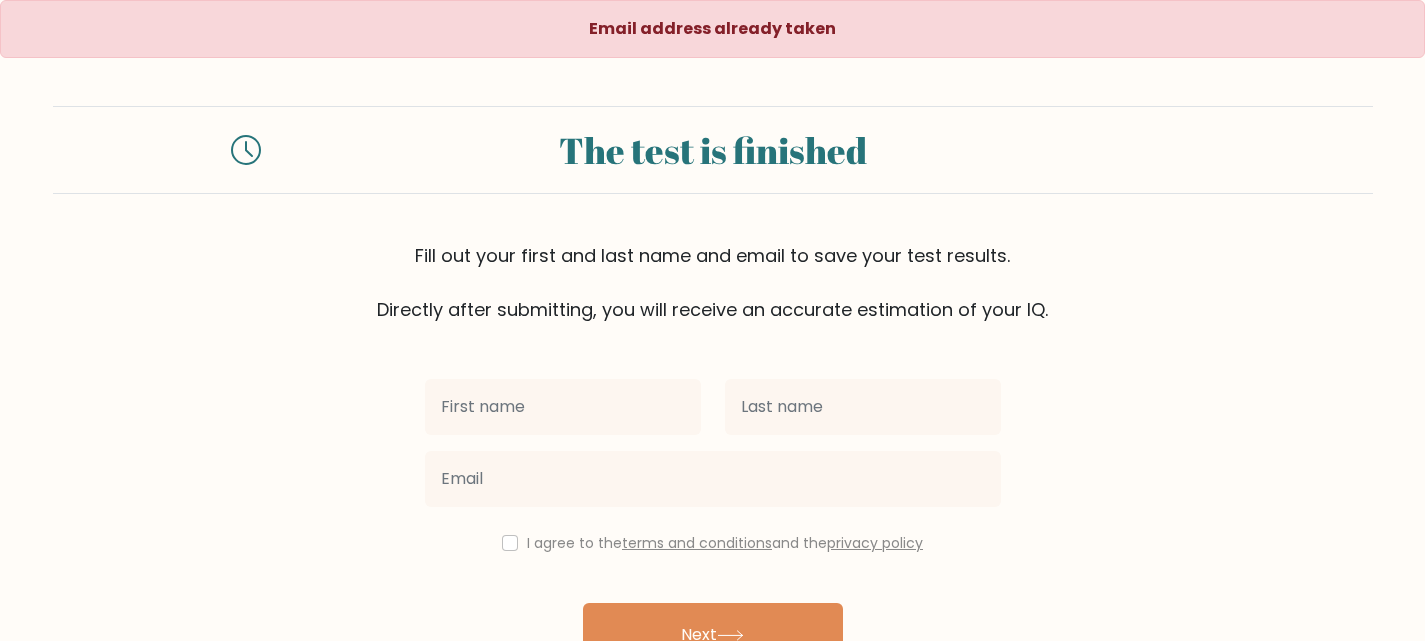 scroll, scrollTop: 0, scrollLeft: 0, axis: both 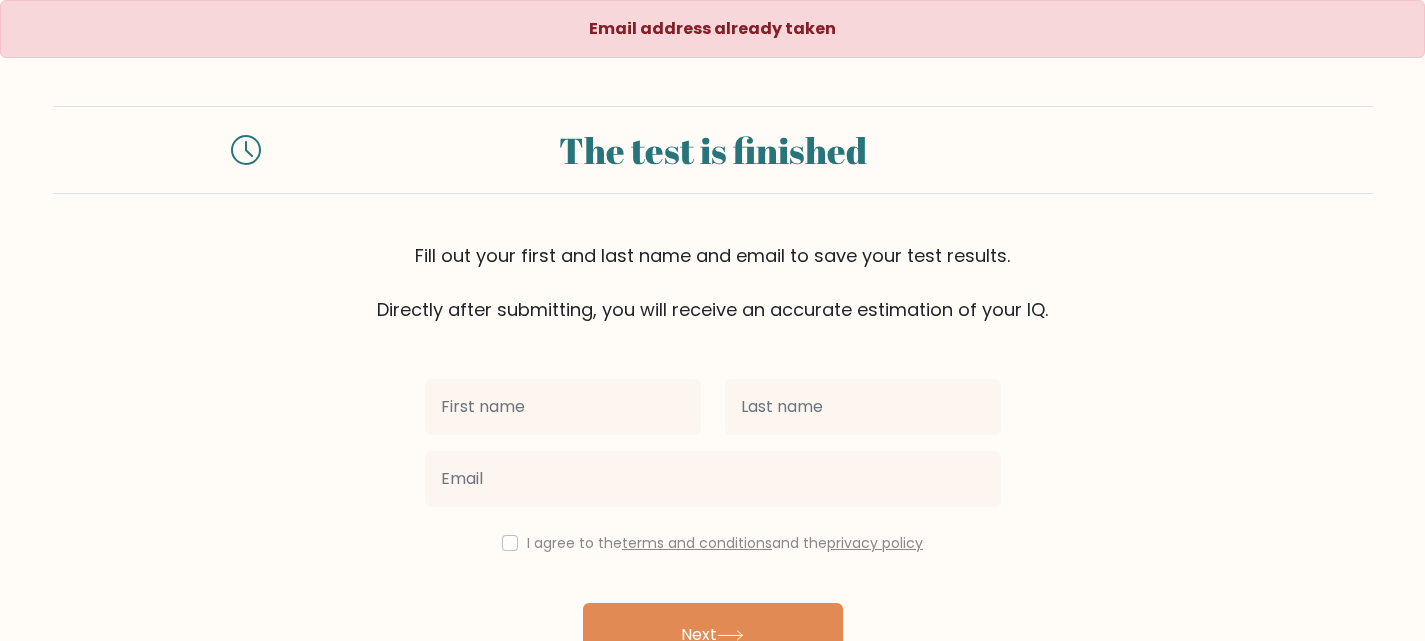 type on "h" 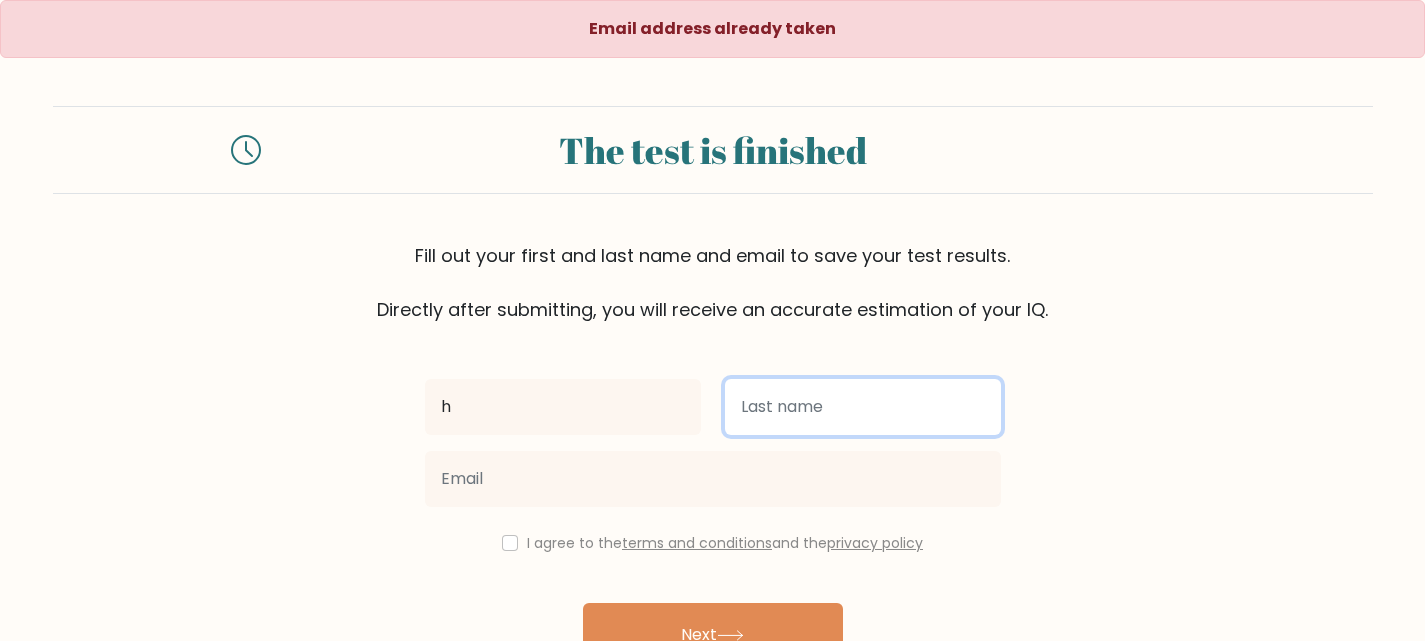 click at bounding box center [863, 407] 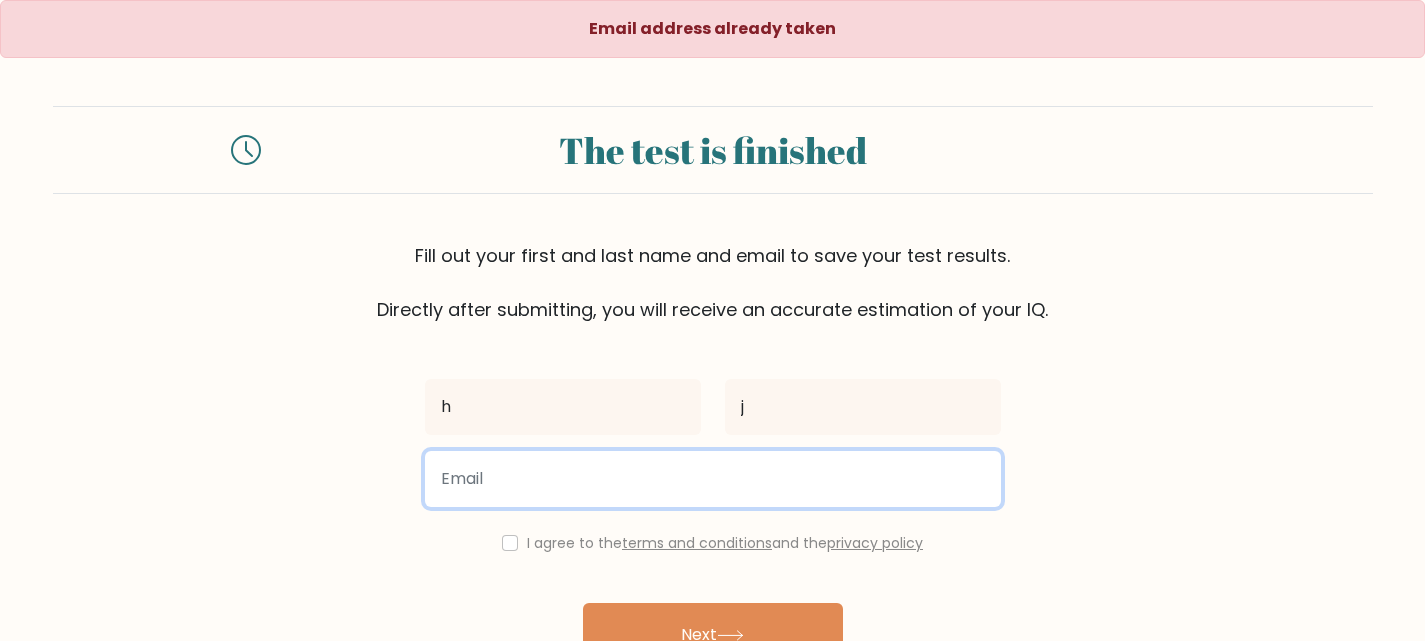 click at bounding box center [713, 479] 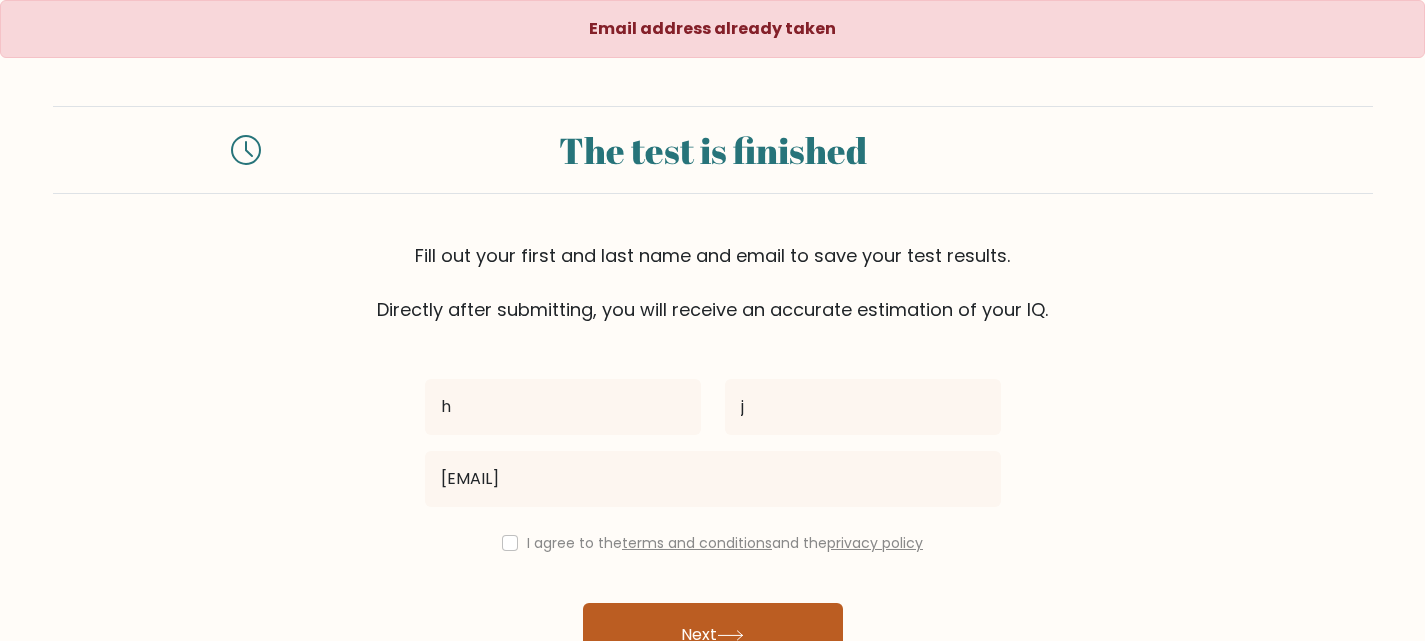 click on "Next" at bounding box center (713, 635) 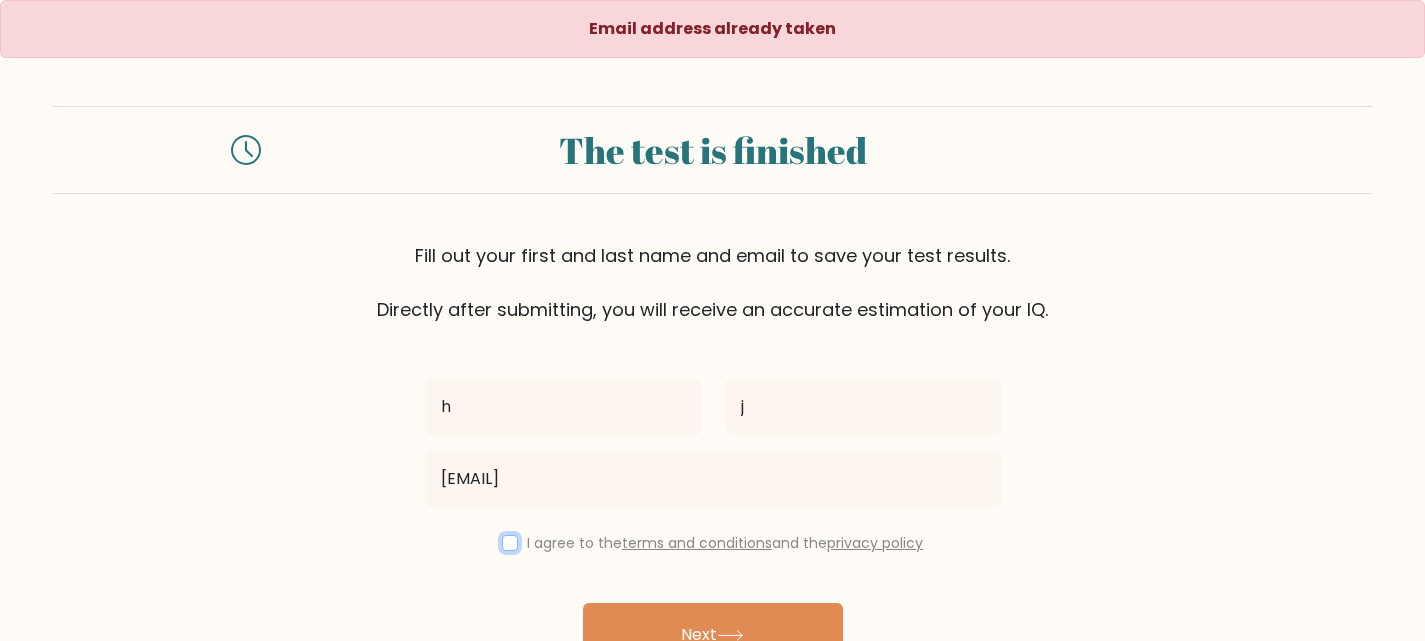 click at bounding box center [510, 543] 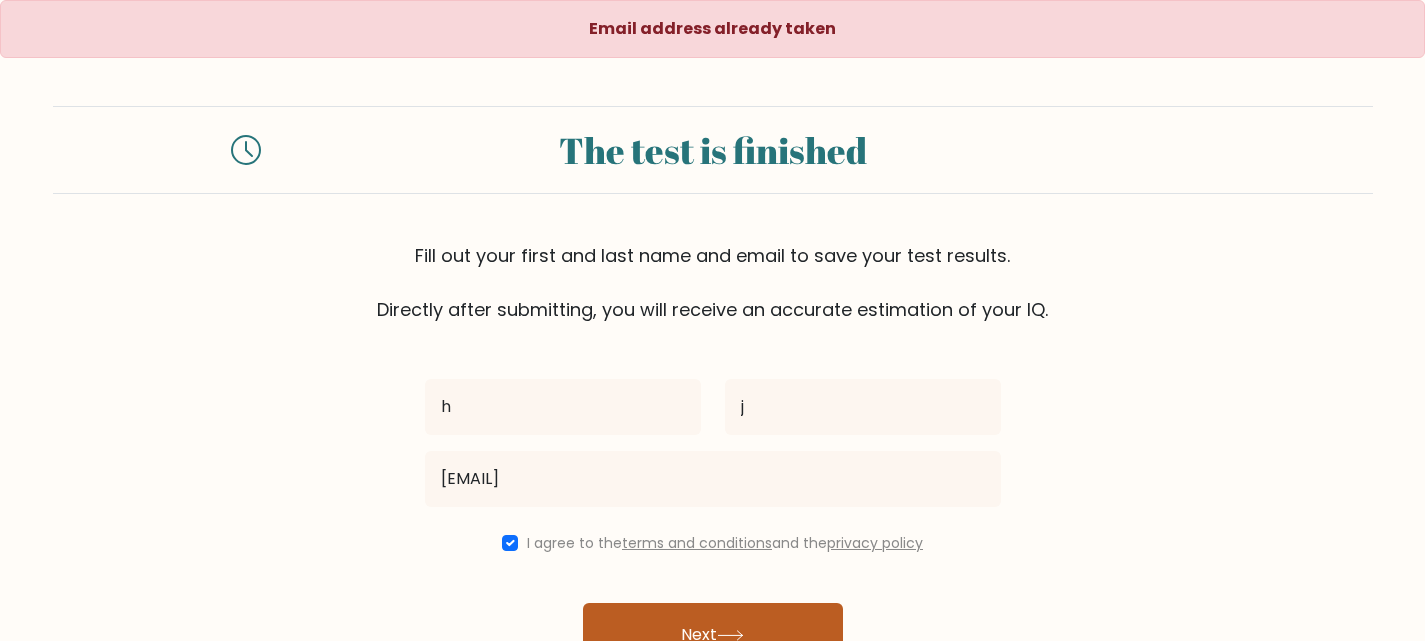 click on "Next" at bounding box center (713, 635) 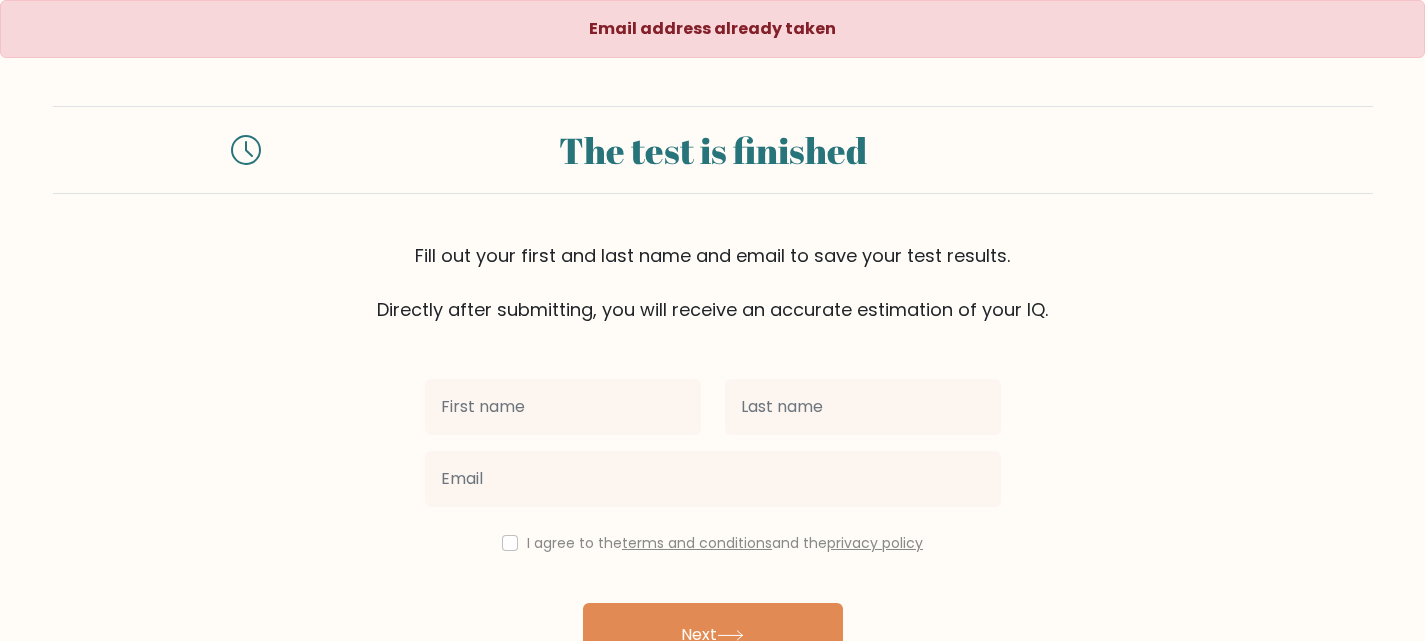 scroll, scrollTop: 0, scrollLeft: 0, axis: both 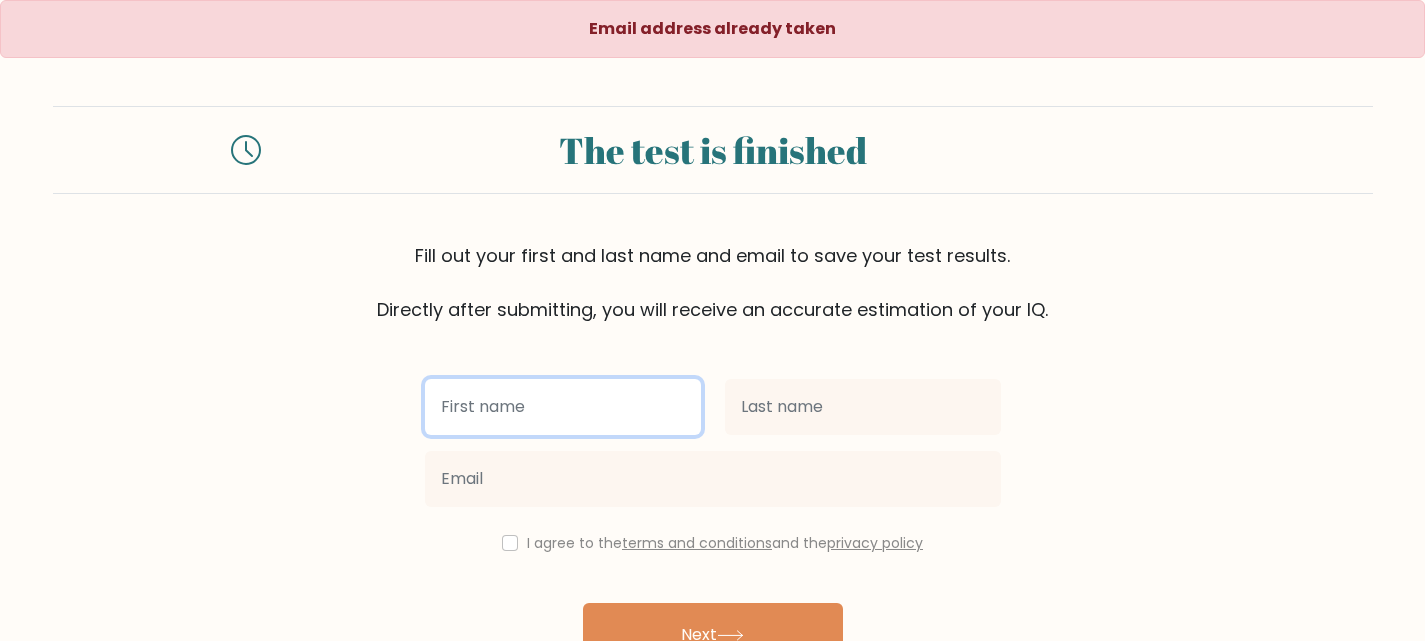 click at bounding box center (563, 407) 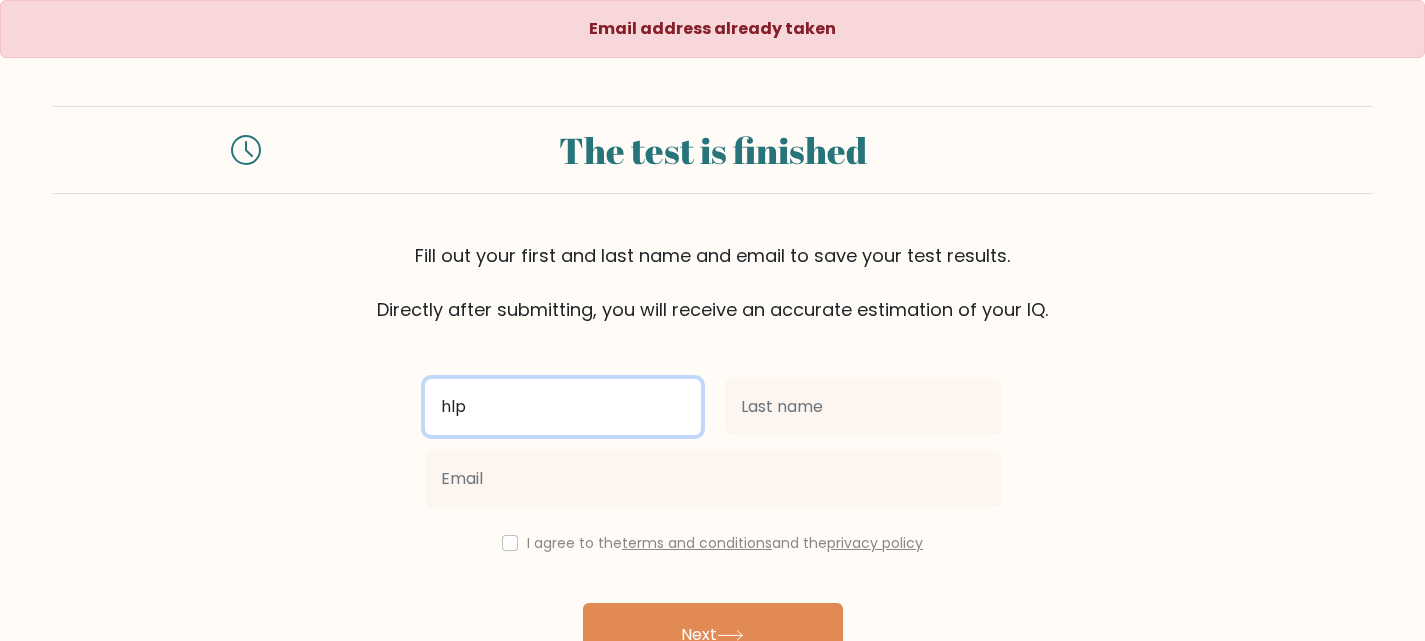 type on "hlp" 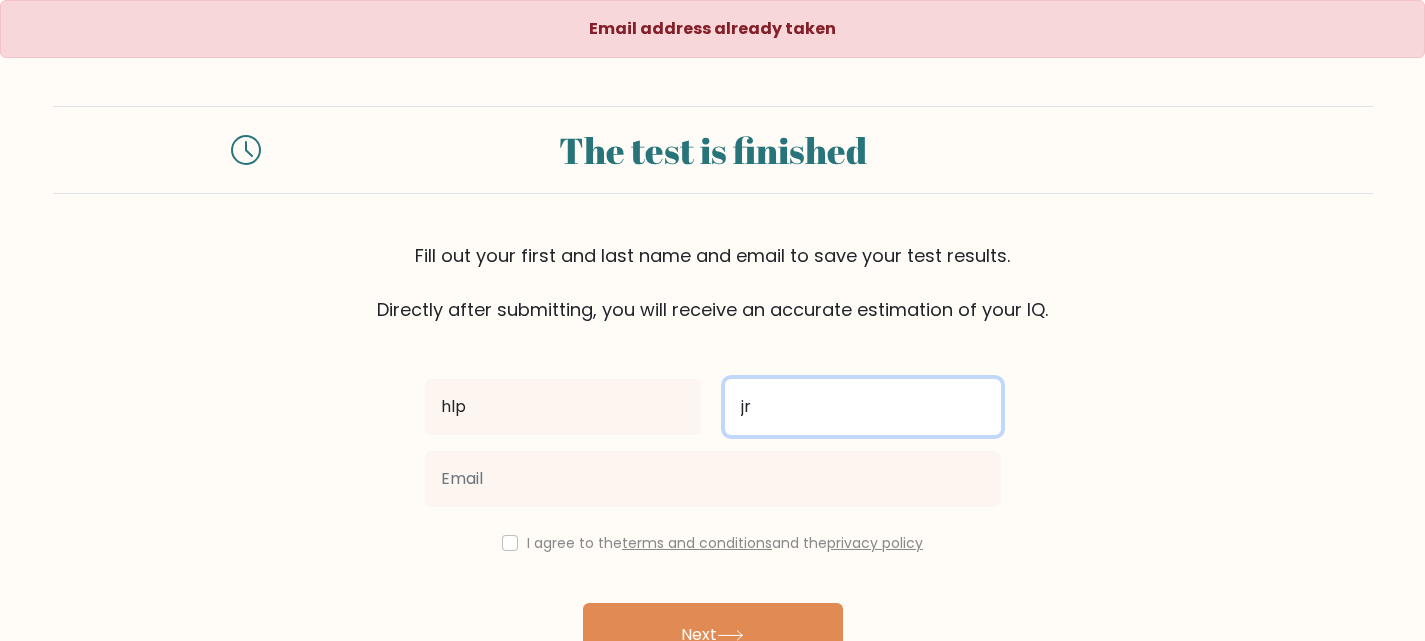 type on "jr" 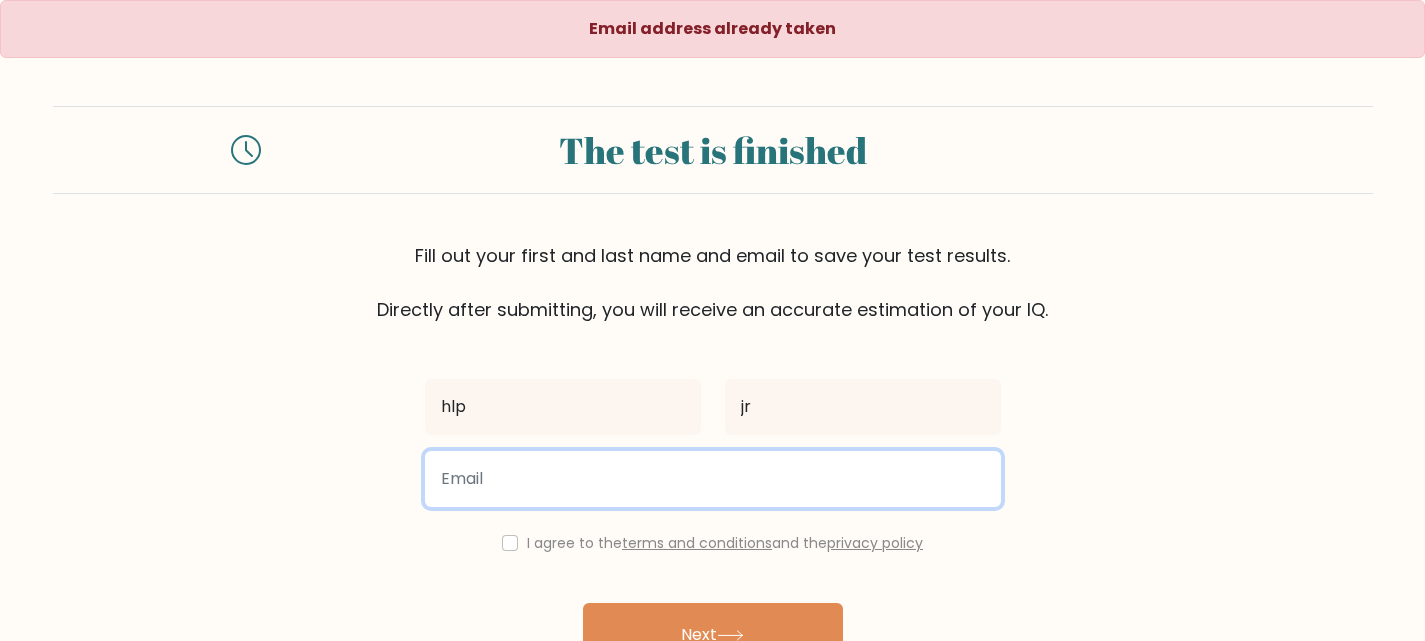 paste on "[EMAIL]" 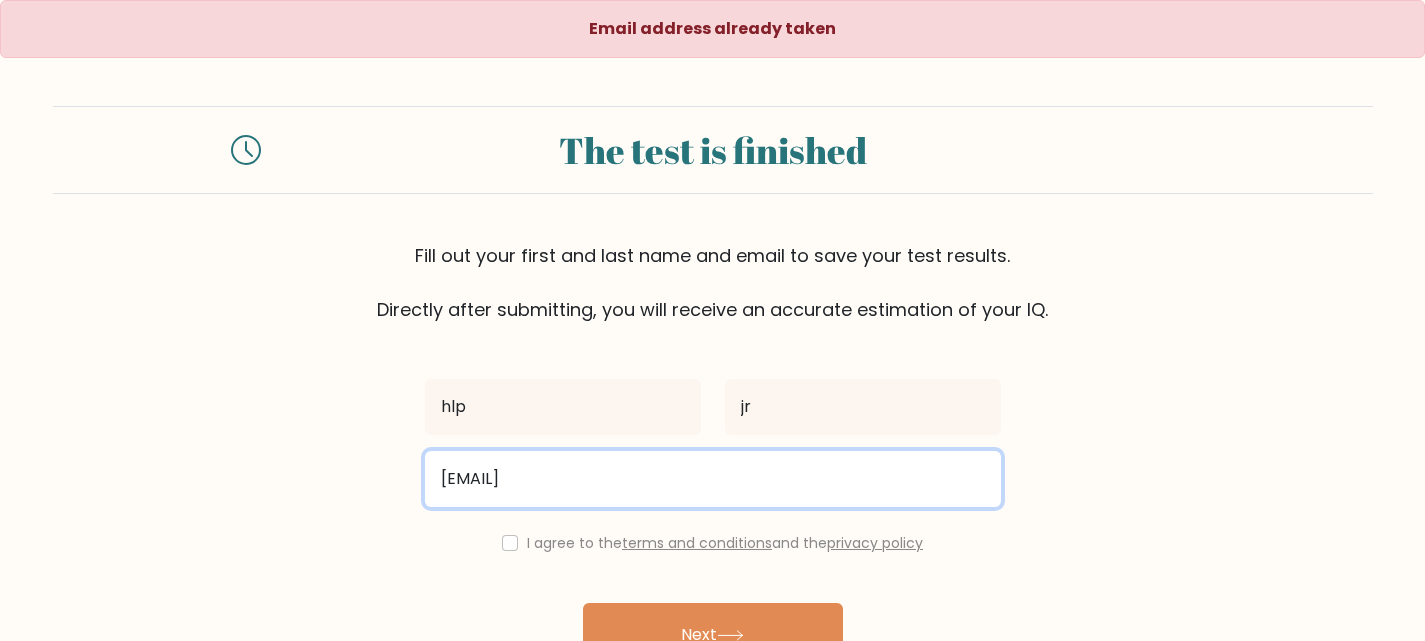 type on "[EMAIL]" 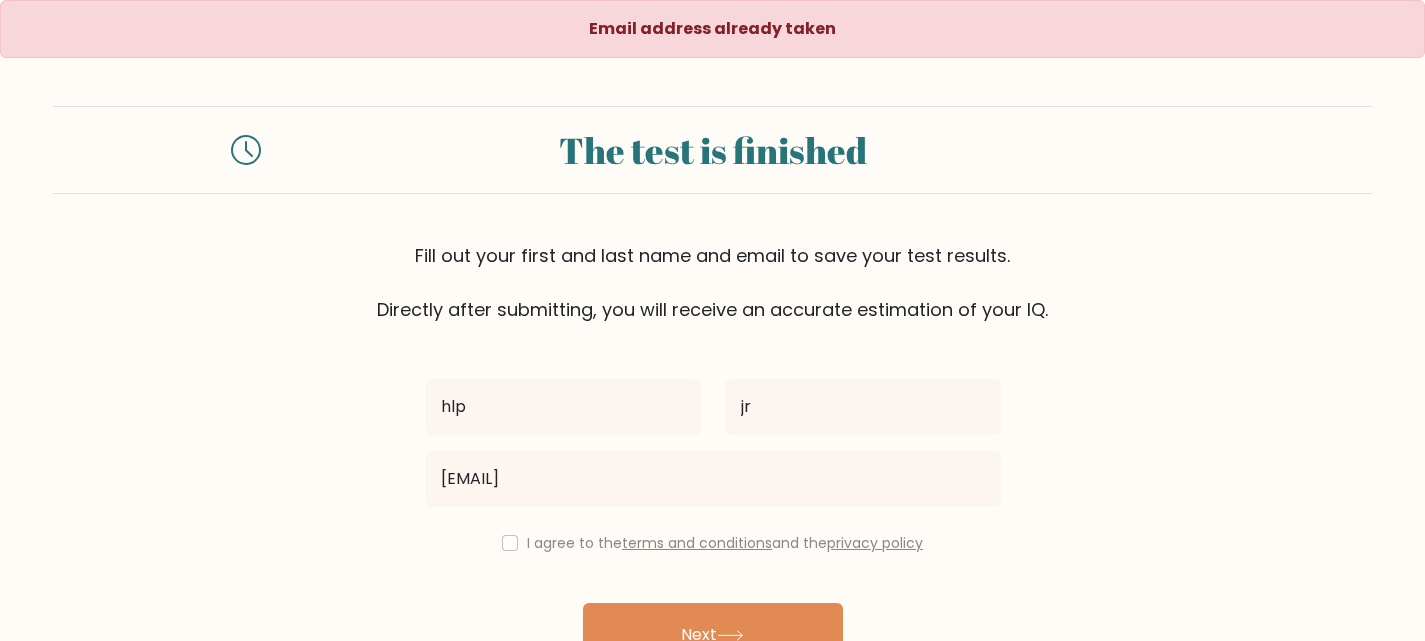 click on "I agree to the  terms and conditions  and the  privacy policy" at bounding box center (713, 543) 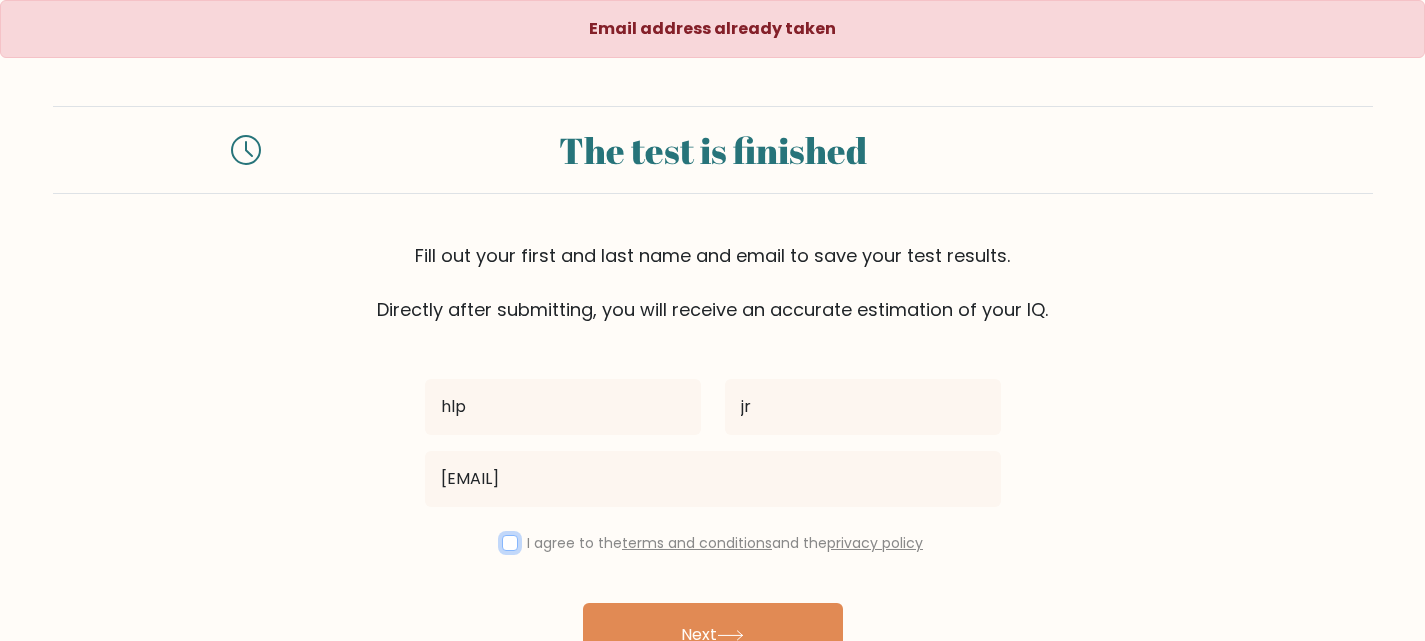 click at bounding box center [510, 543] 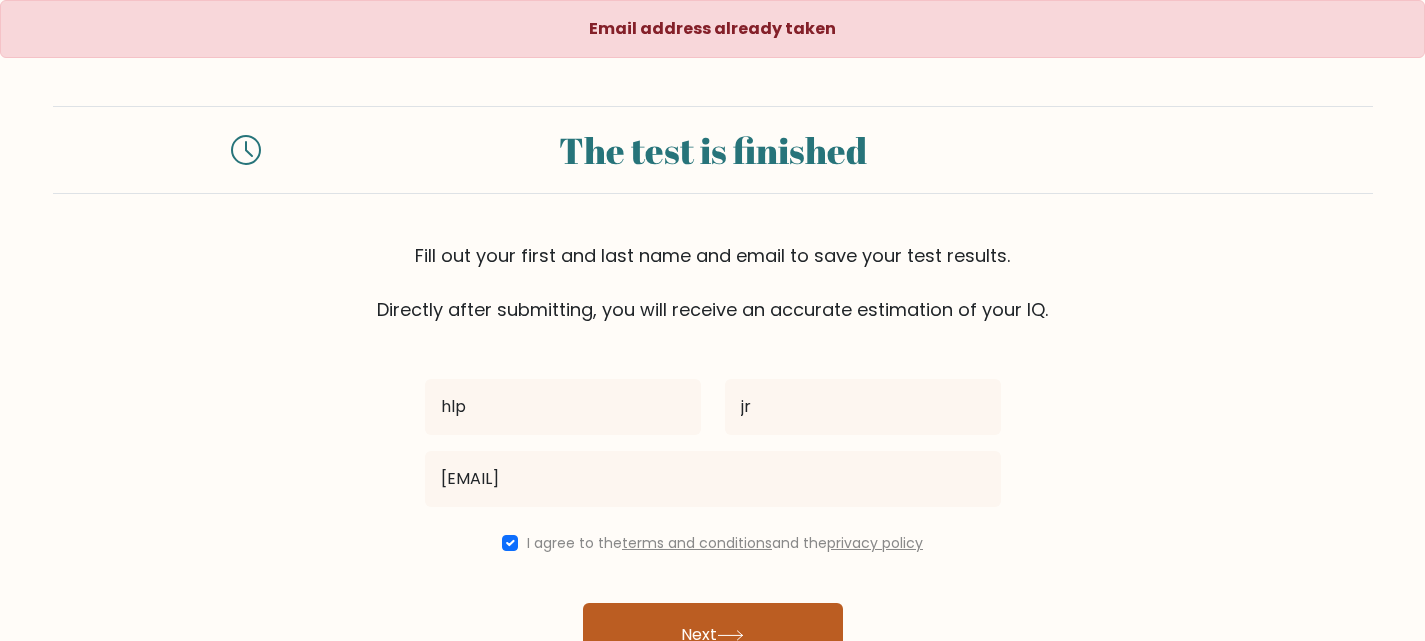 click on "Next" at bounding box center [713, 635] 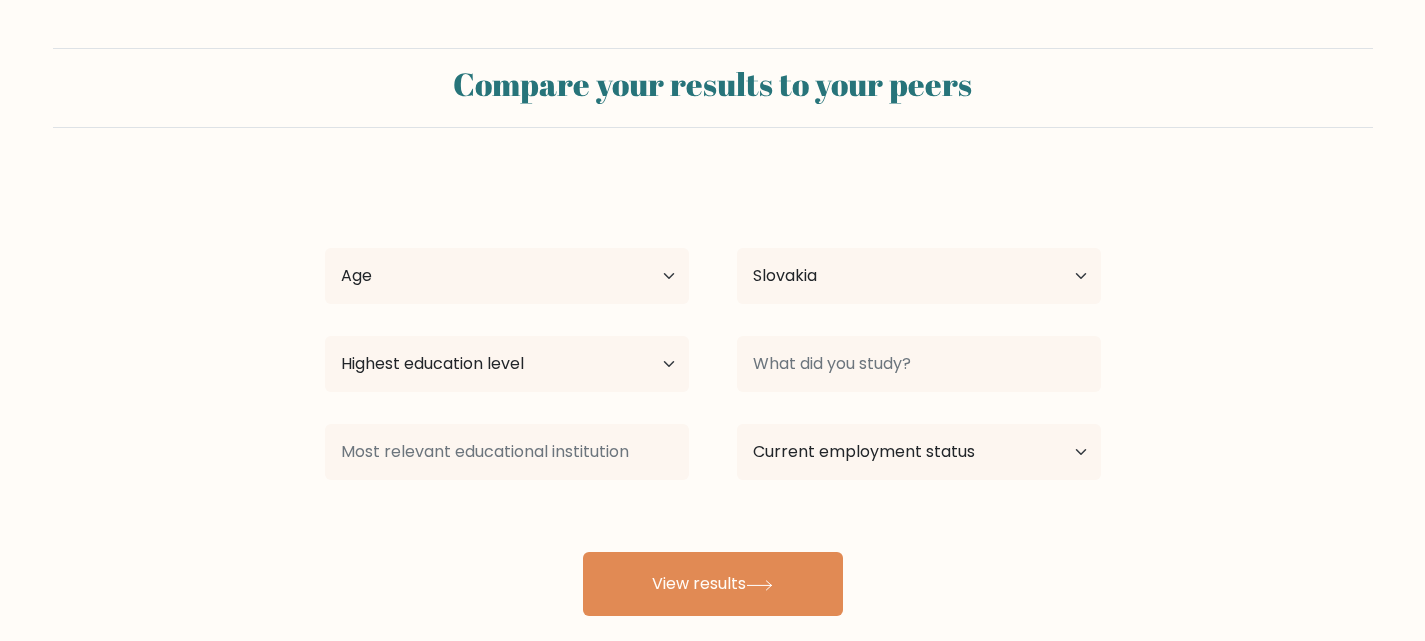 scroll, scrollTop: 0, scrollLeft: 0, axis: both 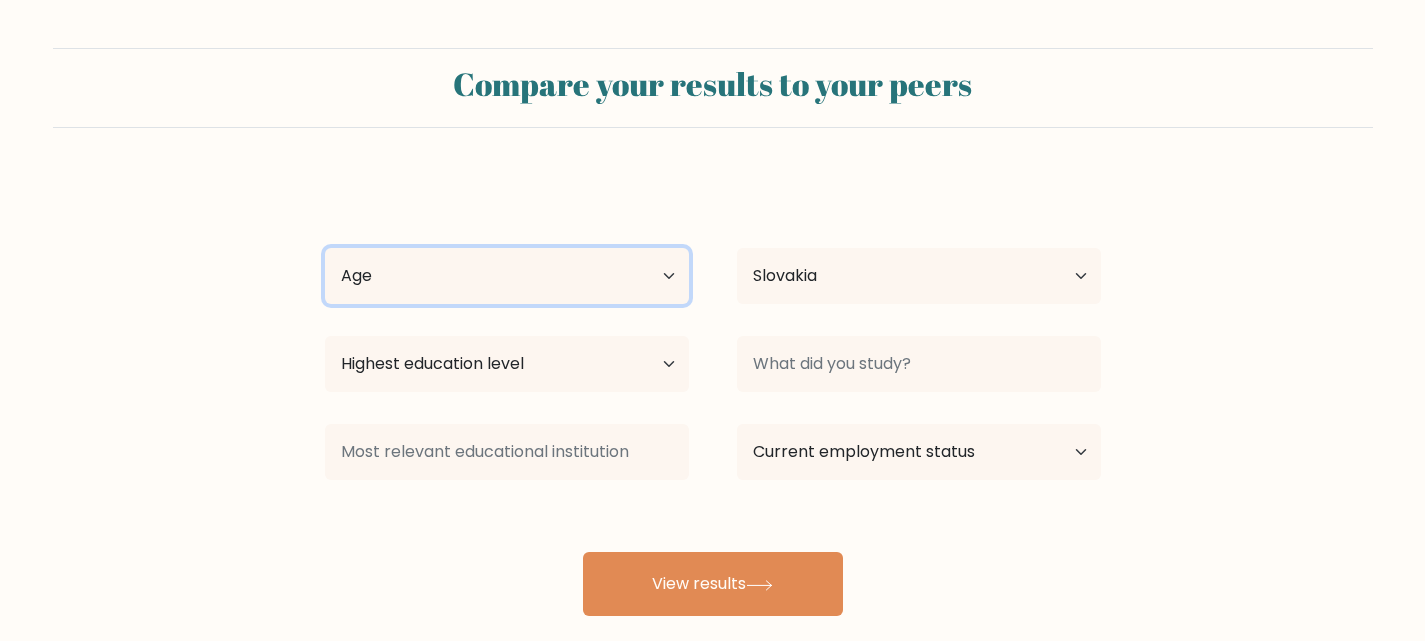 click on "Age
Under 18 years old
18-24 years old
25-34 years old
35-44 years old
45-54 years old
55-64 years old
65 years old and above" at bounding box center [507, 276] 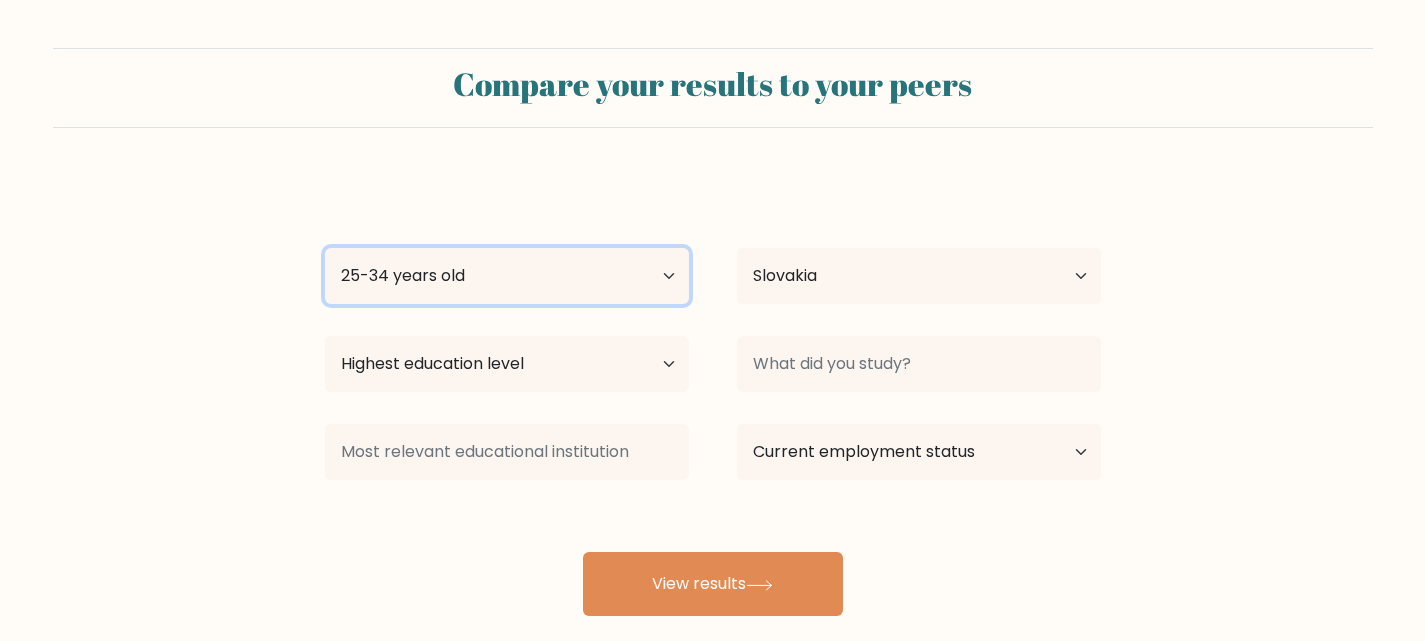 click on "Age
Under 18 years old
18-24 years old
25-34 years old
35-44 years old
45-54 years old
55-64 years old
65 years old and above" at bounding box center [507, 276] 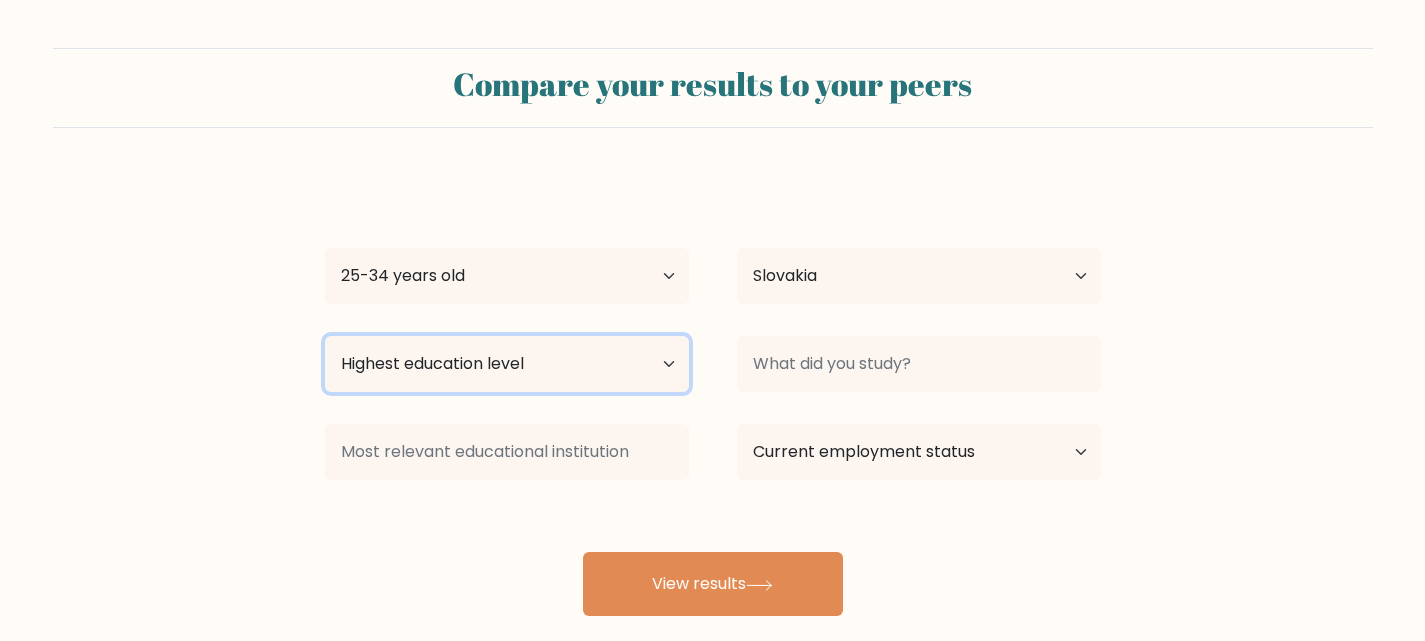 click on "Highest education level
No schooling
Primary
Lower Secondary
Upper Secondary
Occupation Specific
Bachelor's degree
Master's degree
Doctoral degree" at bounding box center [507, 364] 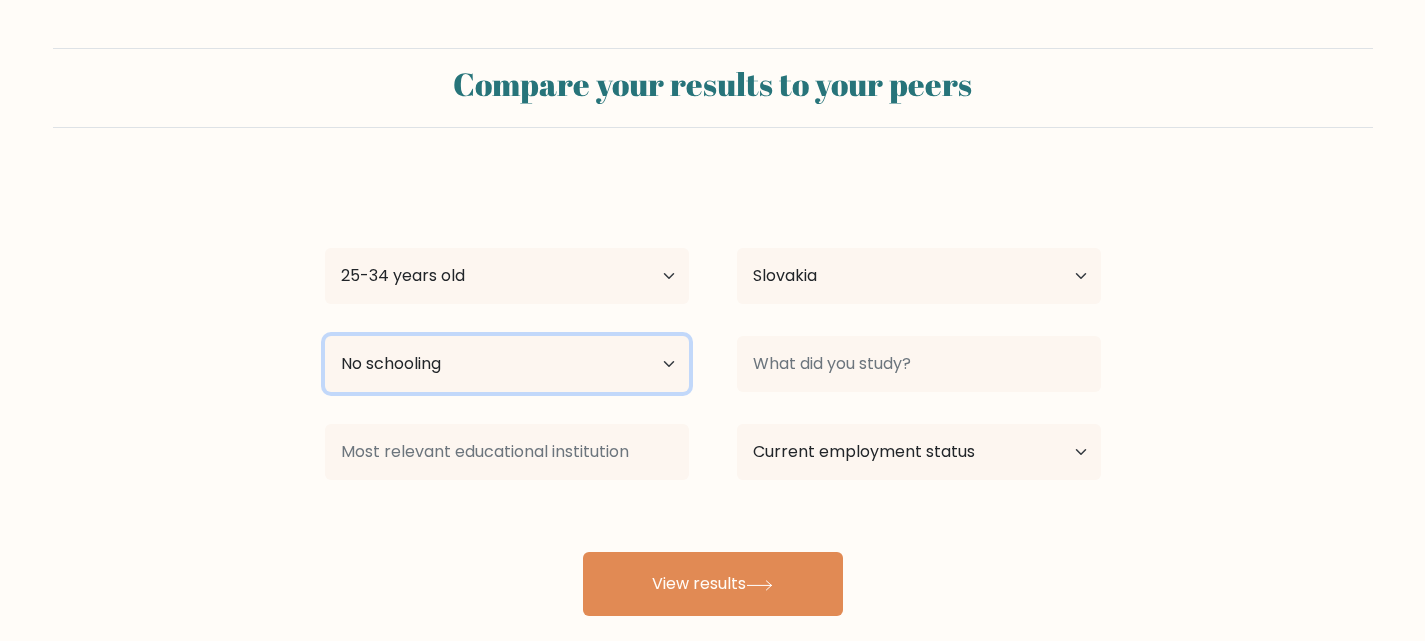click on "Highest education level
No schooling
Primary
Lower Secondary
Upper Secondary
Occupation Specific
Bachelor's degree
Master's degree
Doctoral degree" at bounding box center (507, 364) 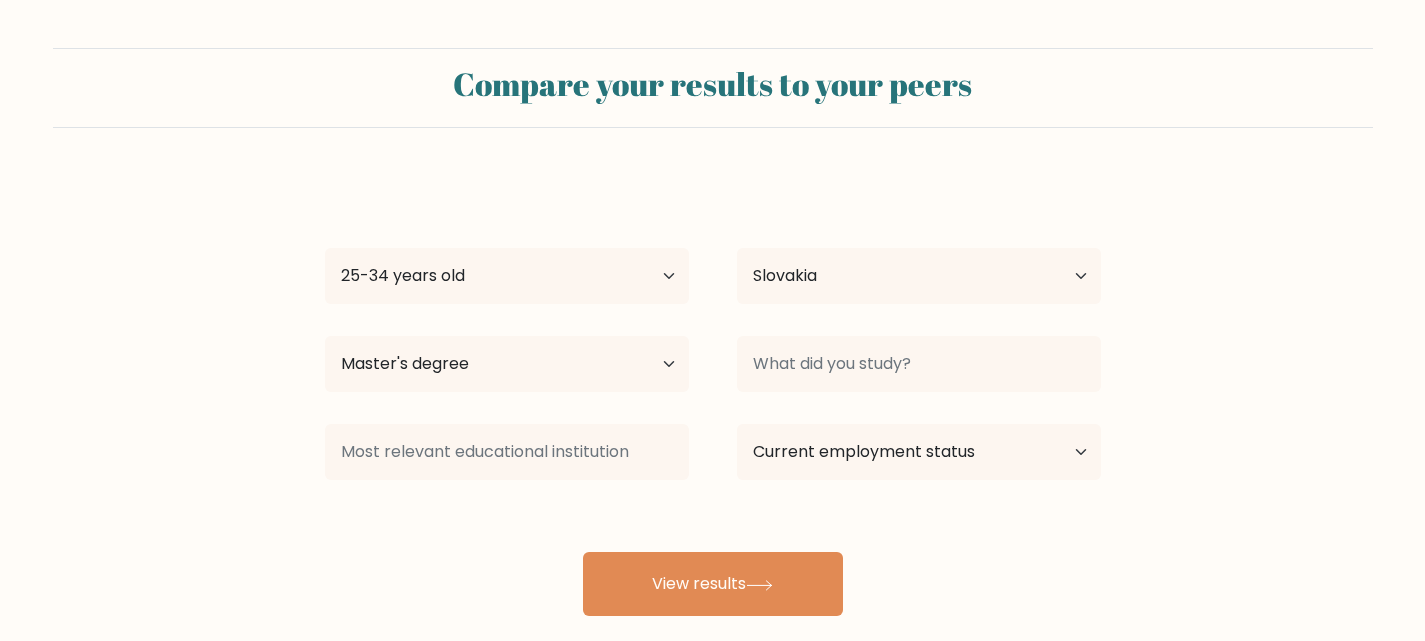 click at bounding box center (919, 276) 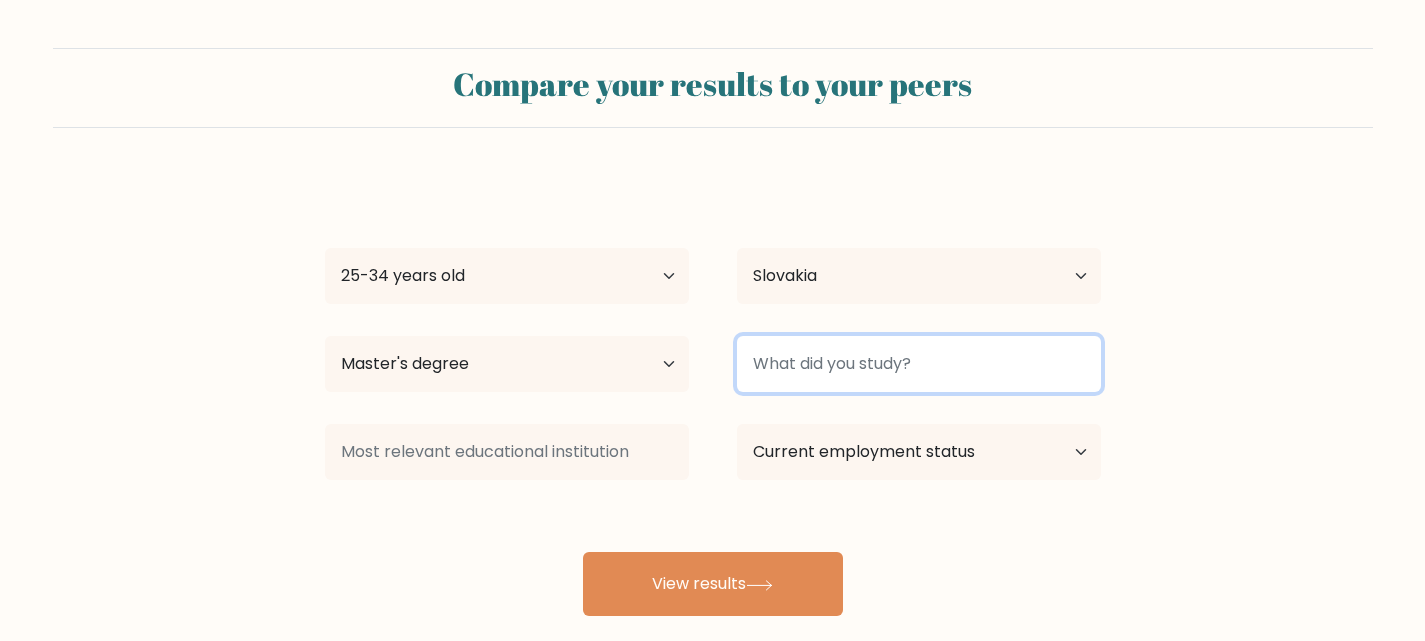 click at bounding box center (919, 364) 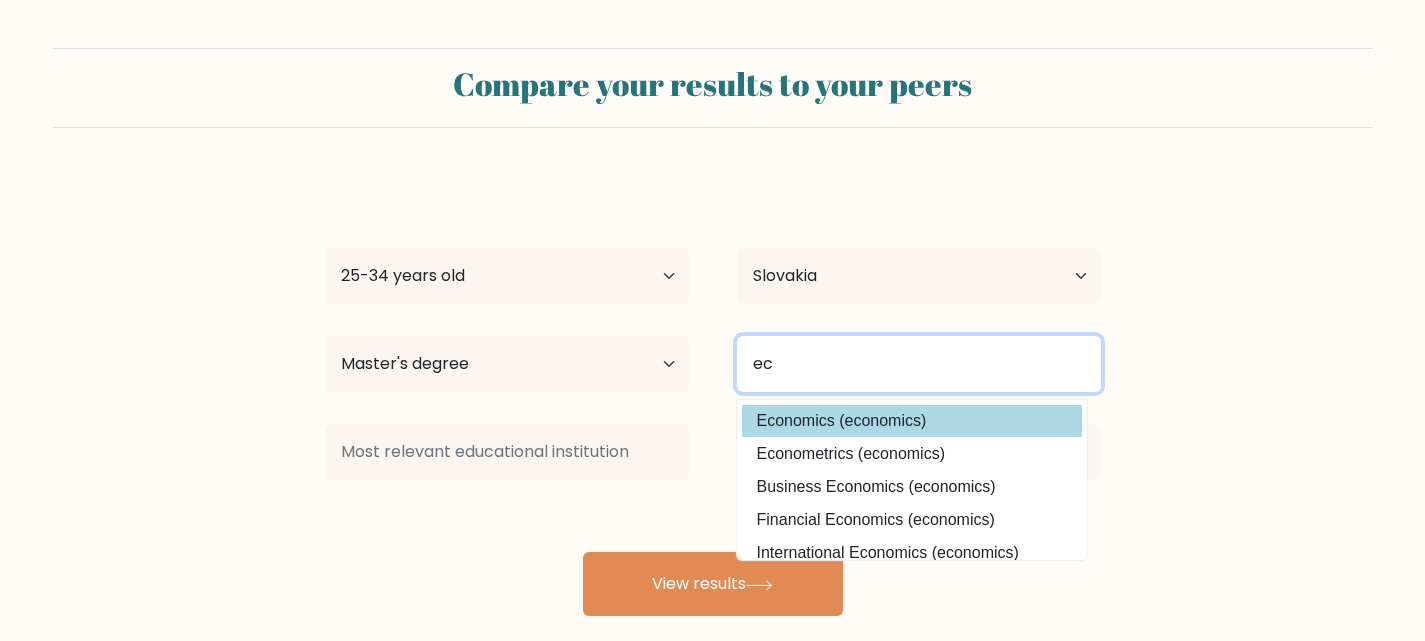 type on "ec" 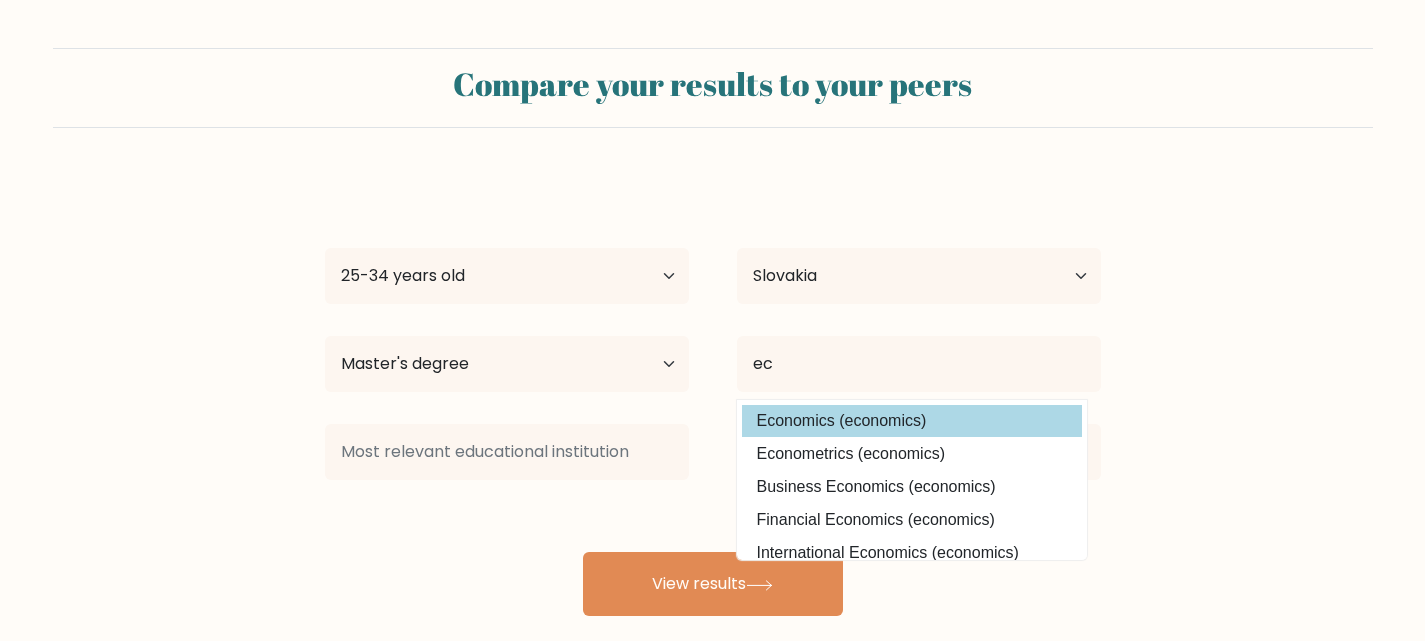 click on "Economics (economics)" at bounding box center (912, 421) 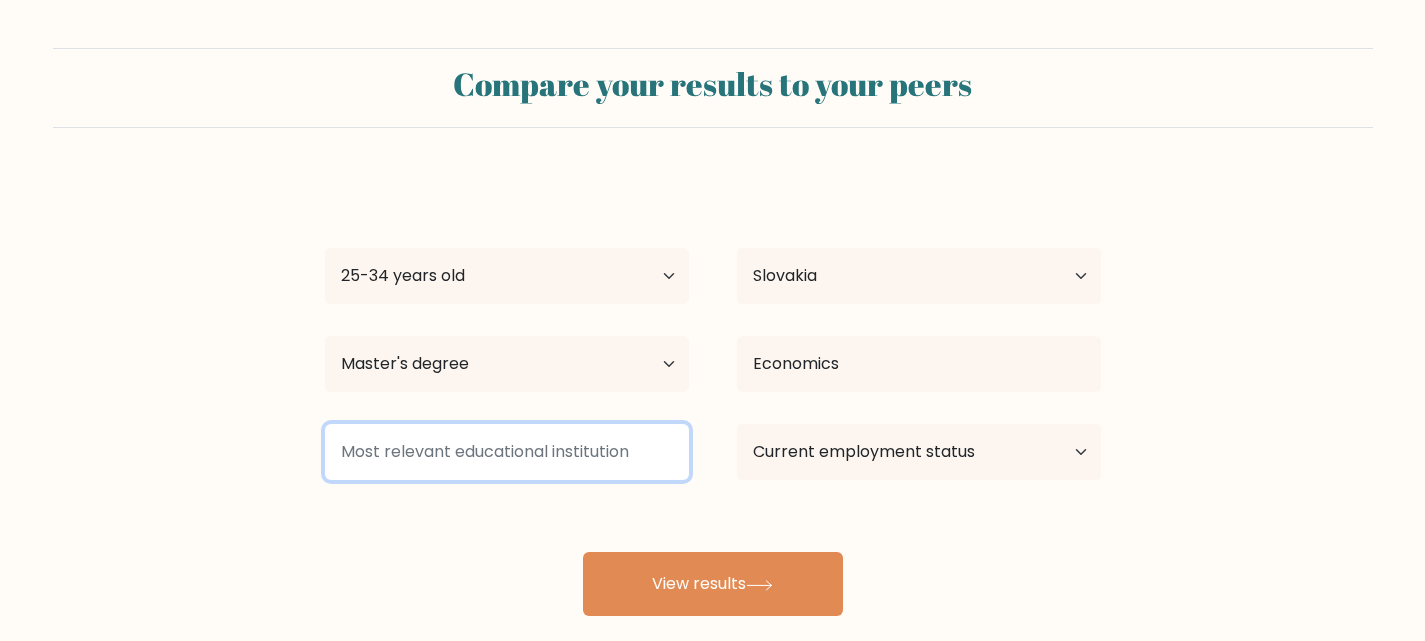 click at bounding box center (507, 452) 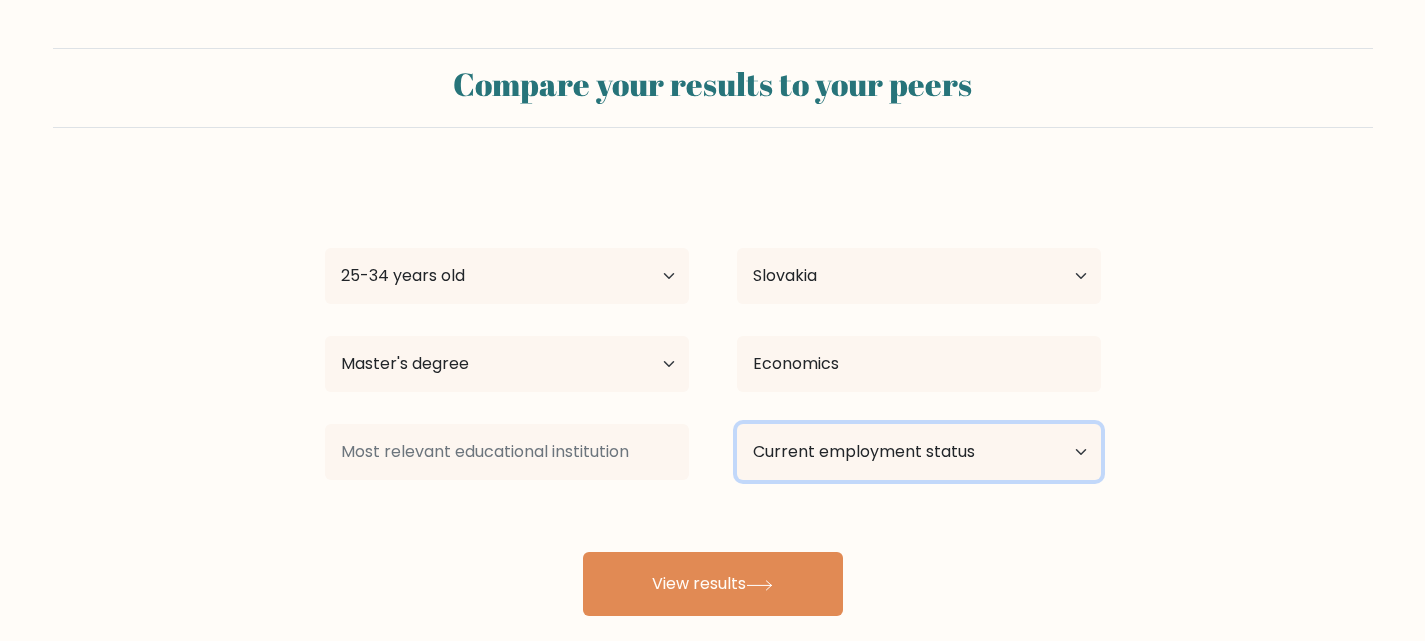 click on "Current employment status
Employed
Student
Retired
Other / prefer not to answer" at bounding box center [919, 452] 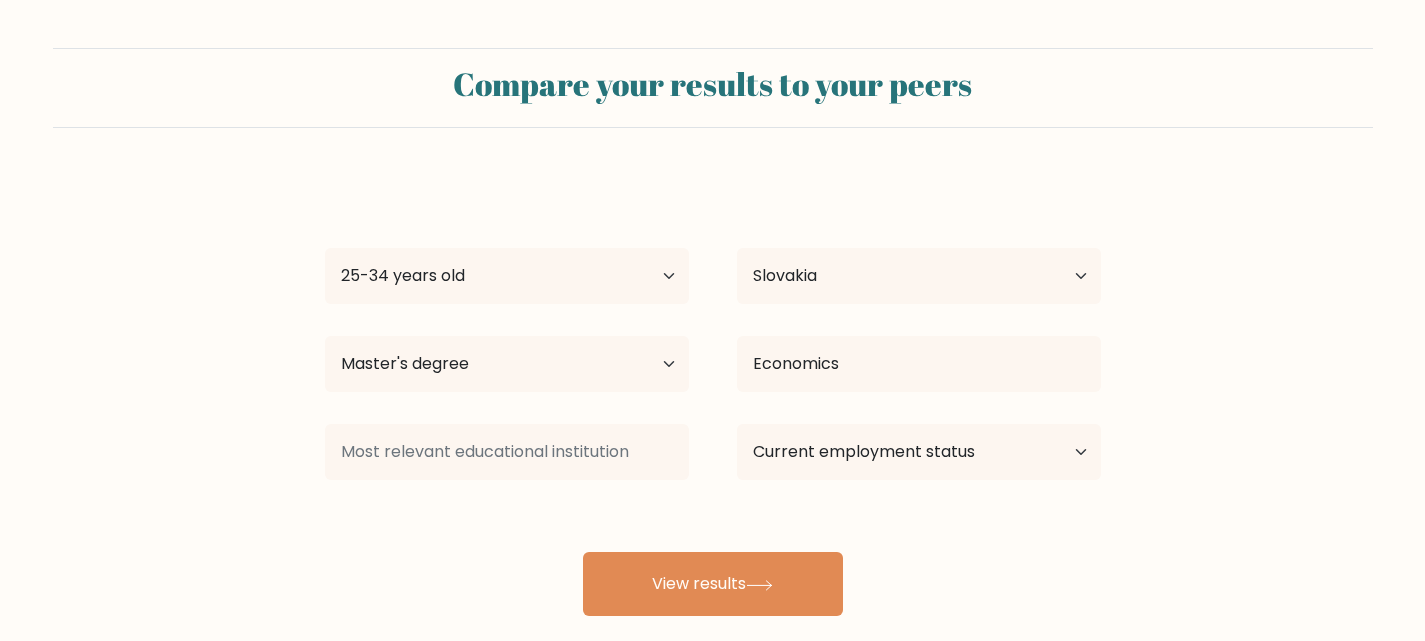 click on "hlp
jr
Age
Under 18 years old
18-24 years old
25-34 years old
35-44 years old
45-54 years old
55-64 years old
65 years old and above
Country
Afghanistan
Albania
Algeria
American Samoa
Andorra
Angola
Anguilla
Antarctica
Antigua and Barbuda
Argentina
Armenia
Aruba
Australia
Austria
Azerbaijan
Bahamas
Bahrain
Bangladesh
Barbados
Belarus
Belgium
Belize
Benin
Bermuda
Bhutan
Bolivia
Bonaire, Sint Eustatius and Saba
Bosnia and Herzegovina
Botswana
Bouvet Island
Brazil
Brunei
Chad" at bounding box center (713, 396) 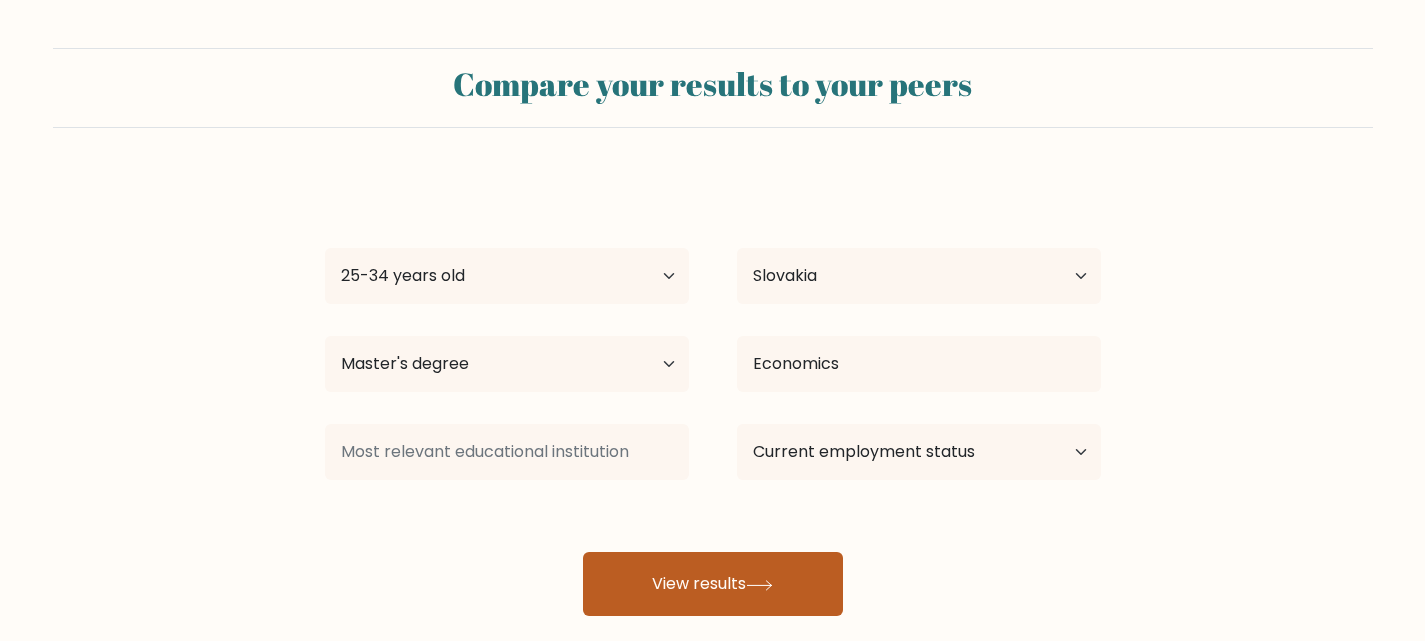 click on "View results" at bounding box center (713, 584) 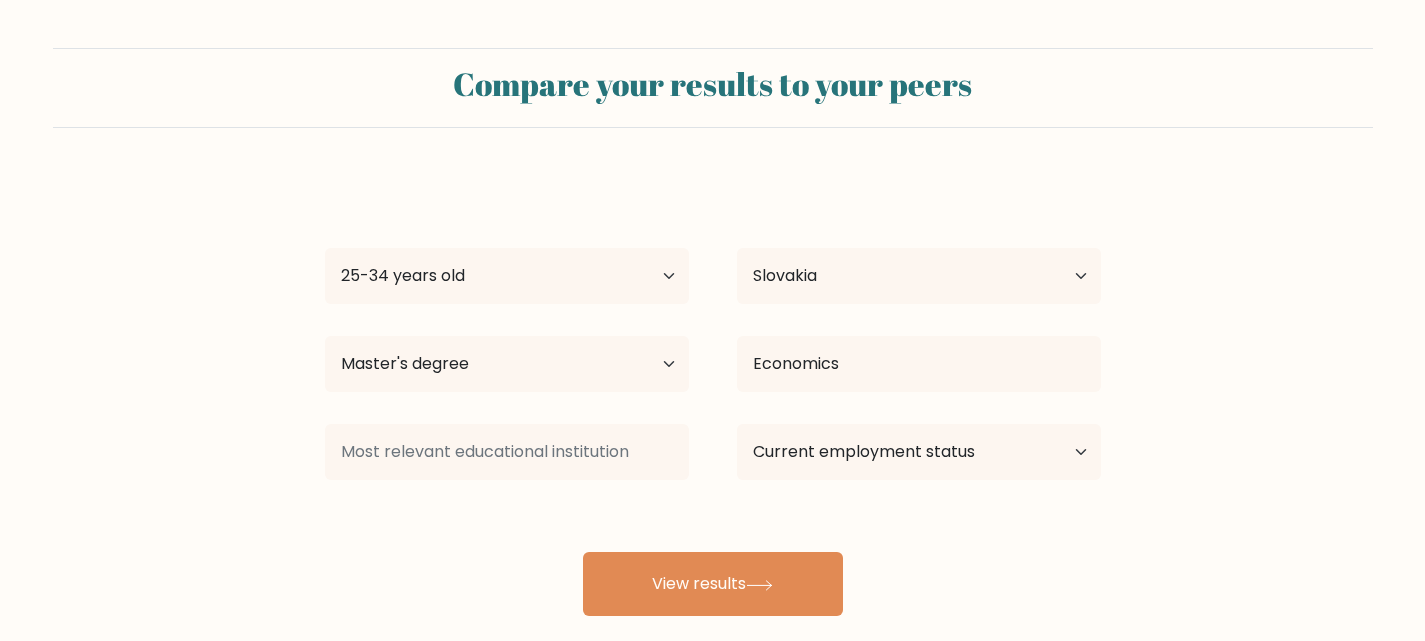 click on "hlp
jr
Age
Under 18 years old
18-24 years old
25-34 years old
35-44 years old
45-54 years old
55-64 years old
65 years old and above
Country
Afghanistan
Albania
Algeria
American Samoa
Andorra
Angola
Anguilla
Antarctica
Antigua and Barbuda
Argentina
Armenia
Aruba
Australia
Austria
Azerbaijan
Bahamas
Bahrain
Bangladesh
Barbados
Belarus
Belgium
Belize
Benin
Bermuda
Bhutan
Bolivia
Bonaire, Sint Eustatius and Saba
Bosnia and Herzegovina
Botswana
Bouvet Island
Brazil
Brunei
Chad" at bounding box center [713, 396] 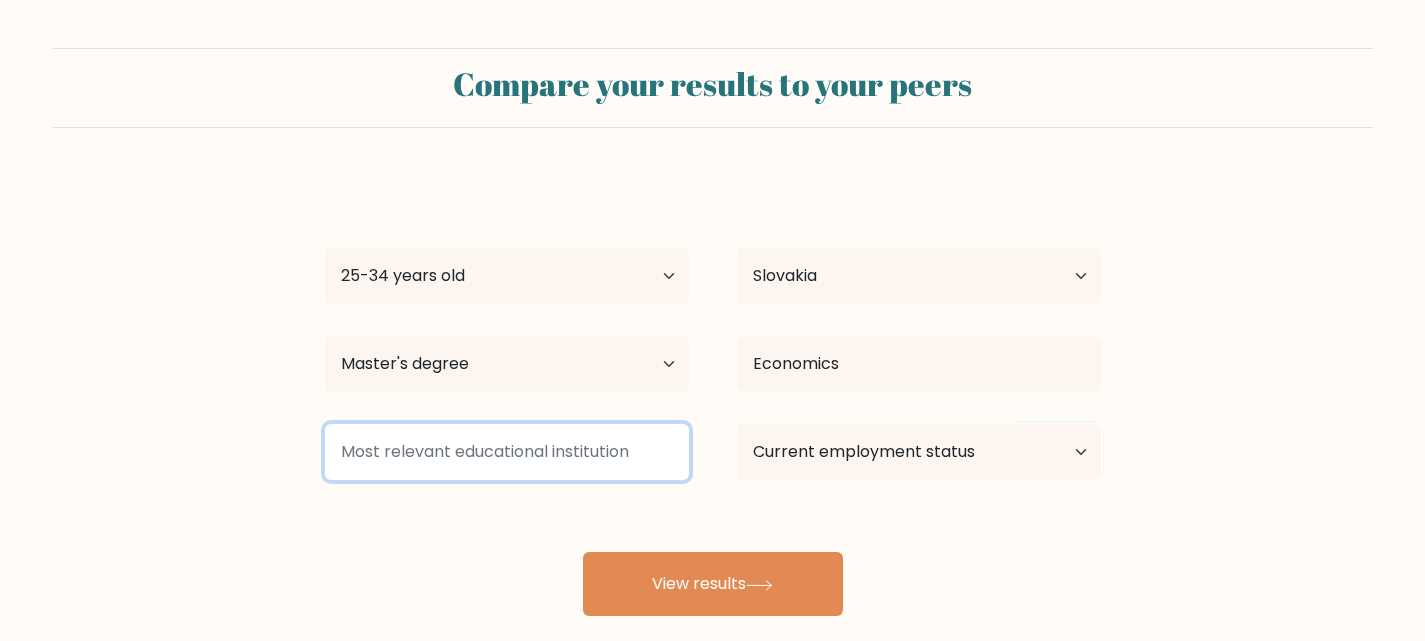 click at bounding box center [507, 452] 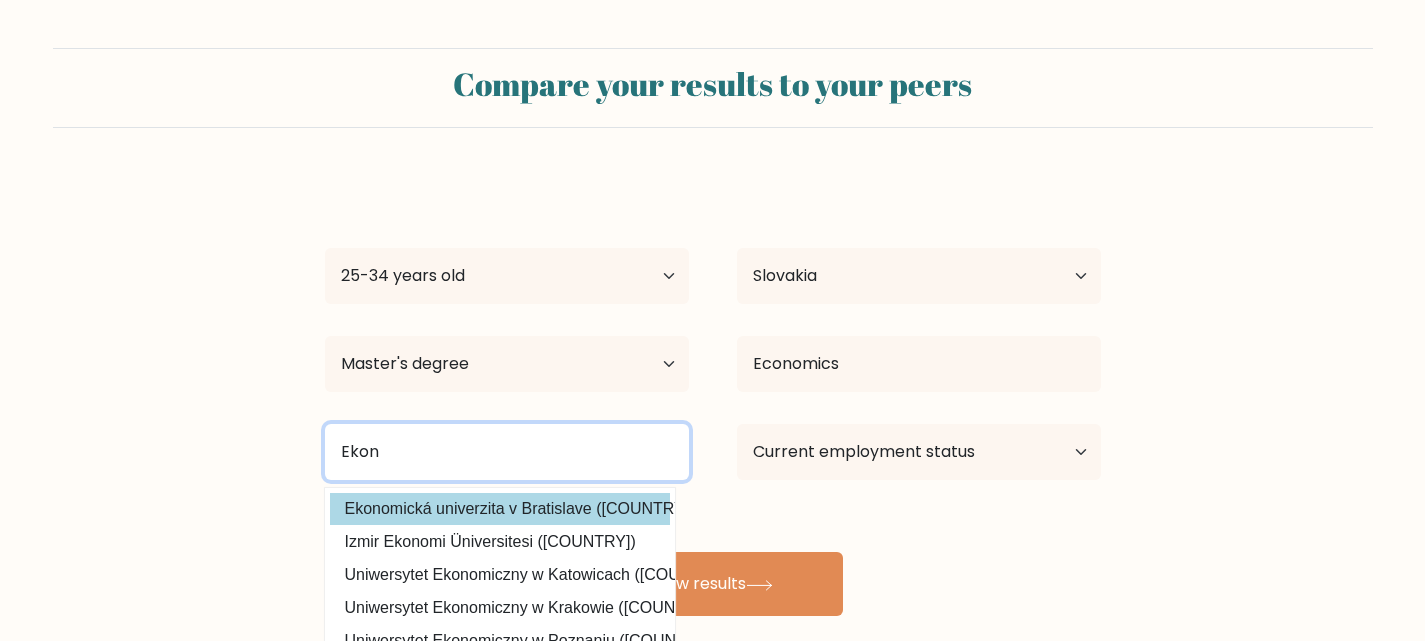 type on "Ekon" 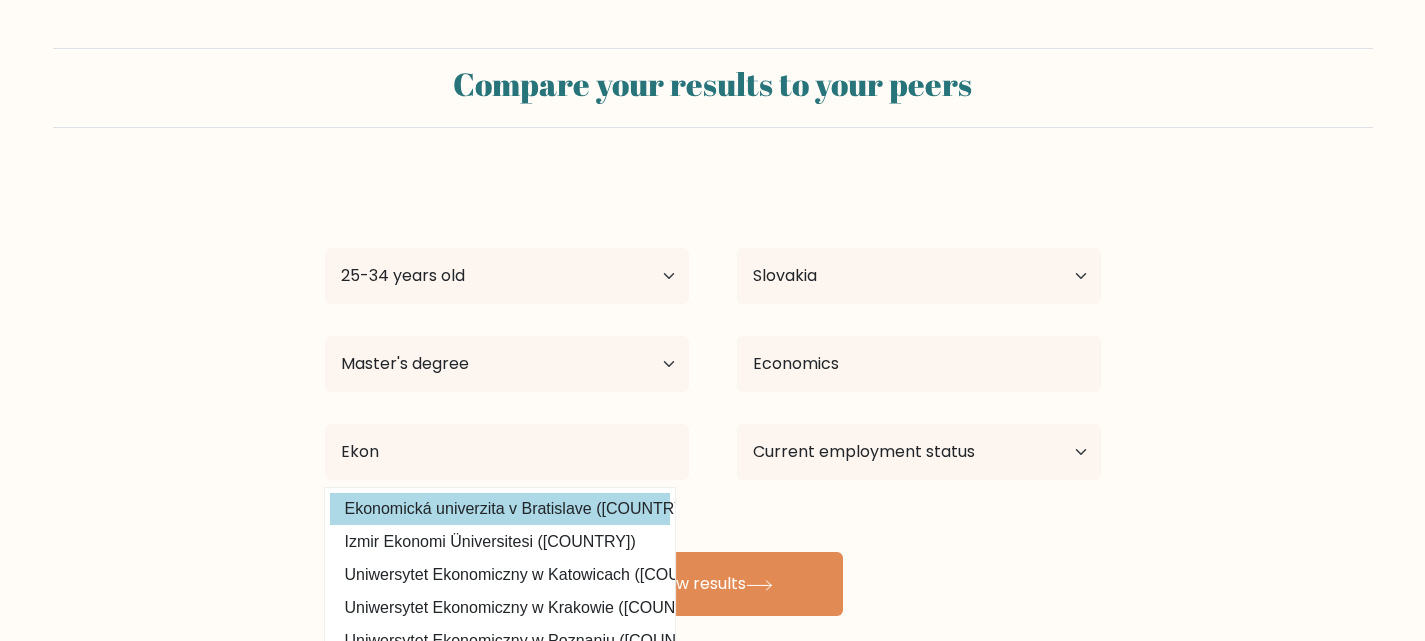 click on "Ekonomická univerzita v Bratislave (Slovakia)" at bounding box center [500, 509] 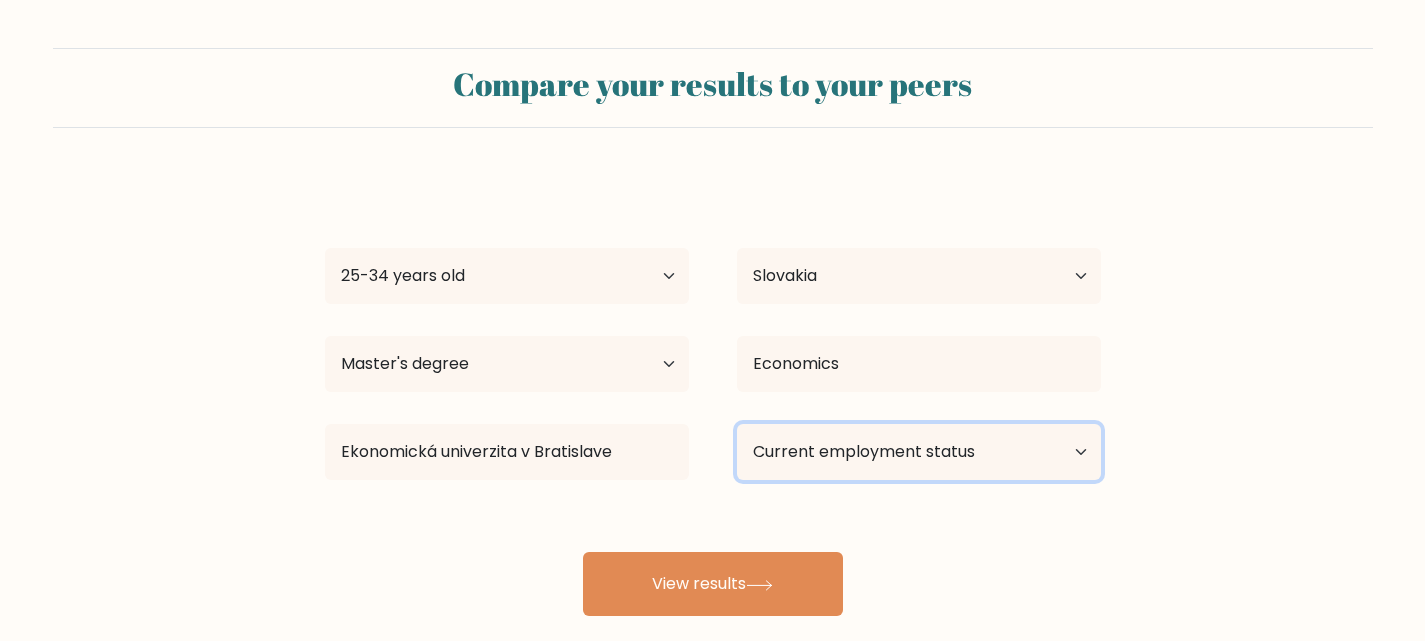 click on "Current employment status
Employed
Student
Retired
Other / prefer not to answer" at bounding box center [919, 452] 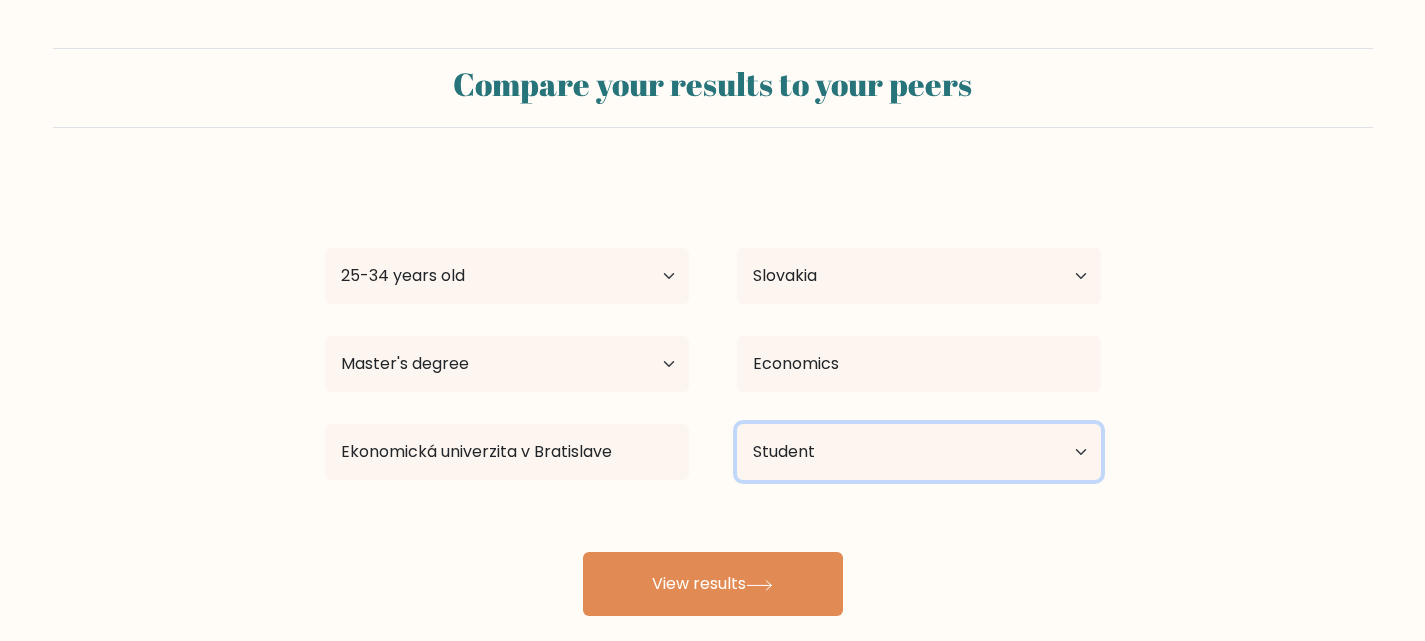 click on "Current employment status
Employed
Student
Retired
Other / prefer not to answer" at bounding box center (919, 452) 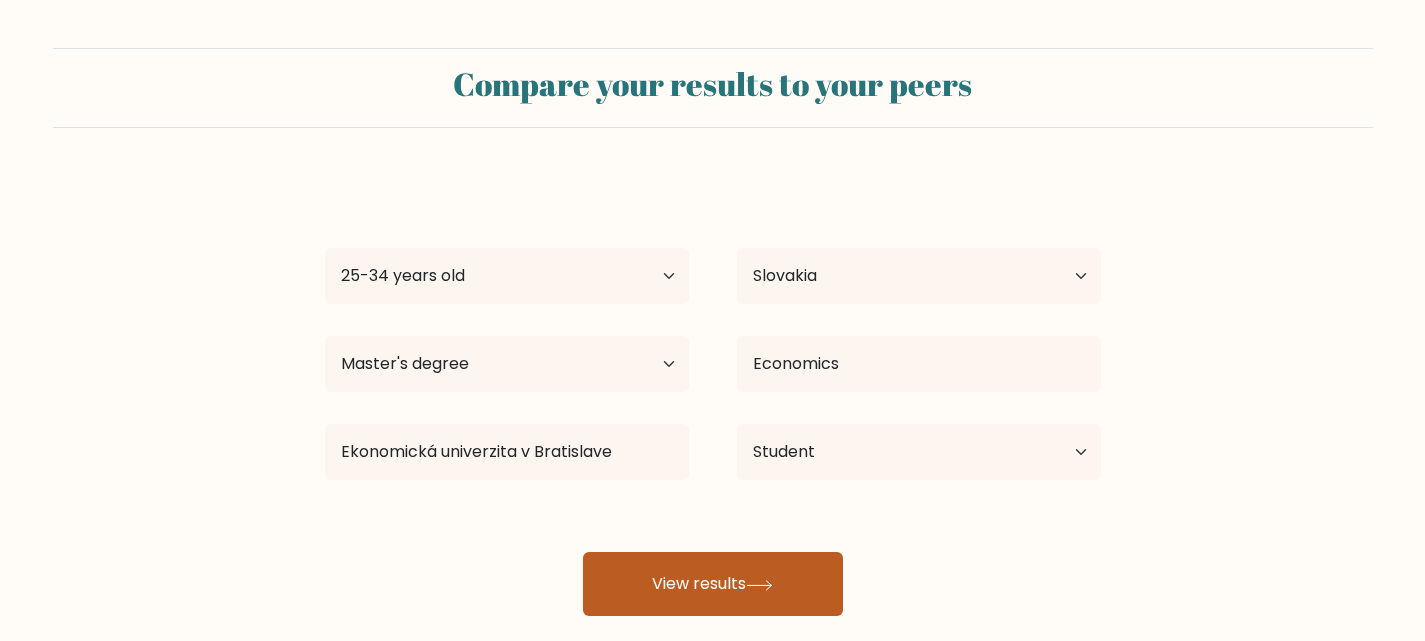 click on "View results" at bounding box center [713, 584] 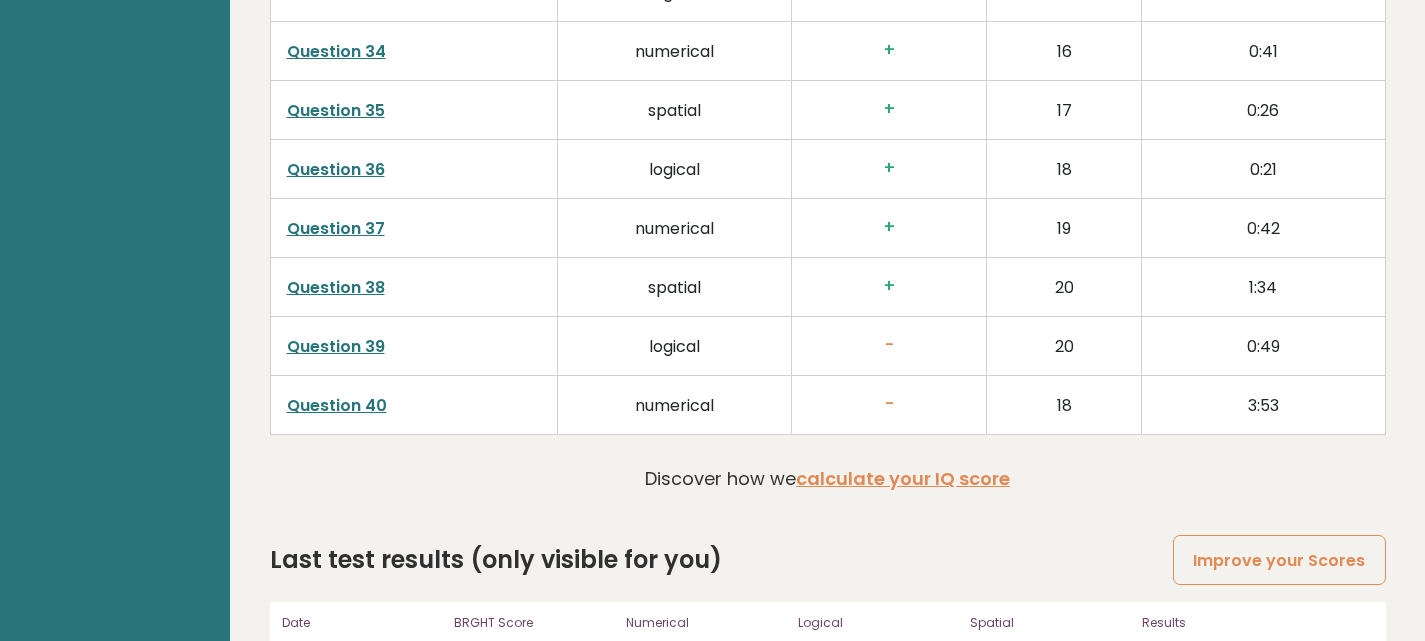 scroll, scrollTop: 5252, scrollLeft: 0, axis: vertical 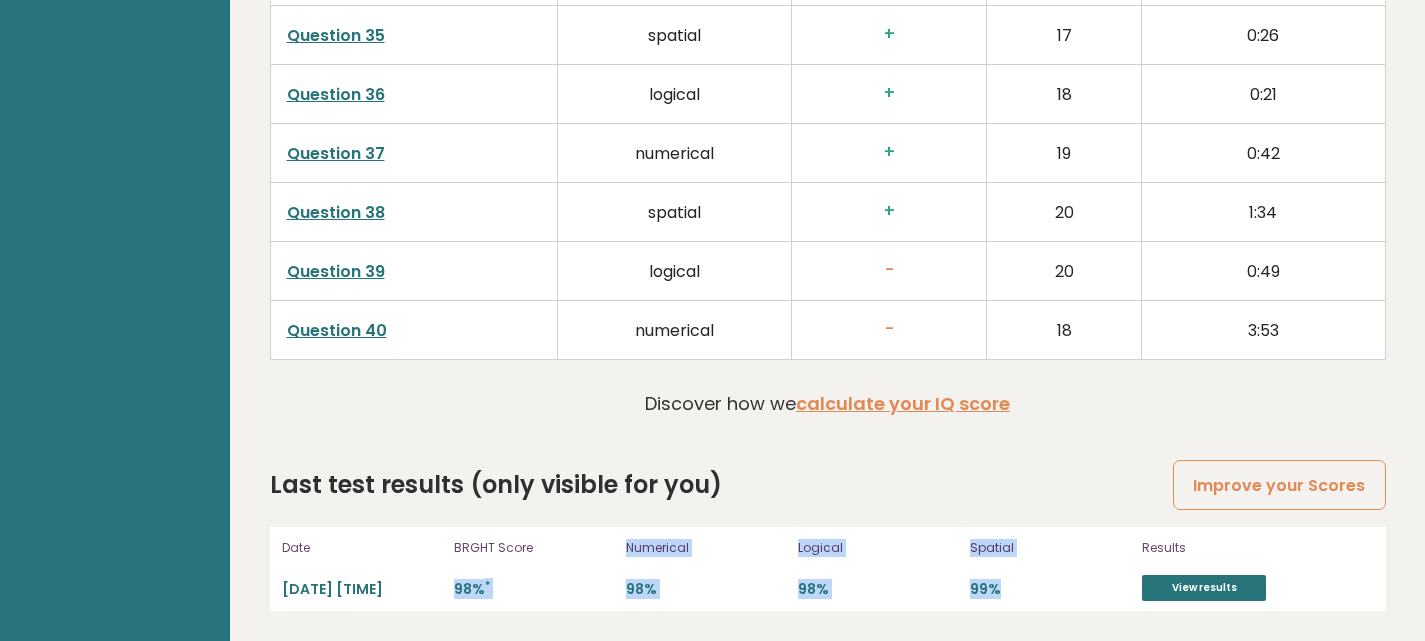 drag, startPoint x: 453, startPoint y: 582, endPoint x: 1036, endPoint y: 588, distance: 583.0309 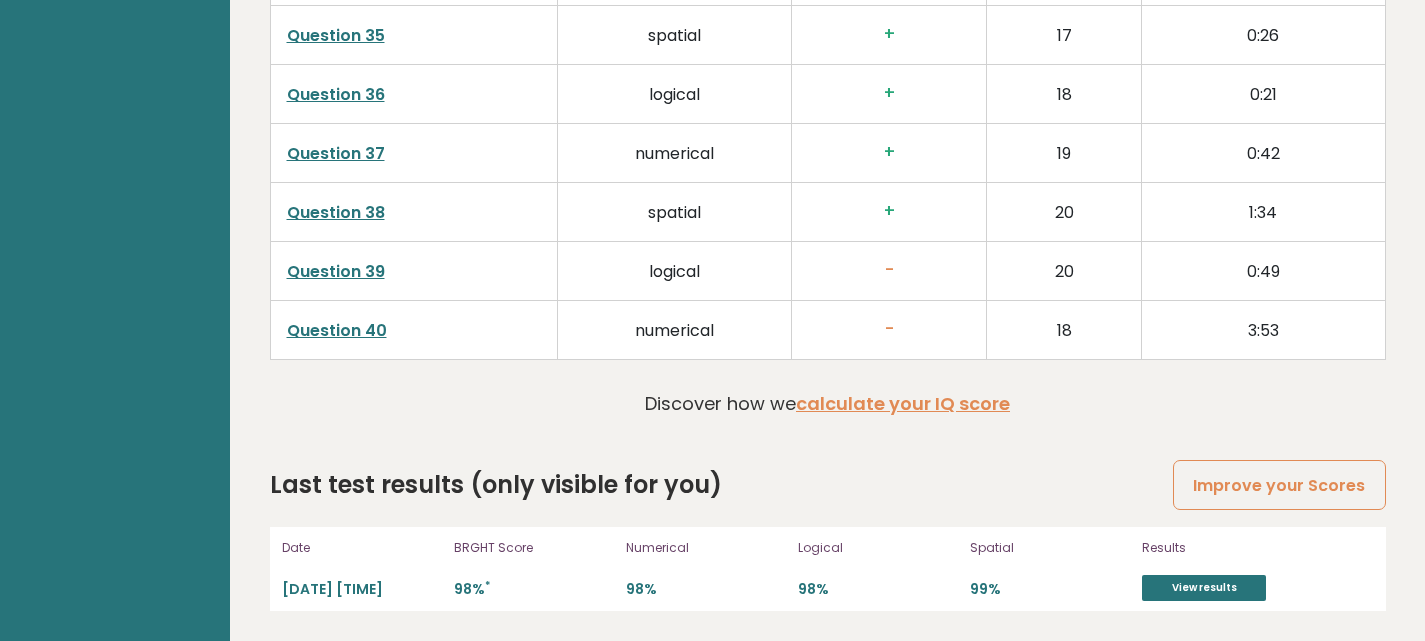click on "[FIRST]
Student,
[COUNTRY]
IQ:  [NUMBER]
Population/%
IQ
0
1
2
60
70
80
90
100
110
120
130
140" at bounding box center [827, -2279] 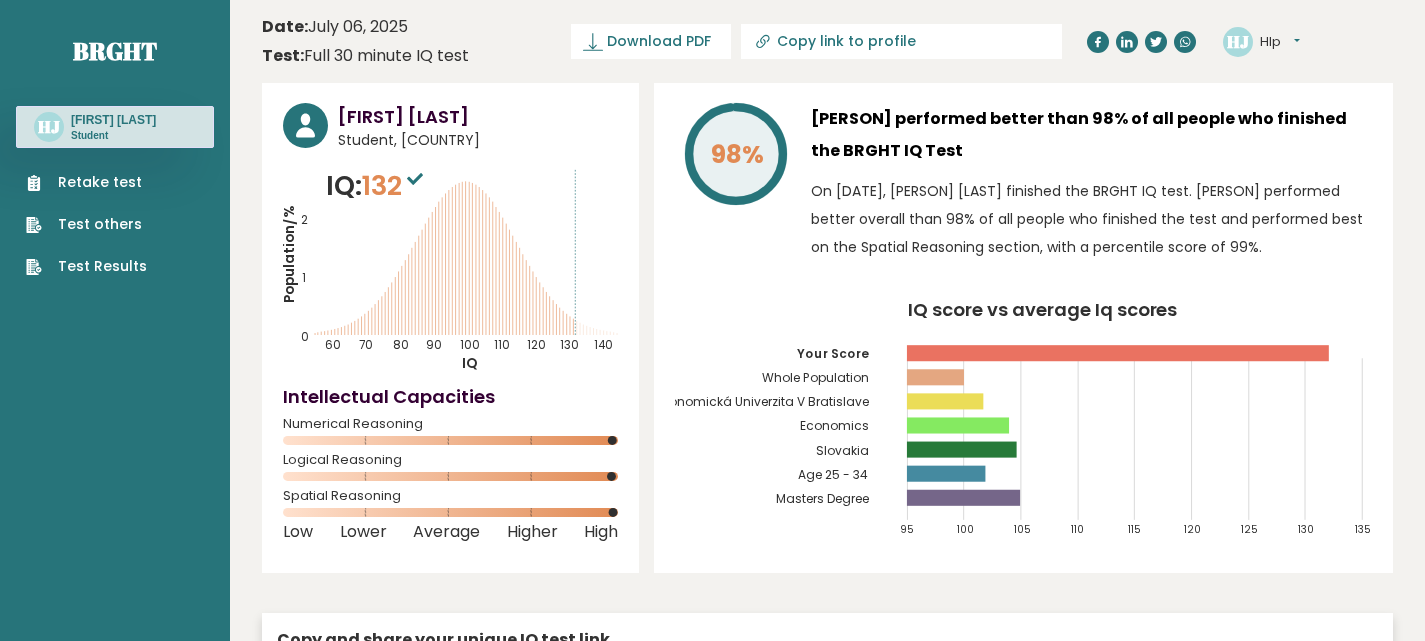 scroll, scrollTop: 1, scrollLeft: 0, axis: vertical 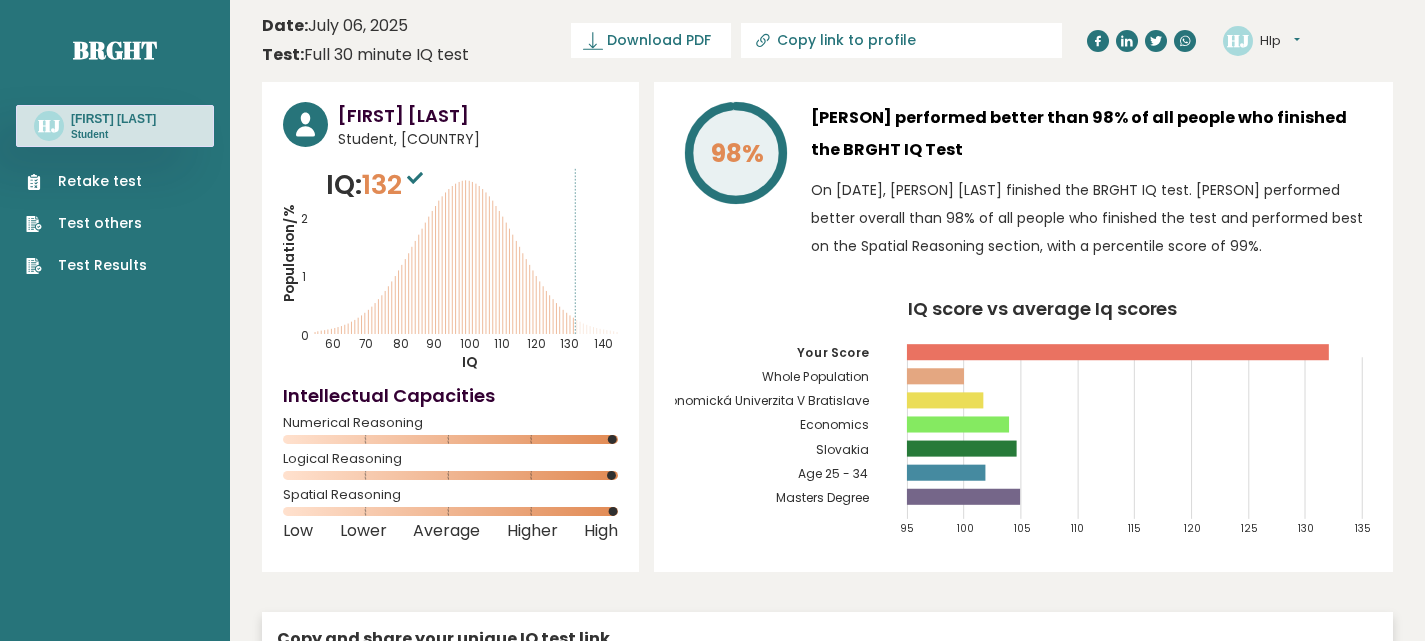 click on "Ekonomická Univerzita V Bratislave" at bounding box center [763, 401] 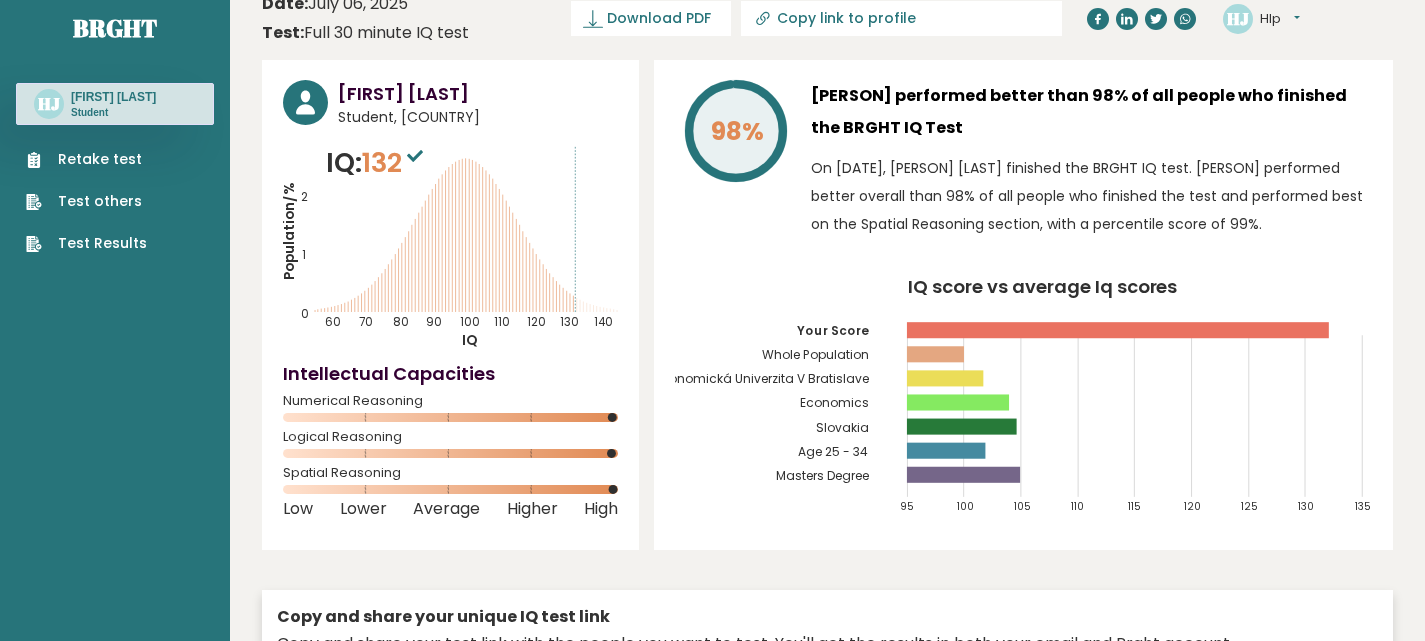 scroll, scrollTop: 0, scrollLeft: 0, axis: both 